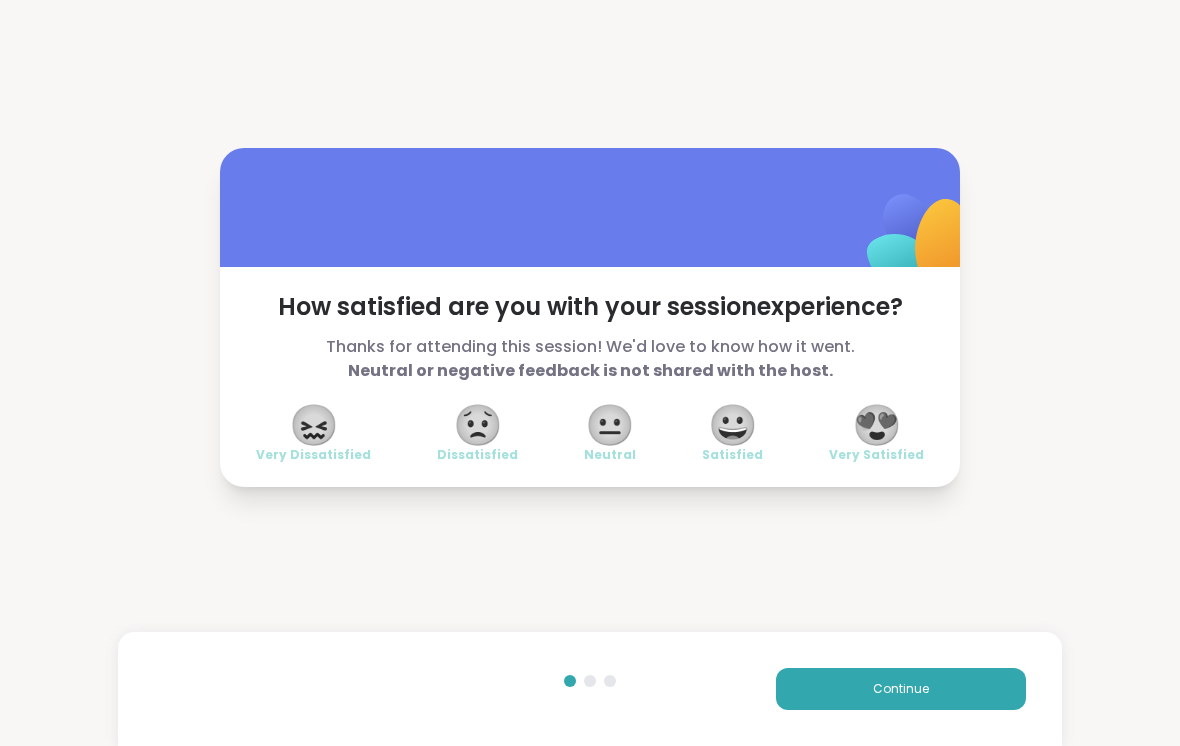 scroll, scrollTop: 0, scrollLeft: 0, axis: both 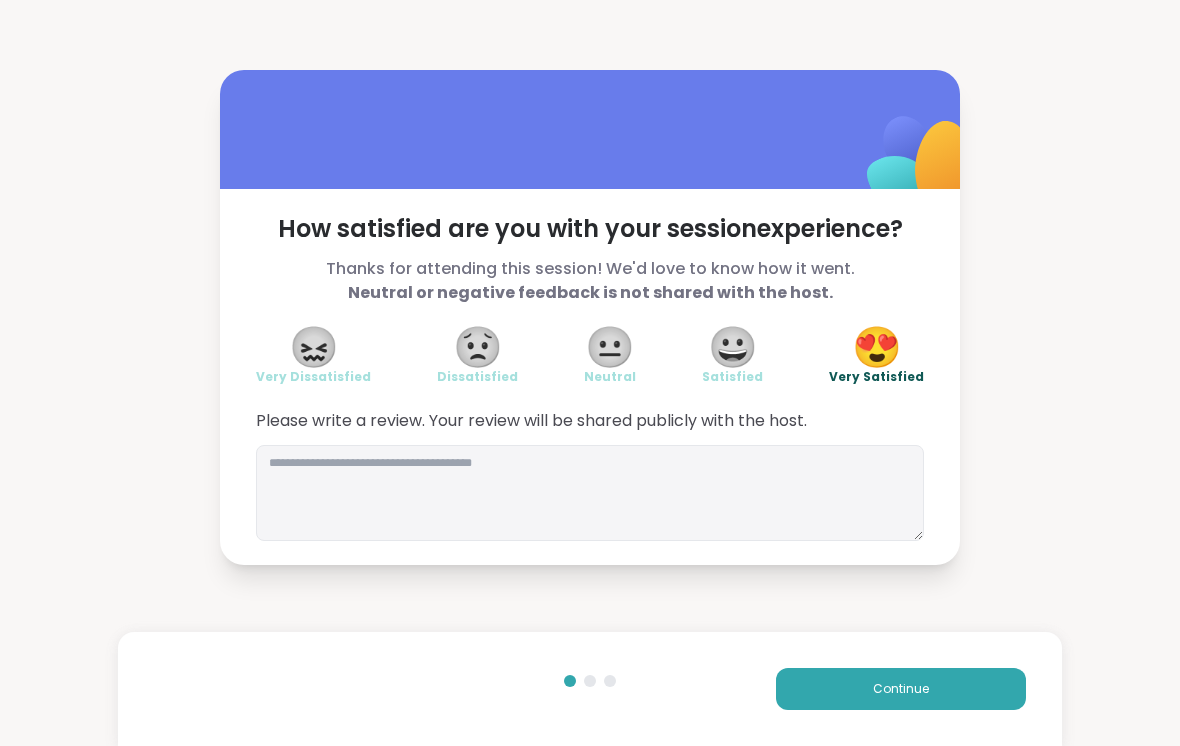 click on "Continue" at bounding box center [901, 689] 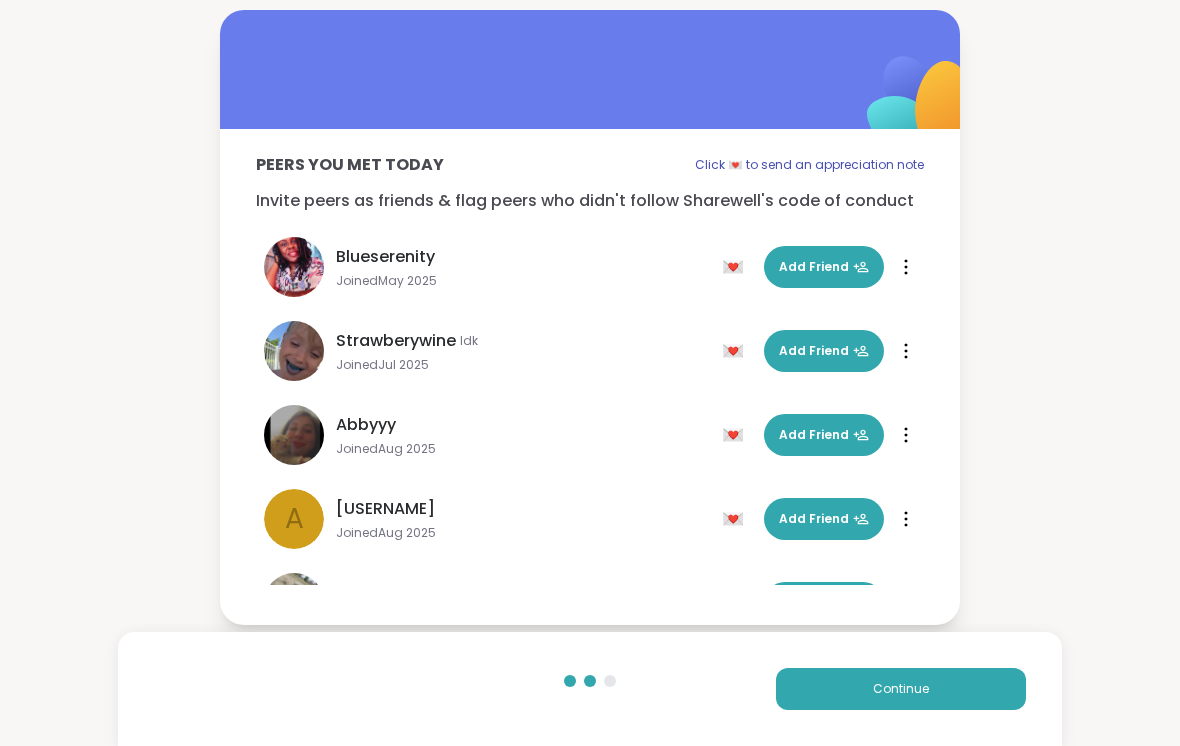 click on "Add Friend" at bounding box center [824, 435] 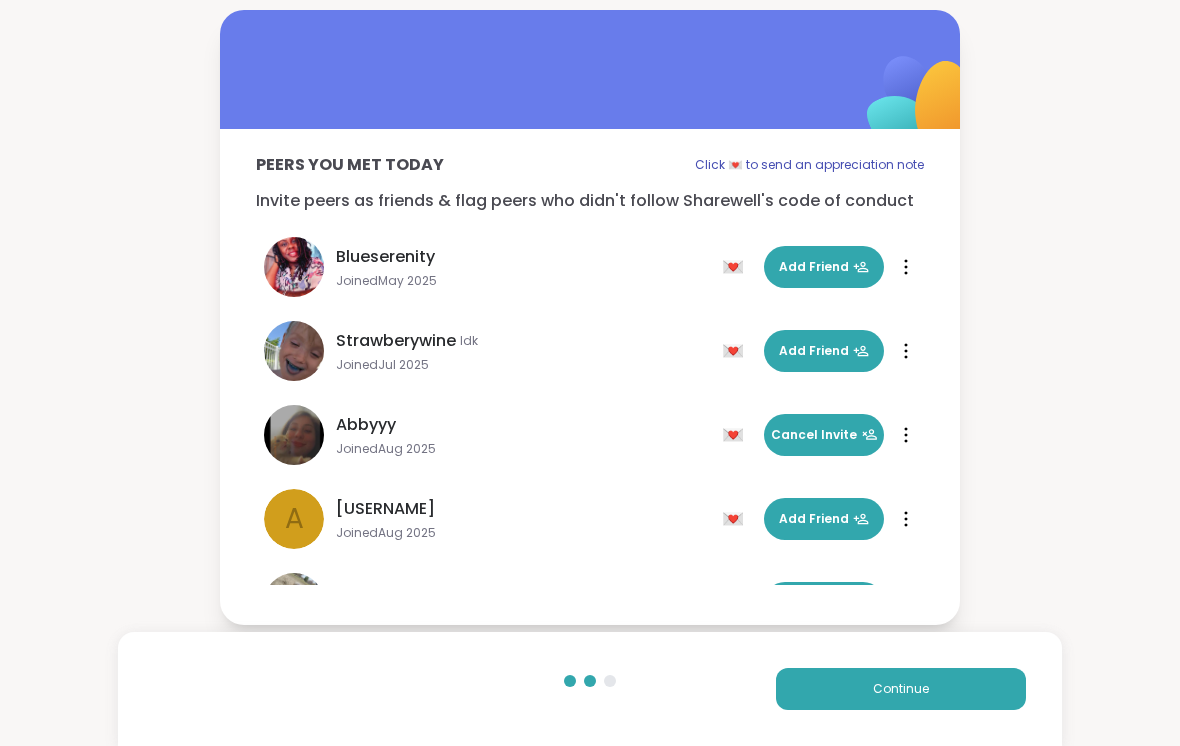 click on "Add Friend" at bounding box center [824, 351] 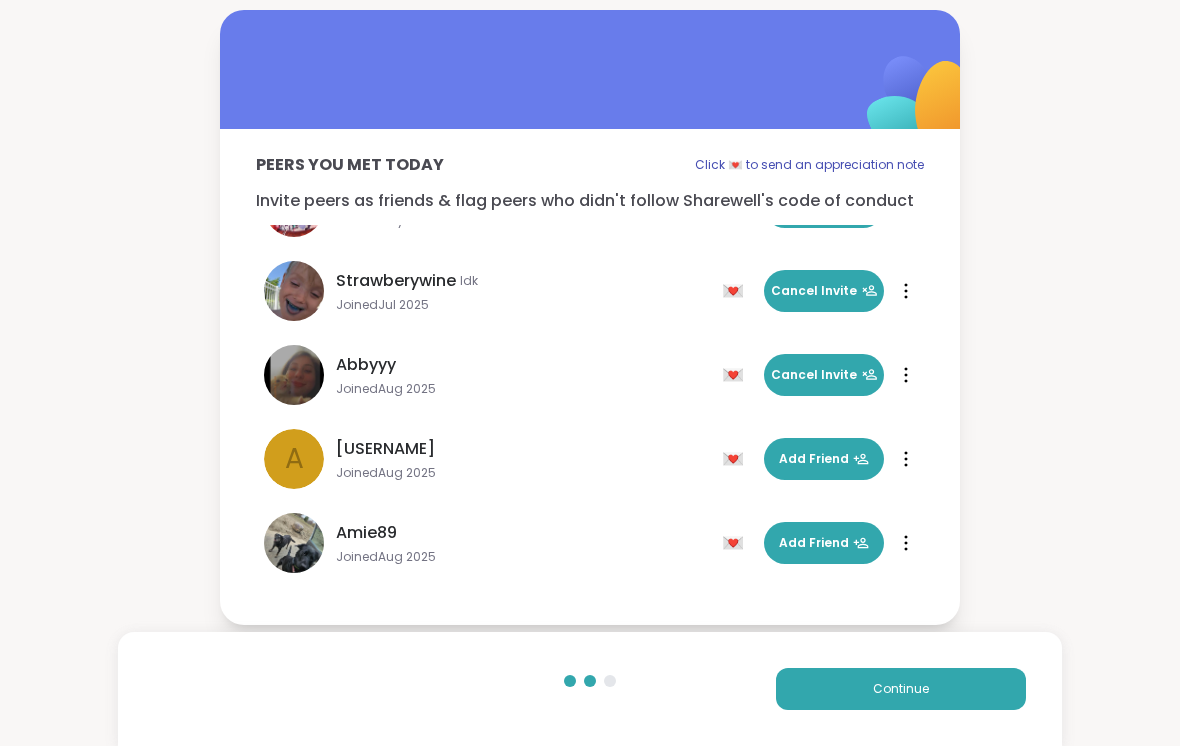 scroll, scrollTop: 60, scrollLeft: 0, axis: vertical 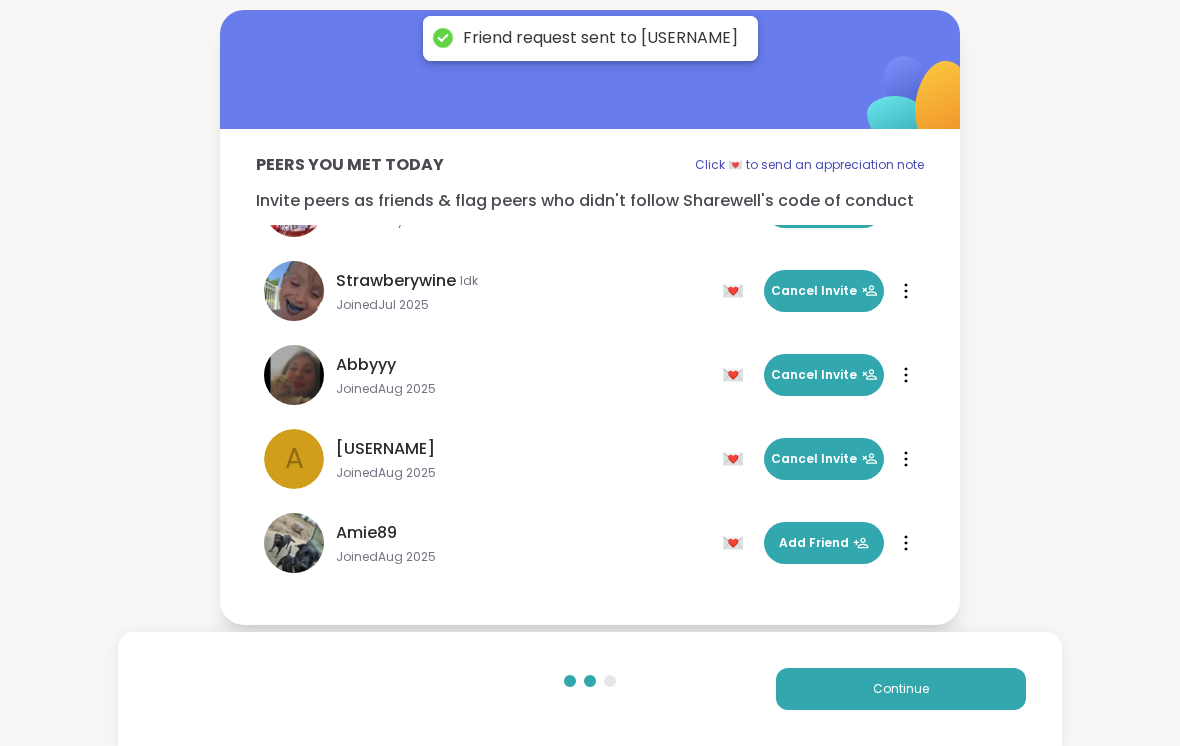 click on "Add Friend" at bounding box center [824, 543] 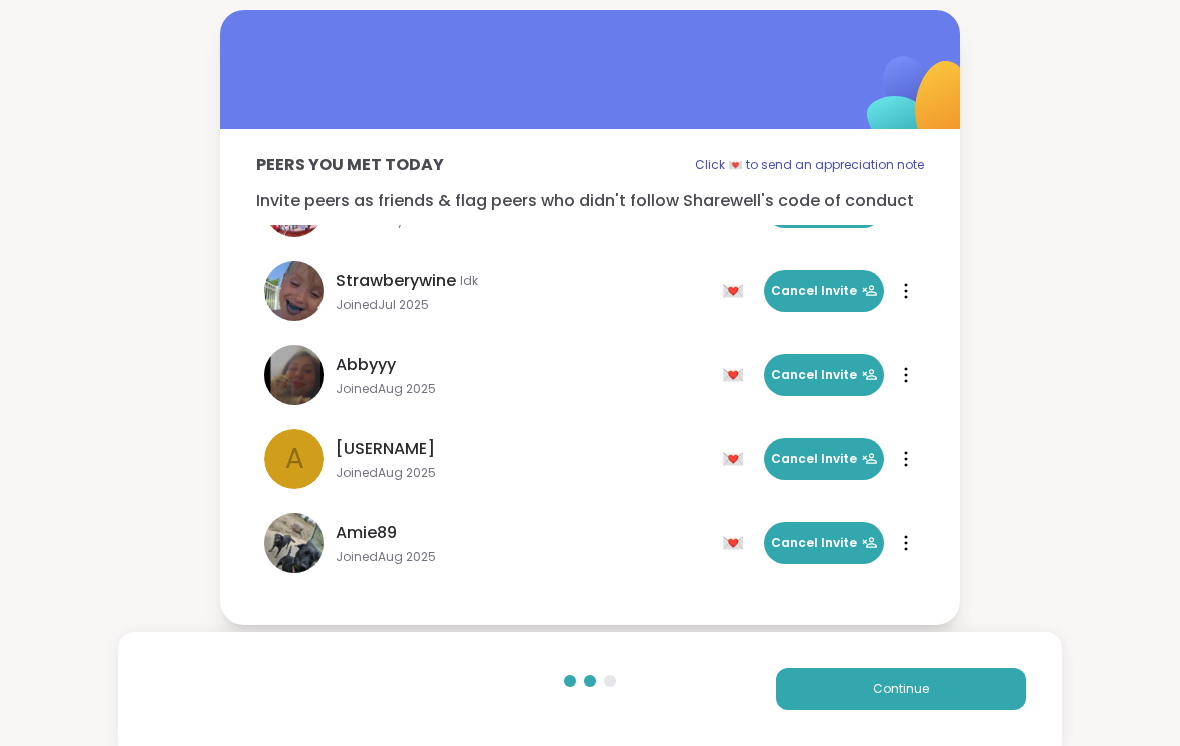 click on "Cancel Invite" at bounding box center (824, 291) 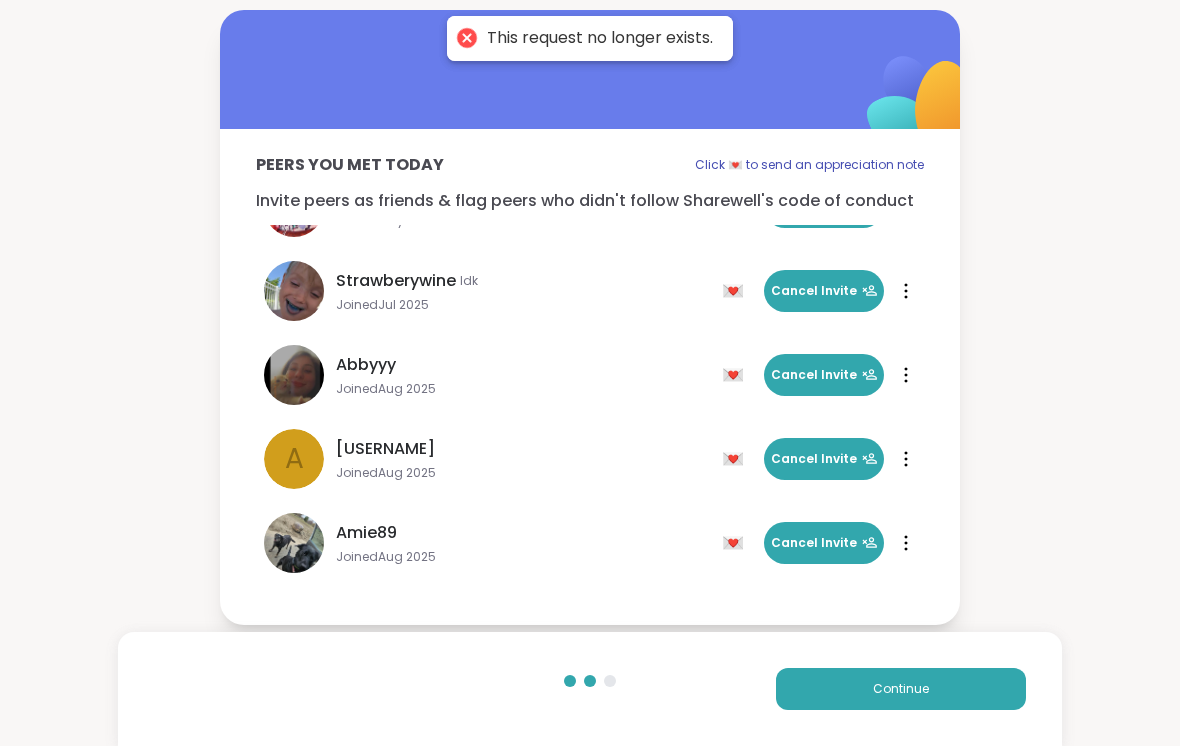 click on "Continue" at bounding box center (901, 689) 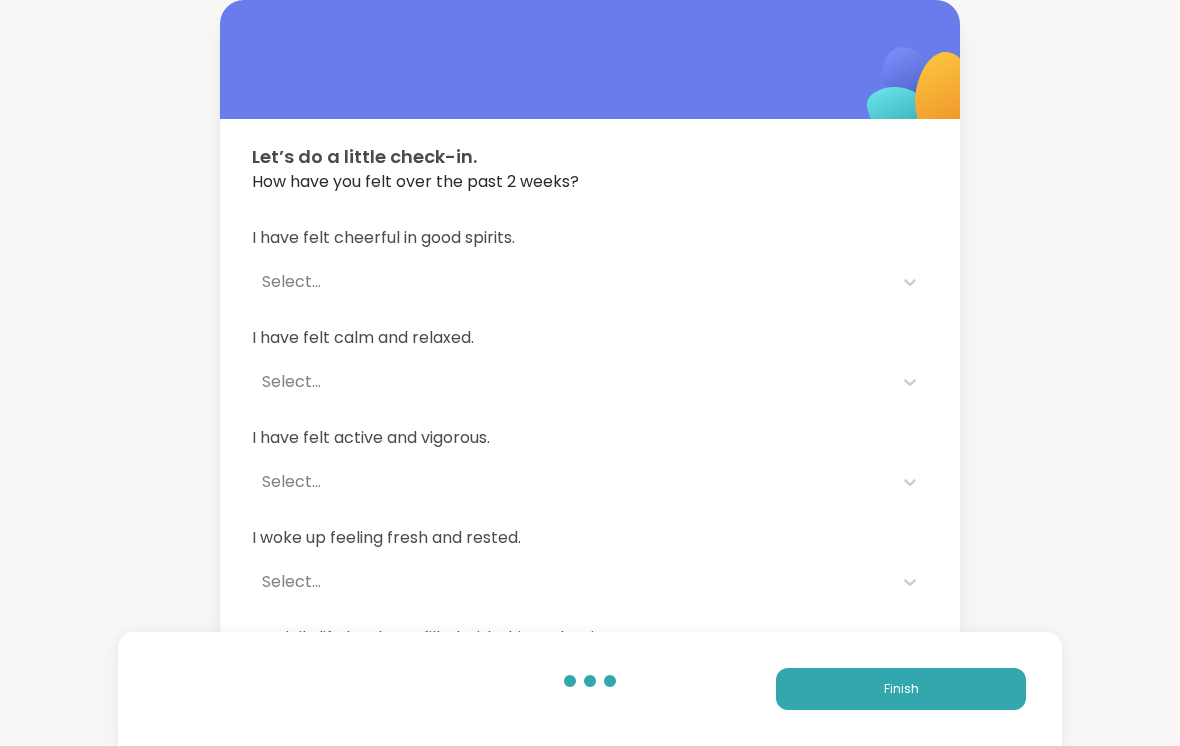 click on "Finish" at bounding box center (901, 689) 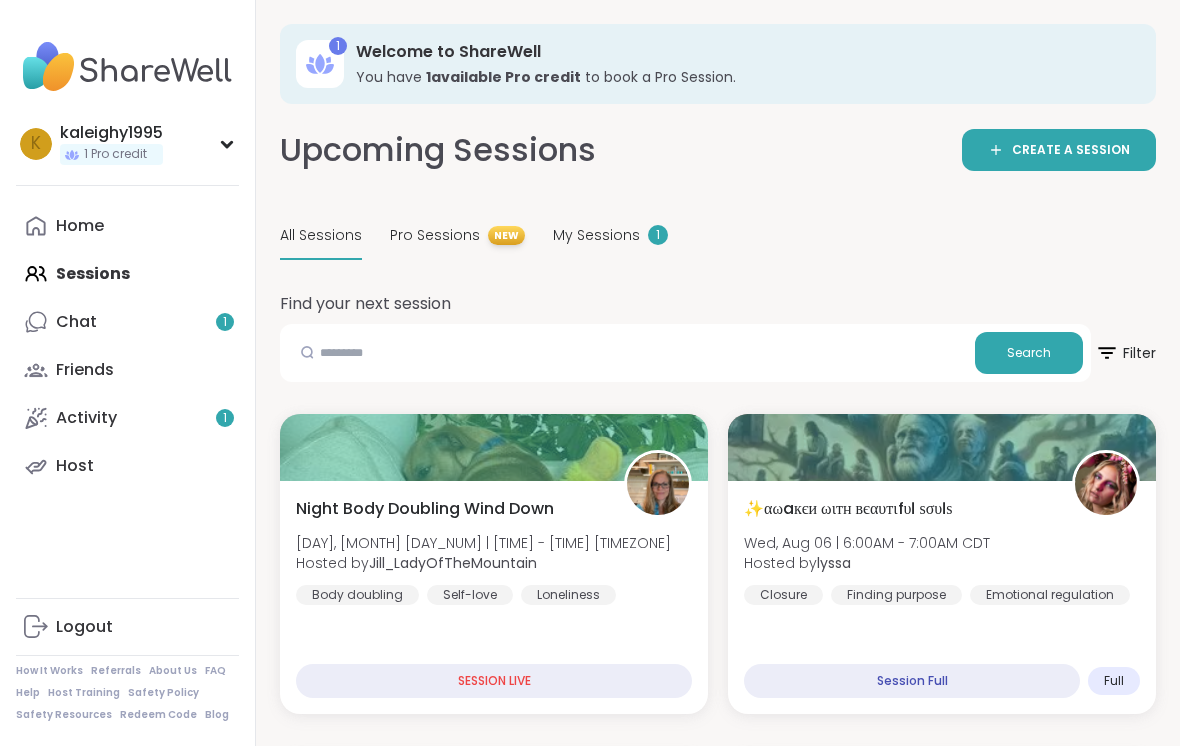 click on "All Sessions" at bounding box center (321, 235) 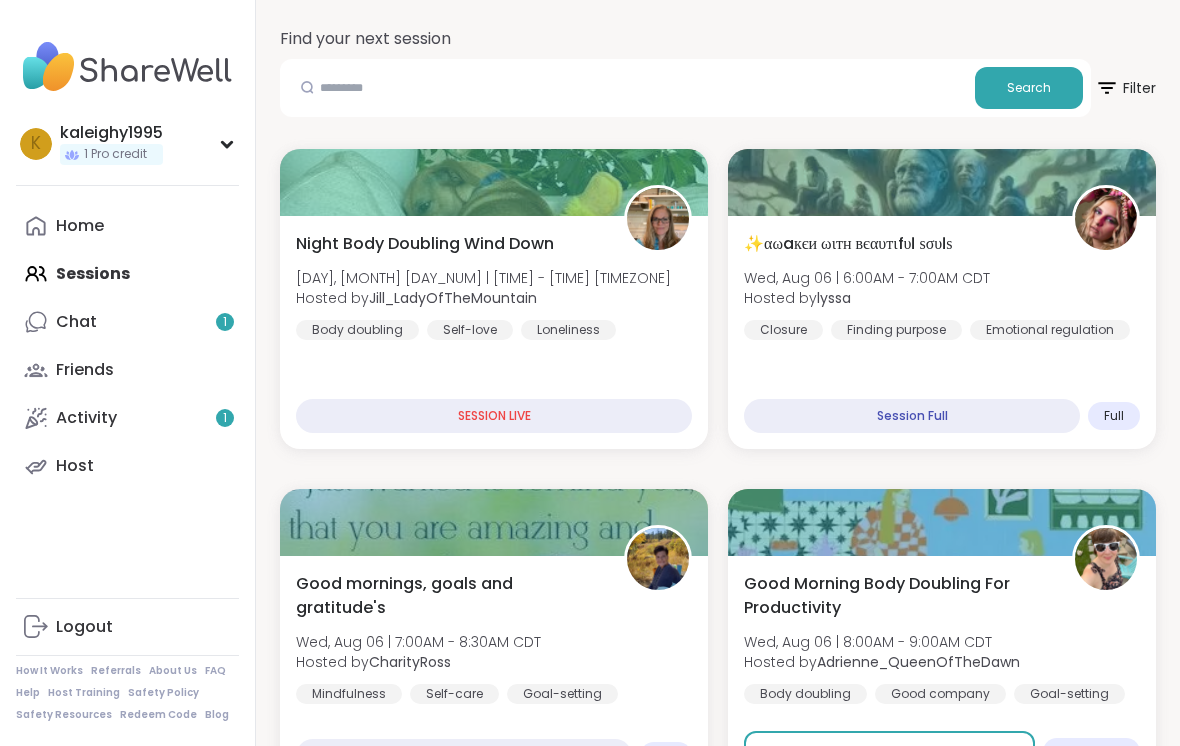 scroll, scrollTop: 264, scrollLeft: 0, axis: vertical 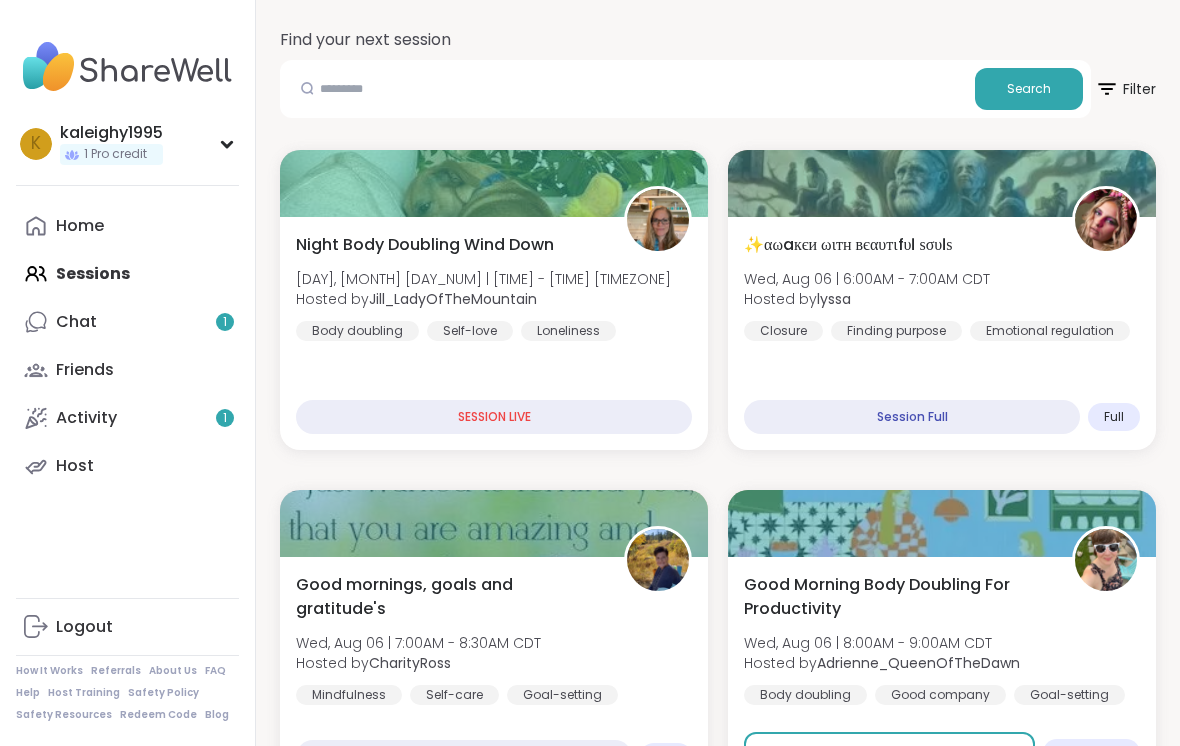 click on "SESSION LIVE" at bounding box center [494, 417] 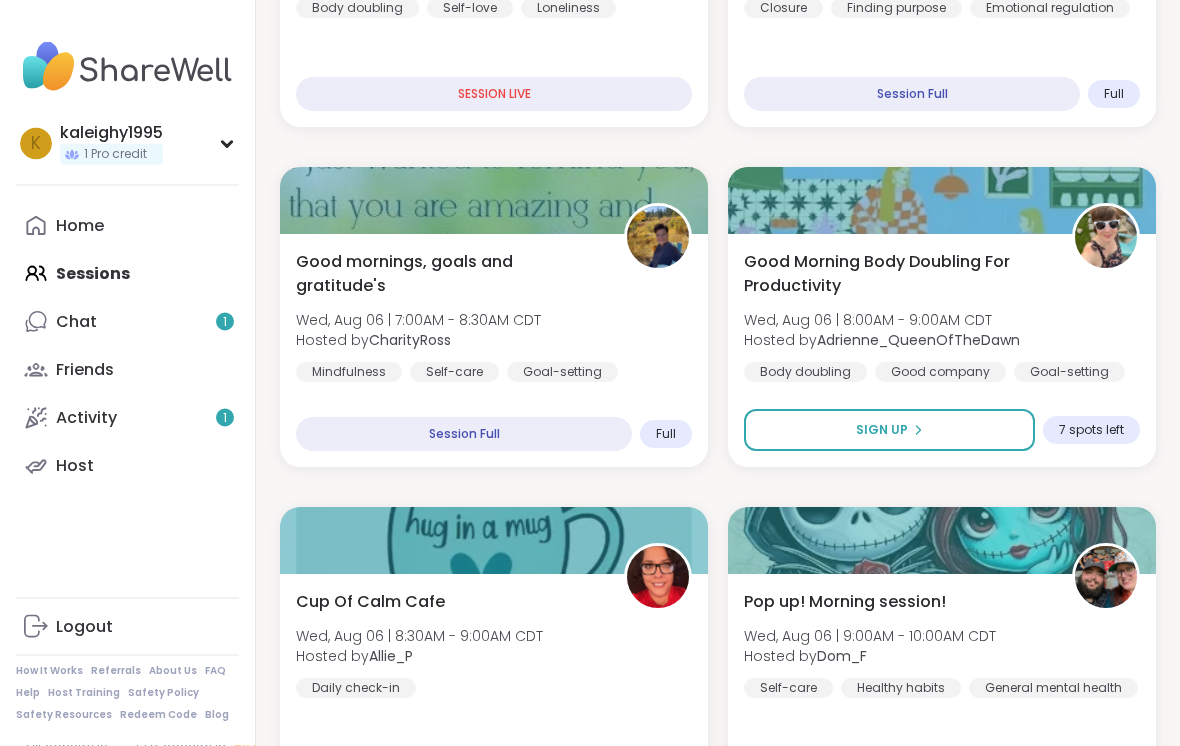 scroll, scrollTop: 603, scrollLeft: 0, axis: vertical 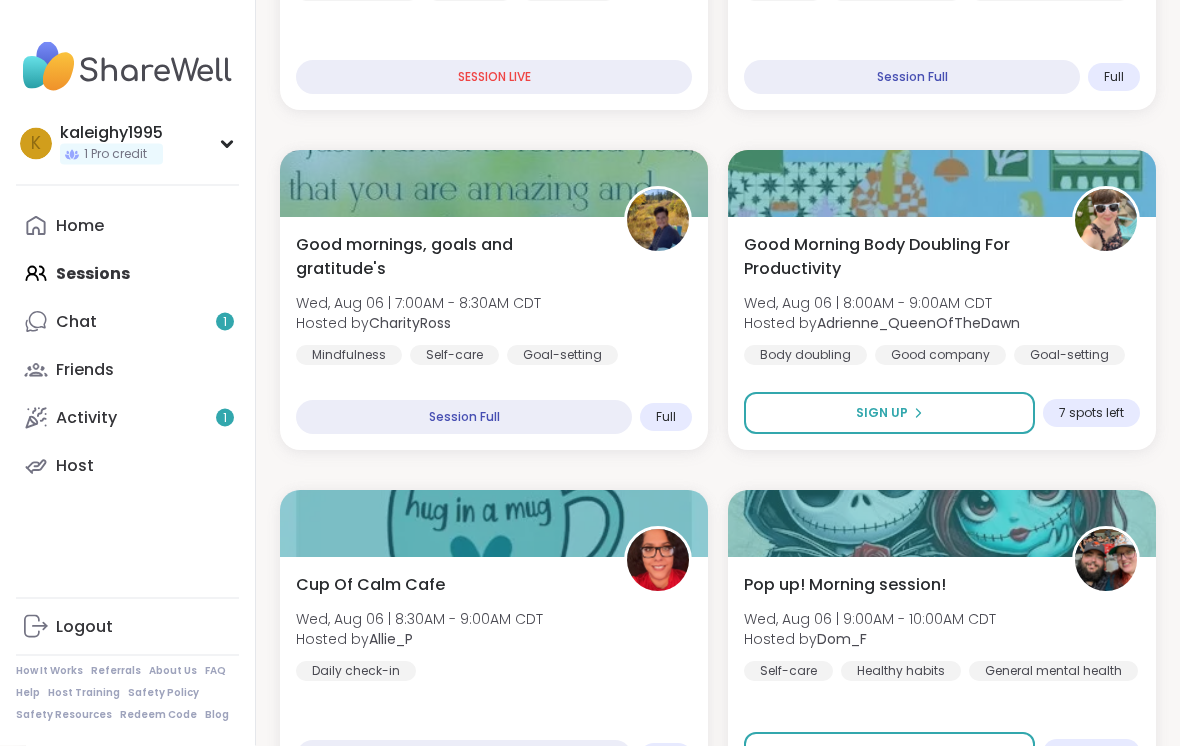 click on "Session Full" at bounding box center [464, 418] 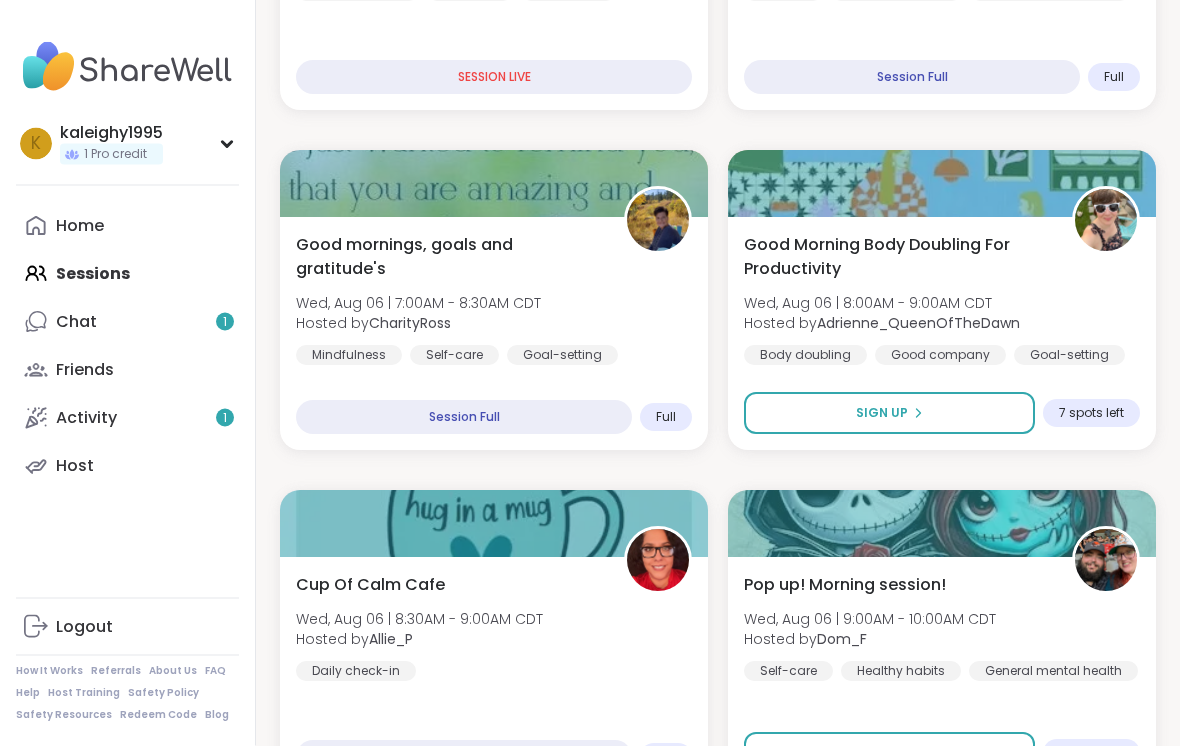 click on "Full" at bounding box center [666, 418] 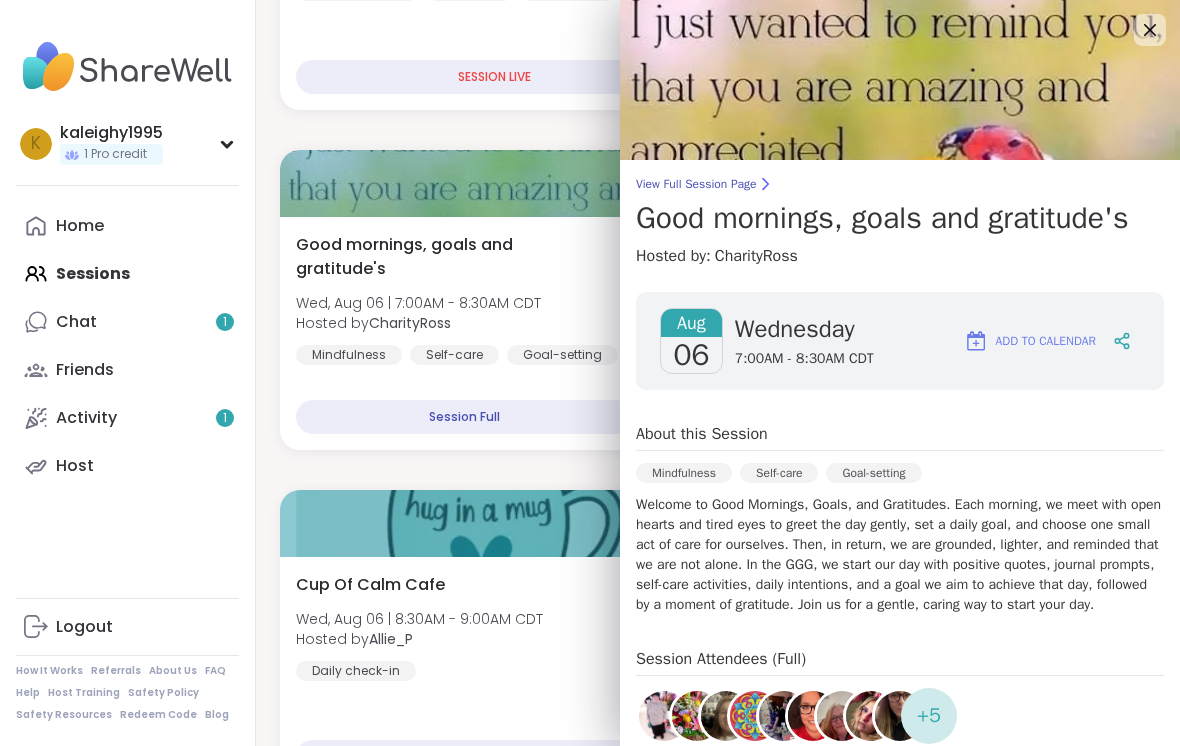 click on "Add to Calendar" at bounding box center (1046, 341) 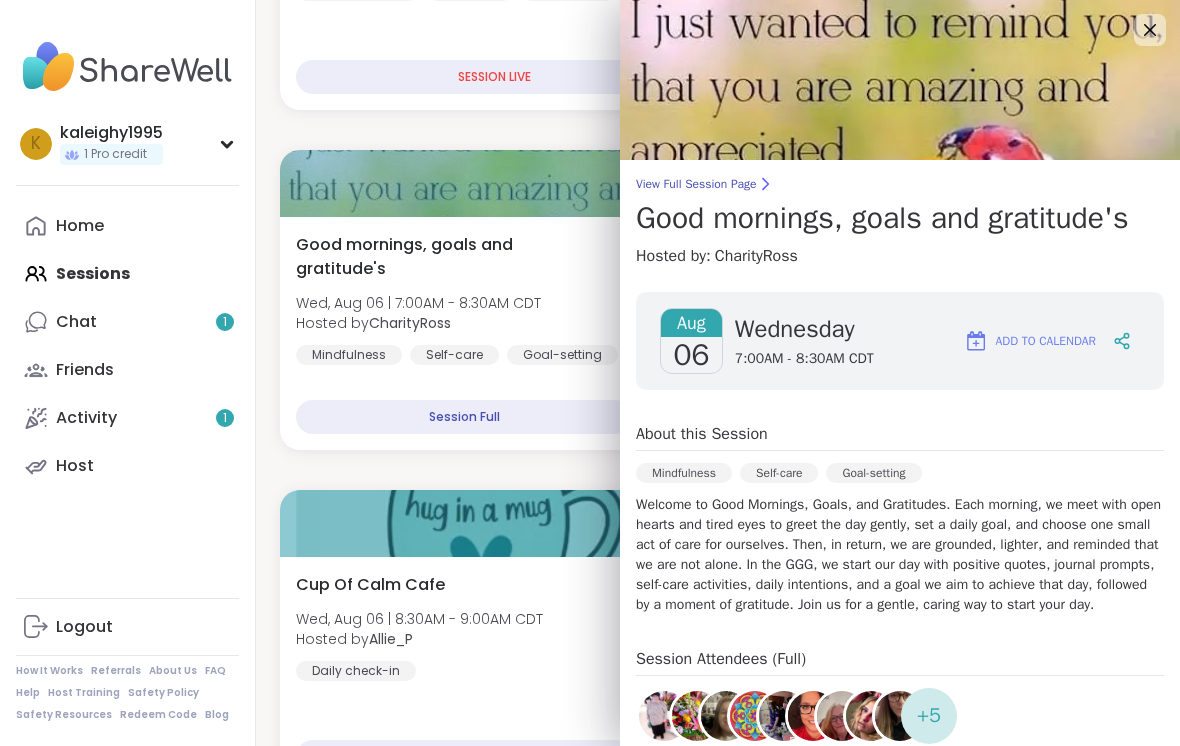 click on "Good mornings, goals and gratitude's [DAY], [MONTH] [DAY_NUM] | [TIME] - [TIME] [TIMEZONE] Hosted by  [USERNAME] Mindfulness Self-care Goal-setting Session Full Full" at bounding box center (494, 333) 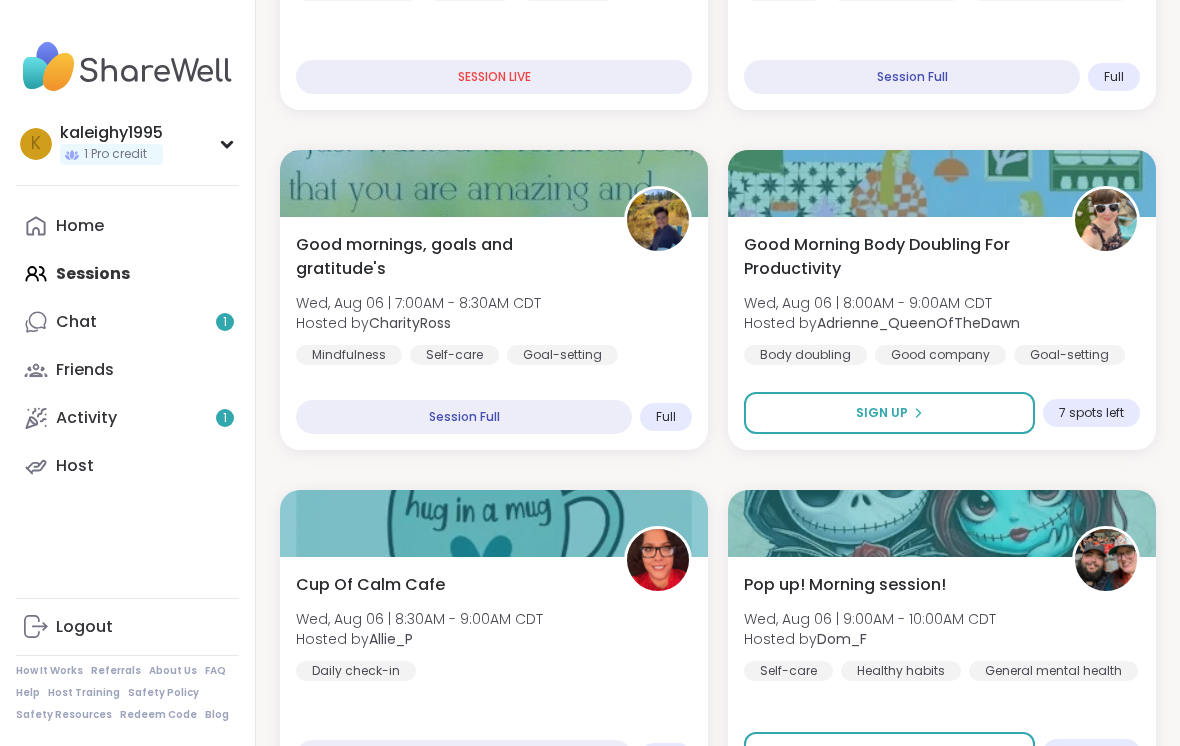 click on "[USERNAME] 1 Pro credit Profile Membership Settings Help Home Sessions Chat 1 Friends Activity 1 Host Logout How It Works Referrals About Us FAQ Help Host Training Safety Policy Safety Resources Redeem Code Blog" at bounding box center [128, 373] 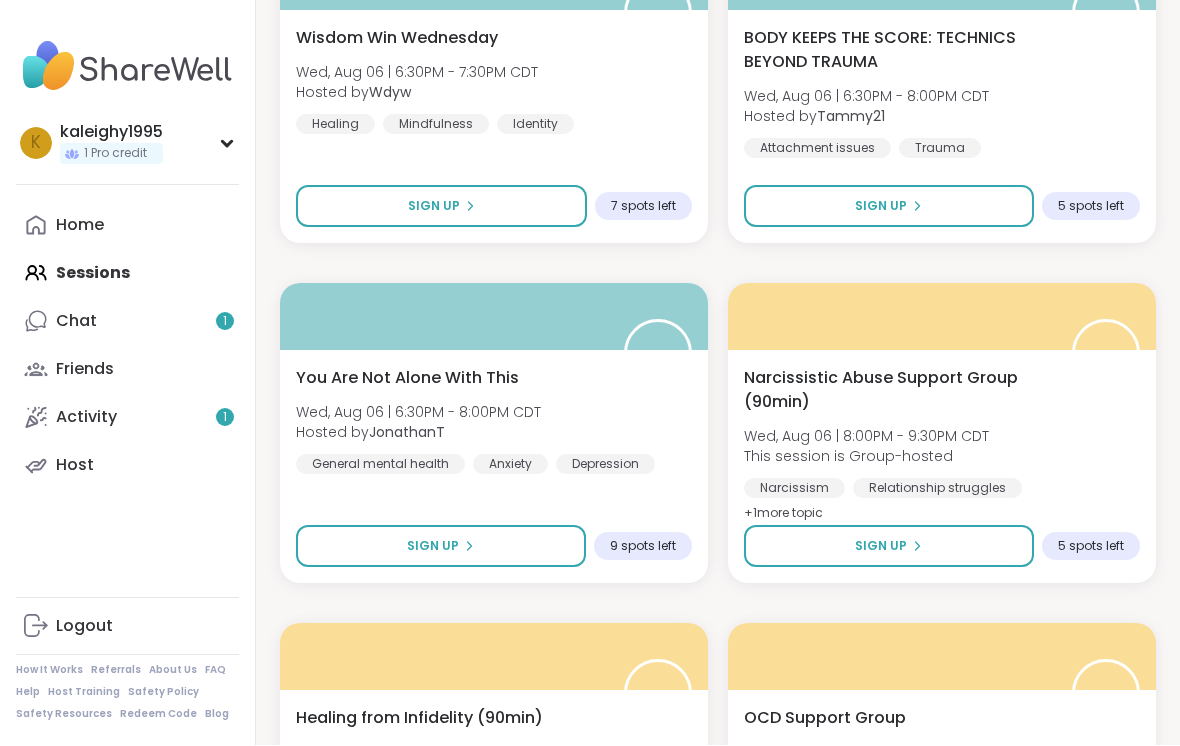 scroll, scrollTop: 4891, scrollLeft: 0, axis: vertical 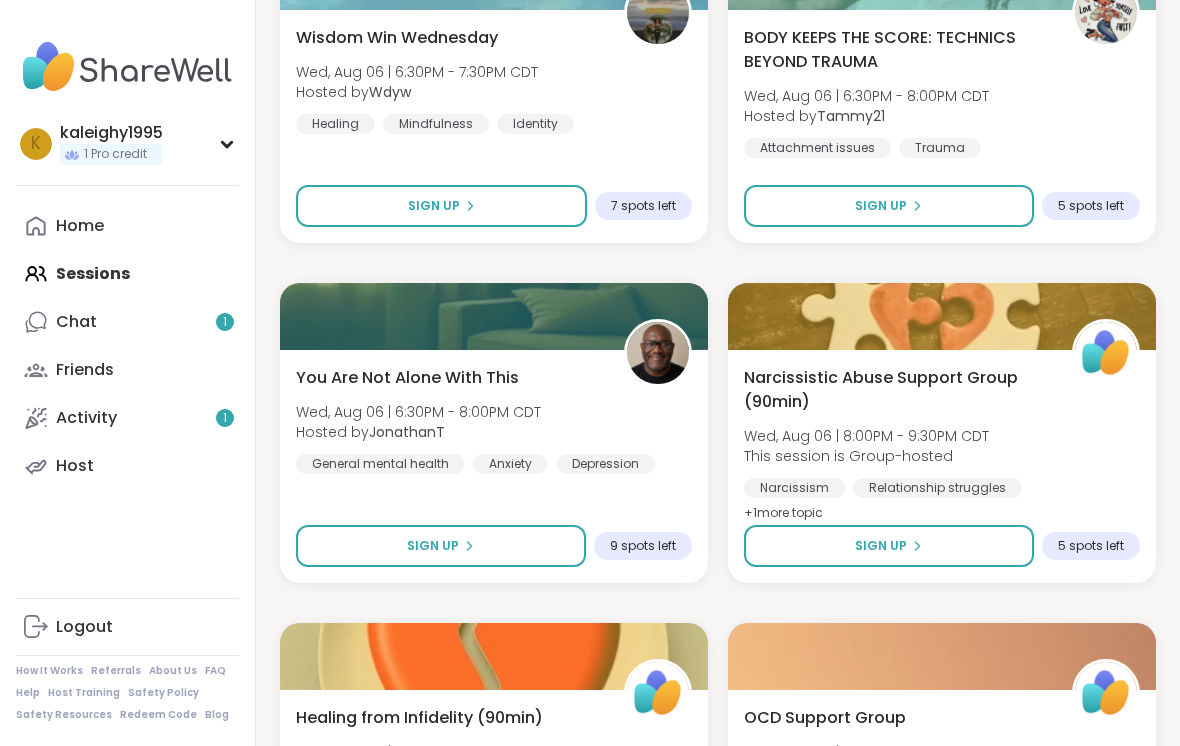 click on "5 spots left" at bounding box center (1091, 546) 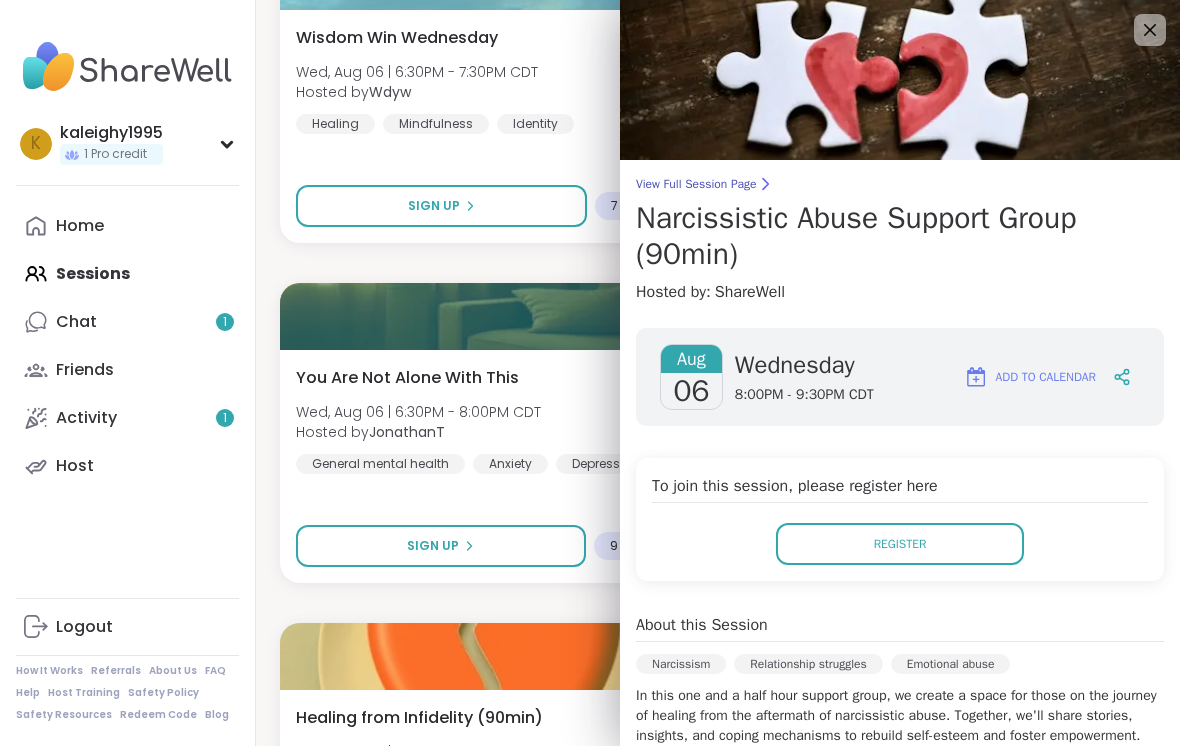 click on "Register" at bounding box center [900, 544] 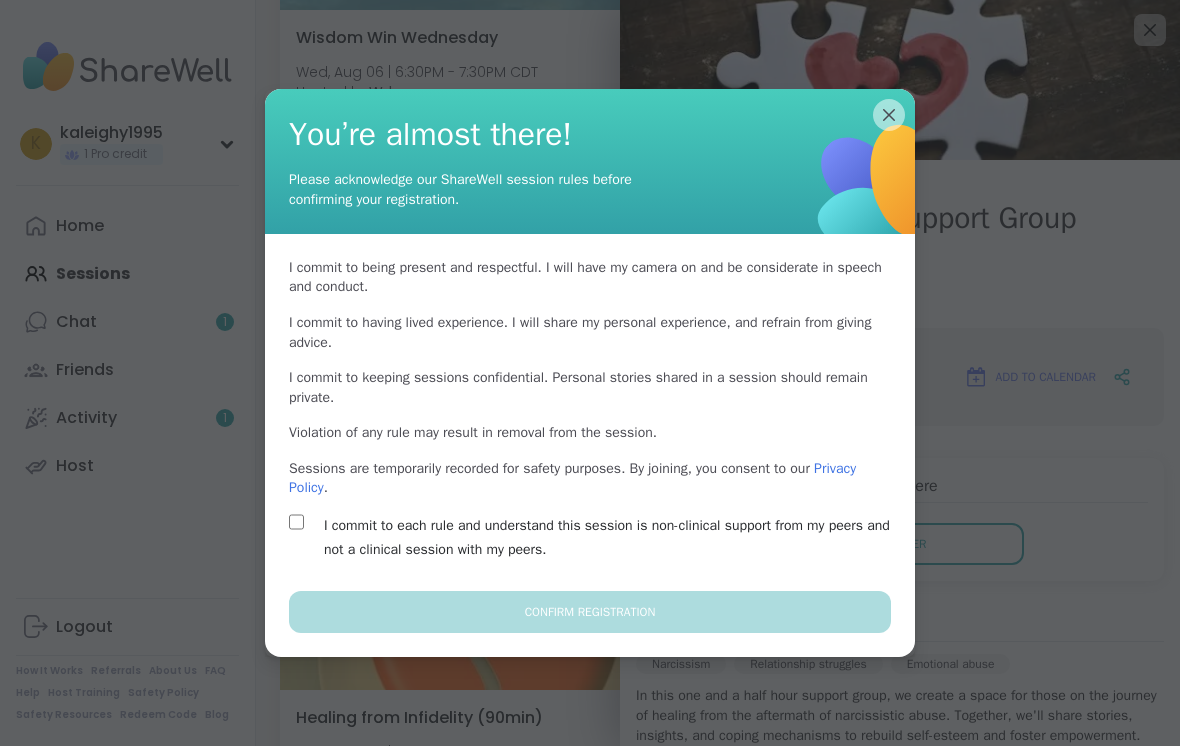 click on "I commit to being present and respectful . I will have my camera on and be considerate in speech and conduct. I commit to having lived experience . I will share my personal experience, and refrain from giving advice. I commit to keeping sessions confidential . Personal stories shared in a session should remain private. Violation of any rule may result in removal from the session. Sessions are temporarily recorded for safety purposes. By joining, you consent to our   Privacy Policy . I commit to each rule and understand this session is non-clinical support from my peers and not a clinical session with my peers." at bounding box center (590, 412) 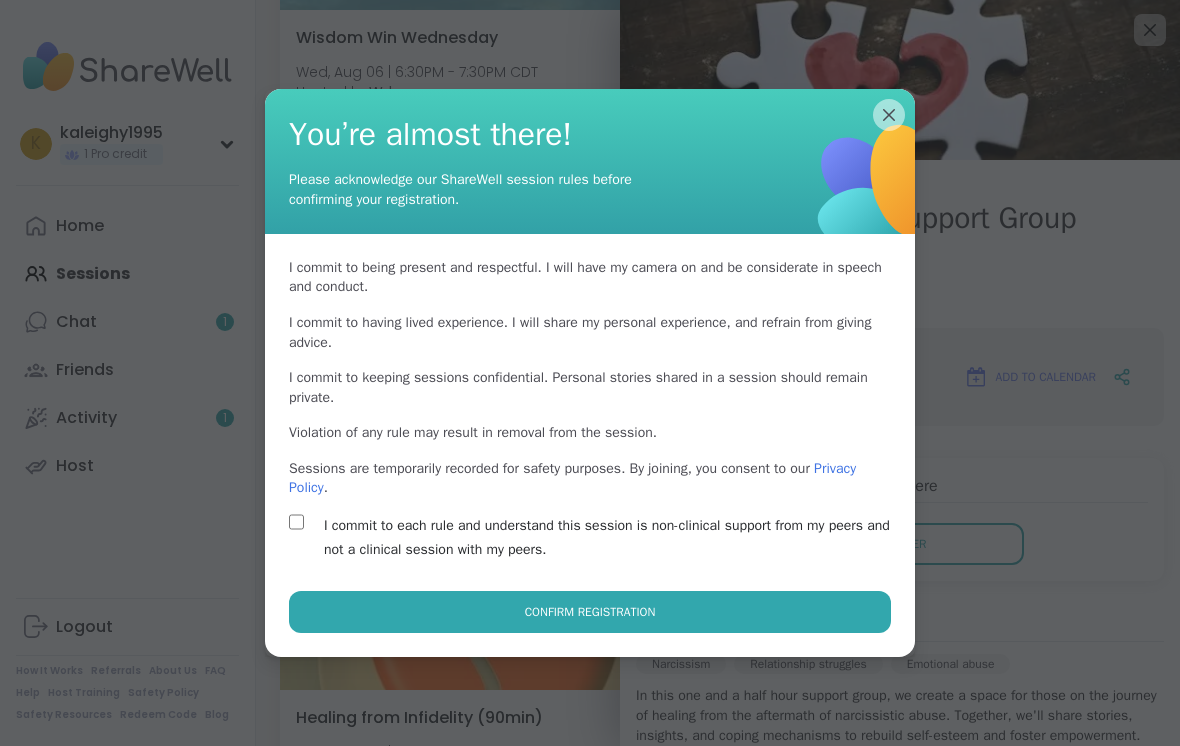 click on "Confirm Registration" at bounding box center (590, 612) 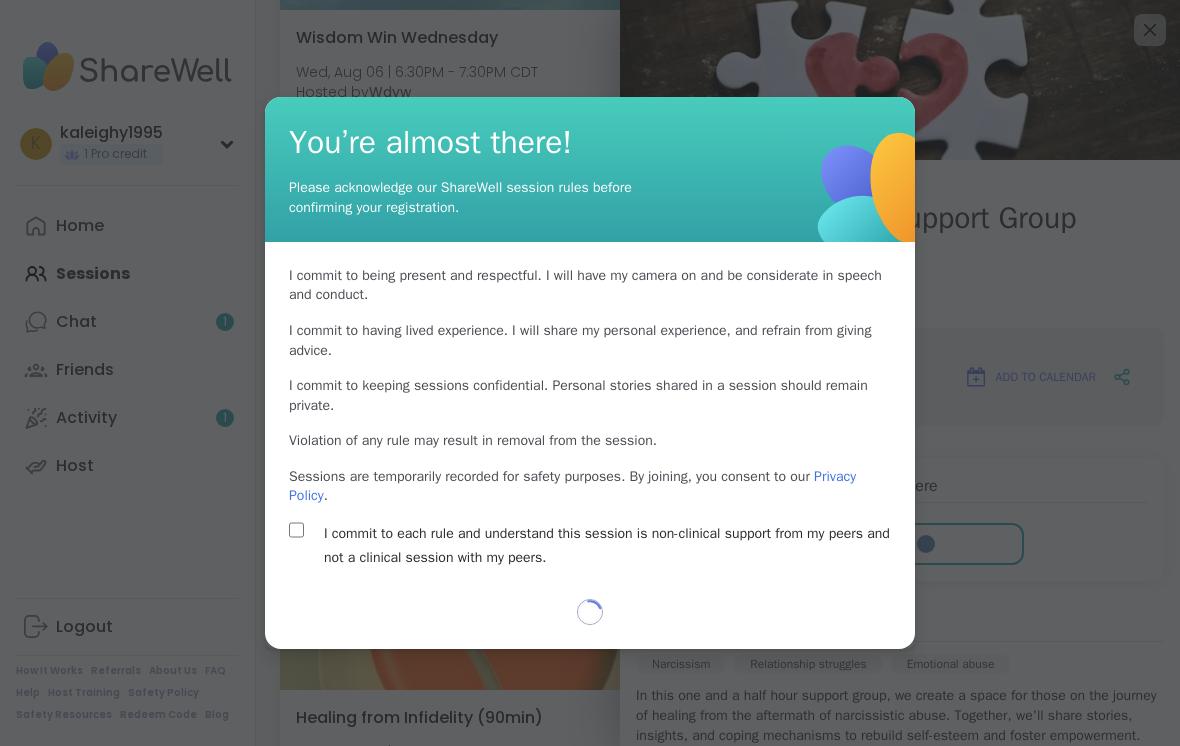 select on "**" 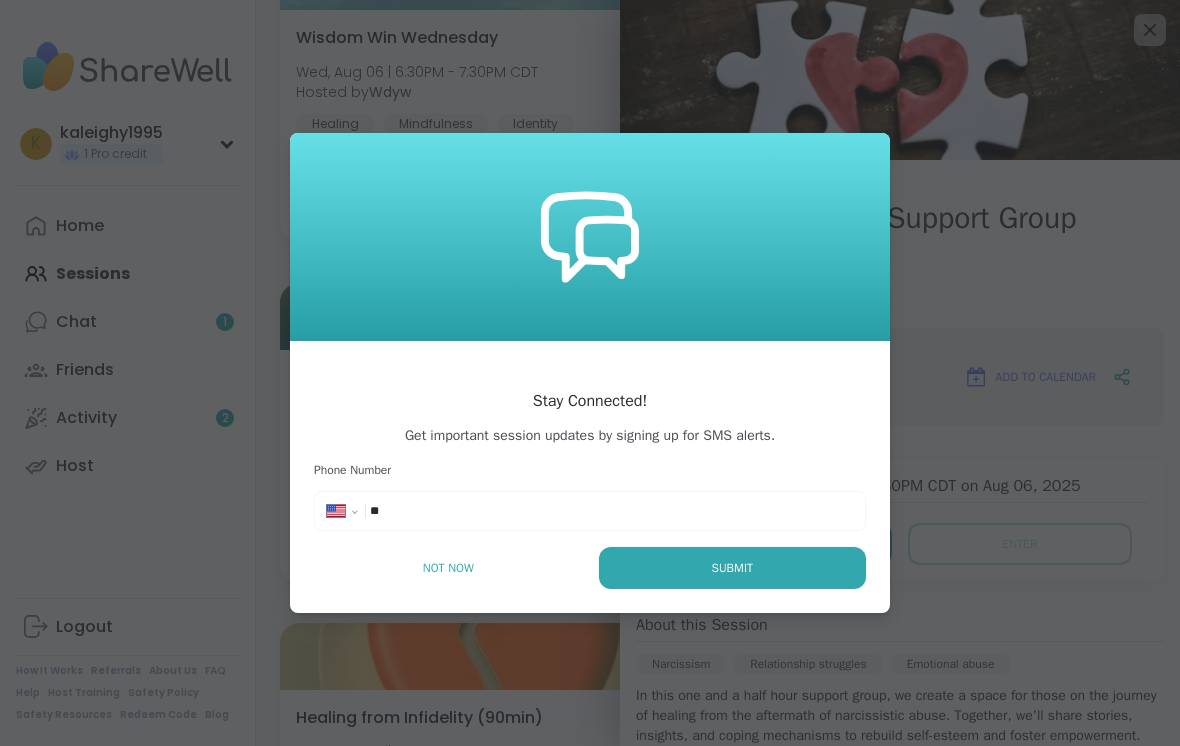 click on "Submit" at bounding box center [732, 568] 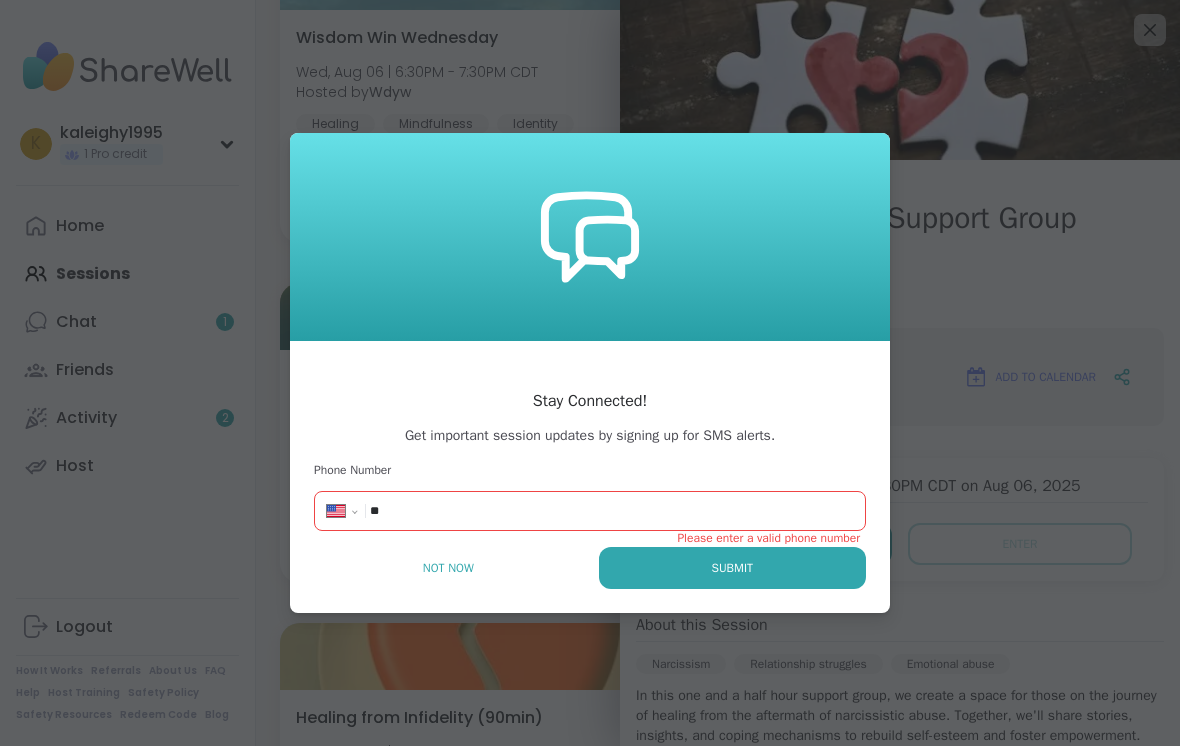 click on "Not Now" at bounding box center (448, 568) 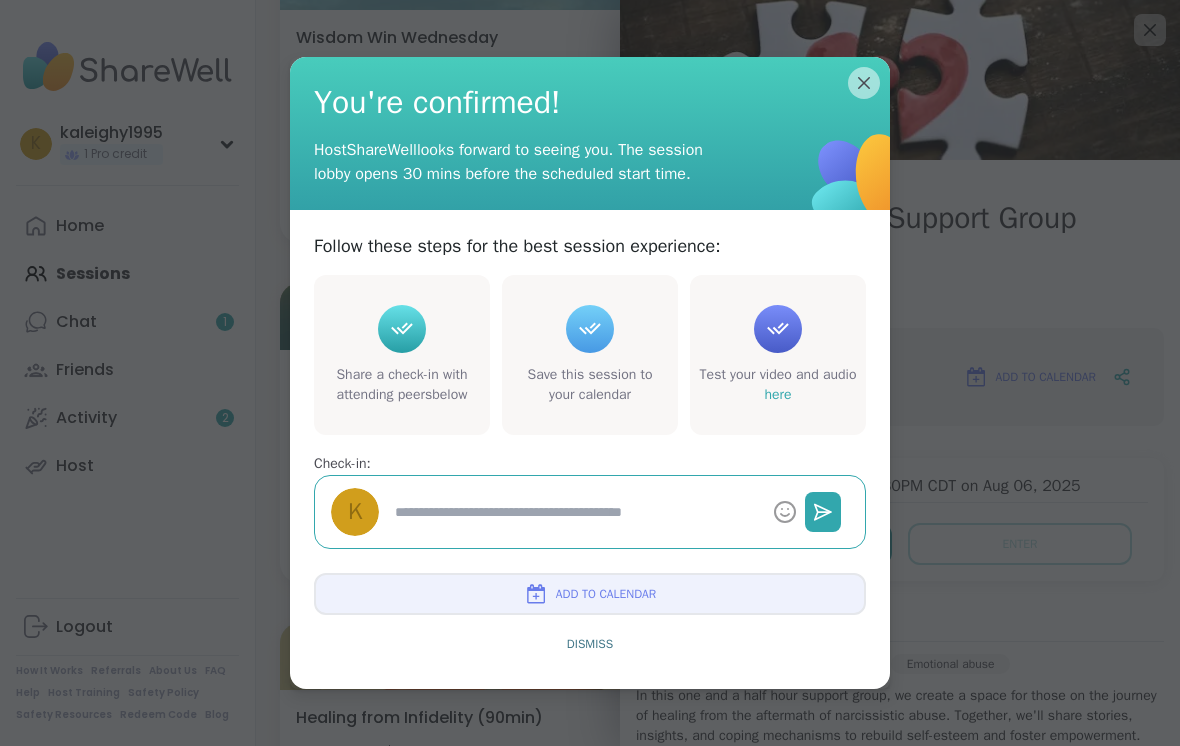 click at bounding box center (576, 512) 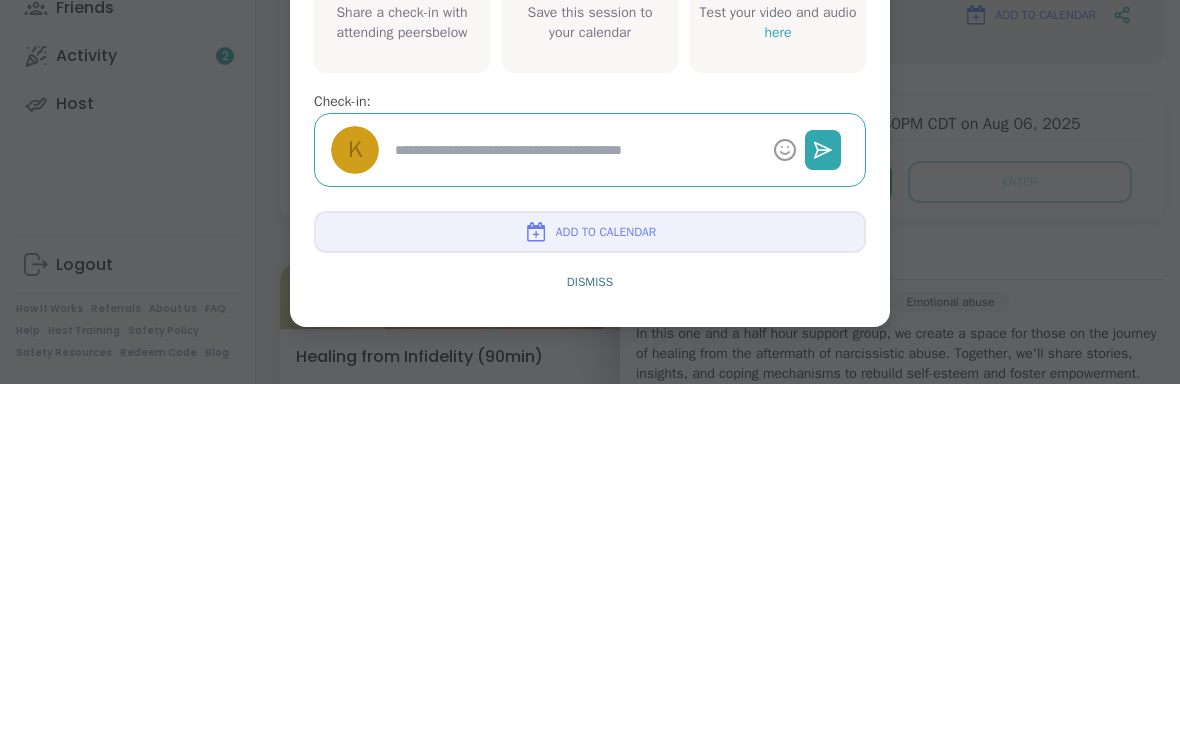 type on "*" 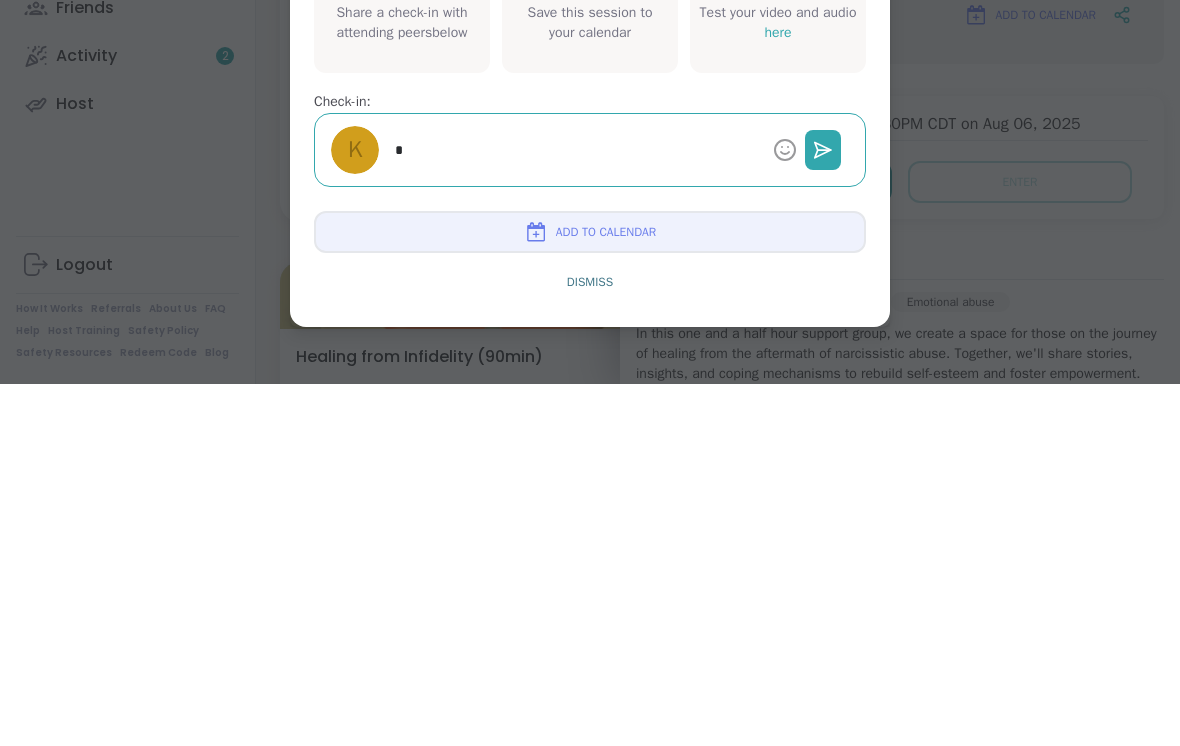 type on "**" 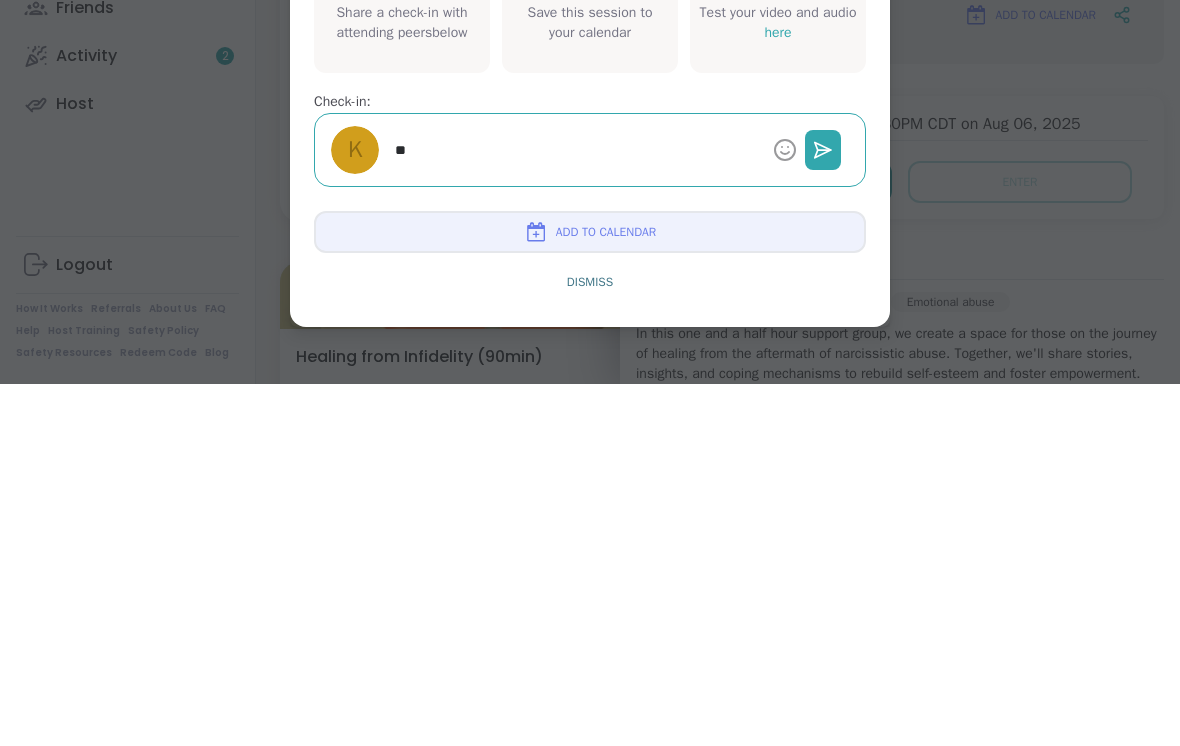 type on "*" 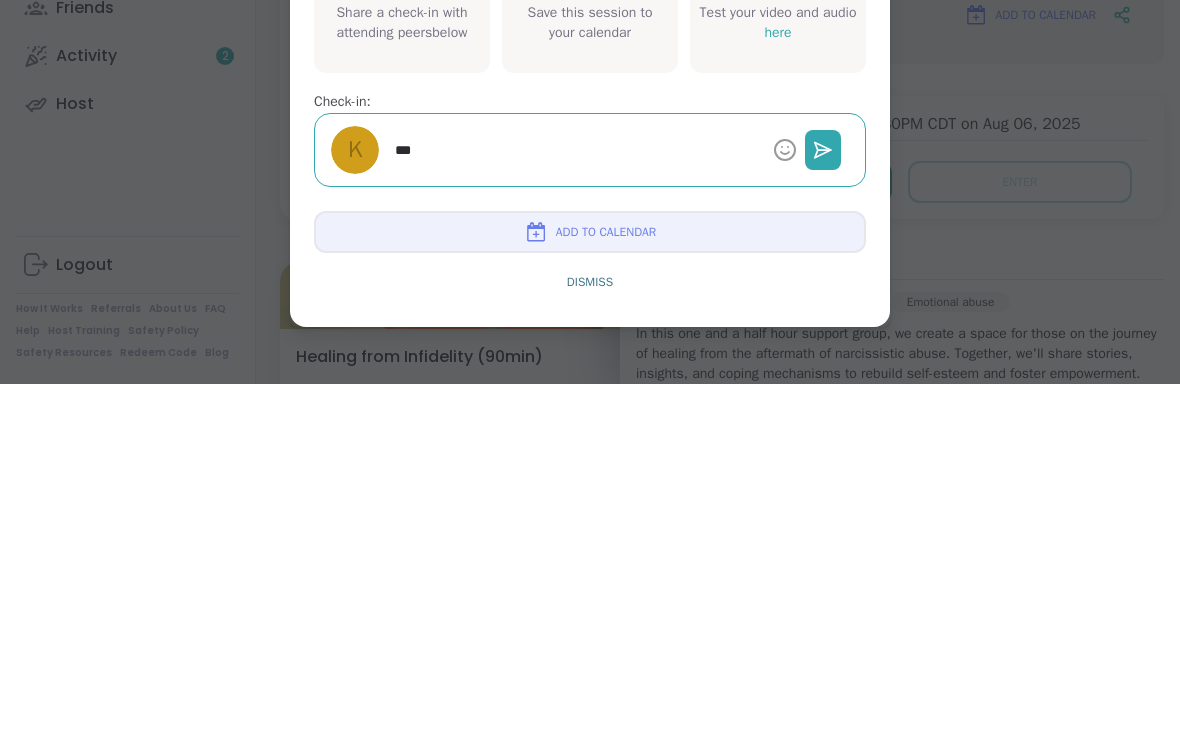 type on "****" 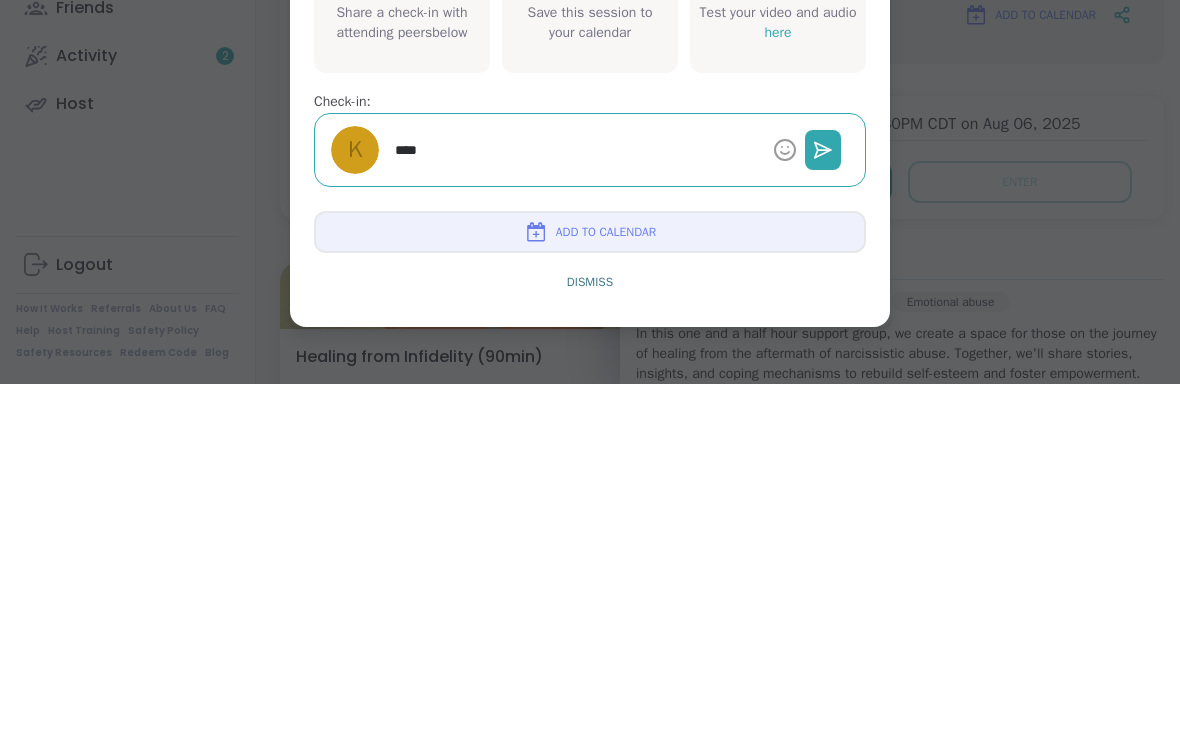 type on "*" 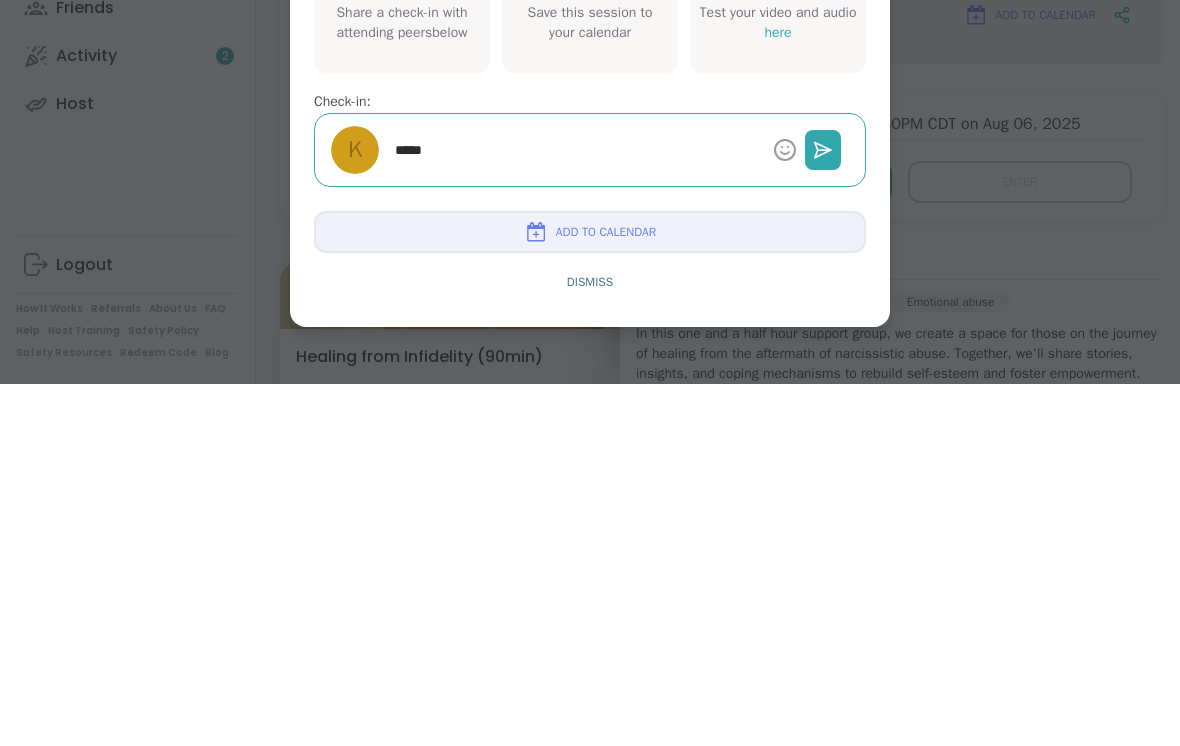 type on "*" 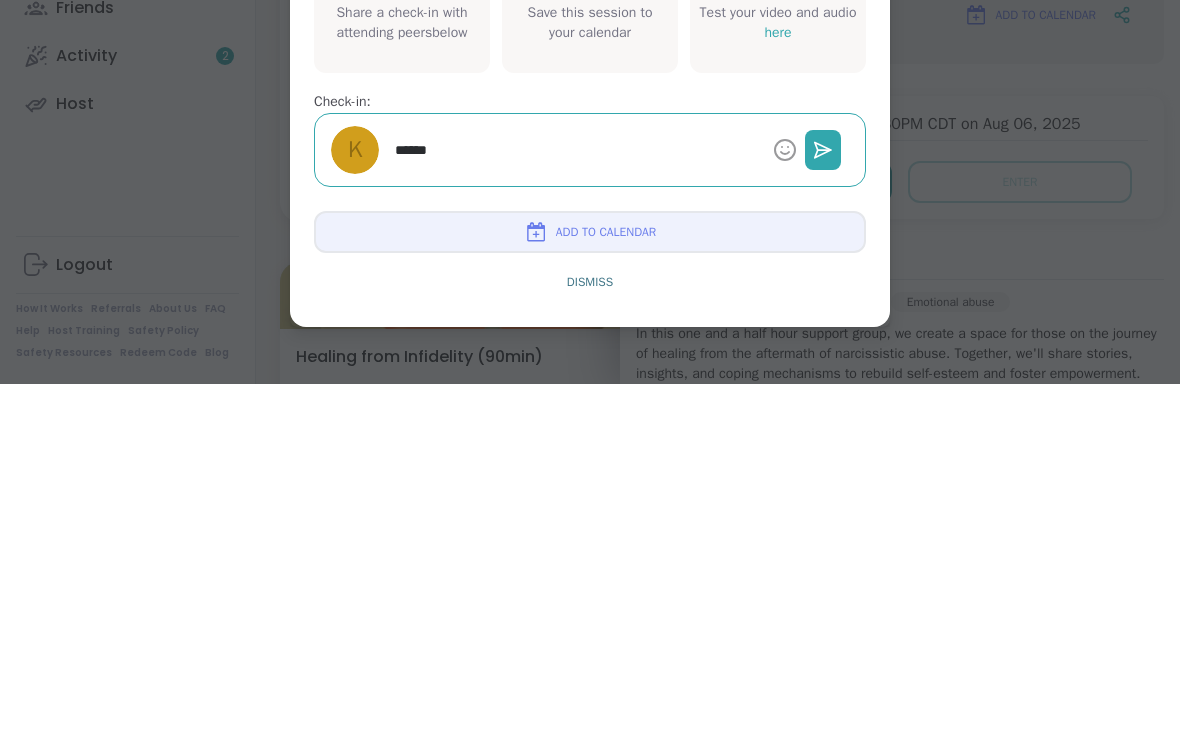type on "*" 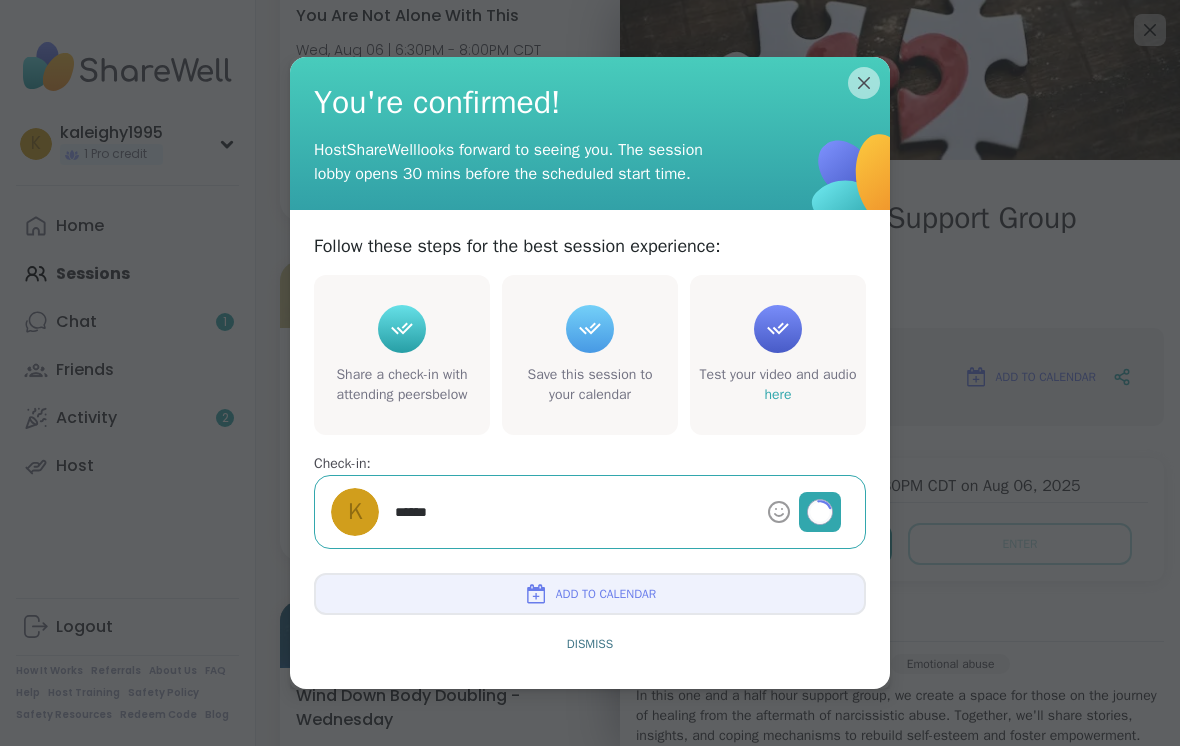 type on "*" 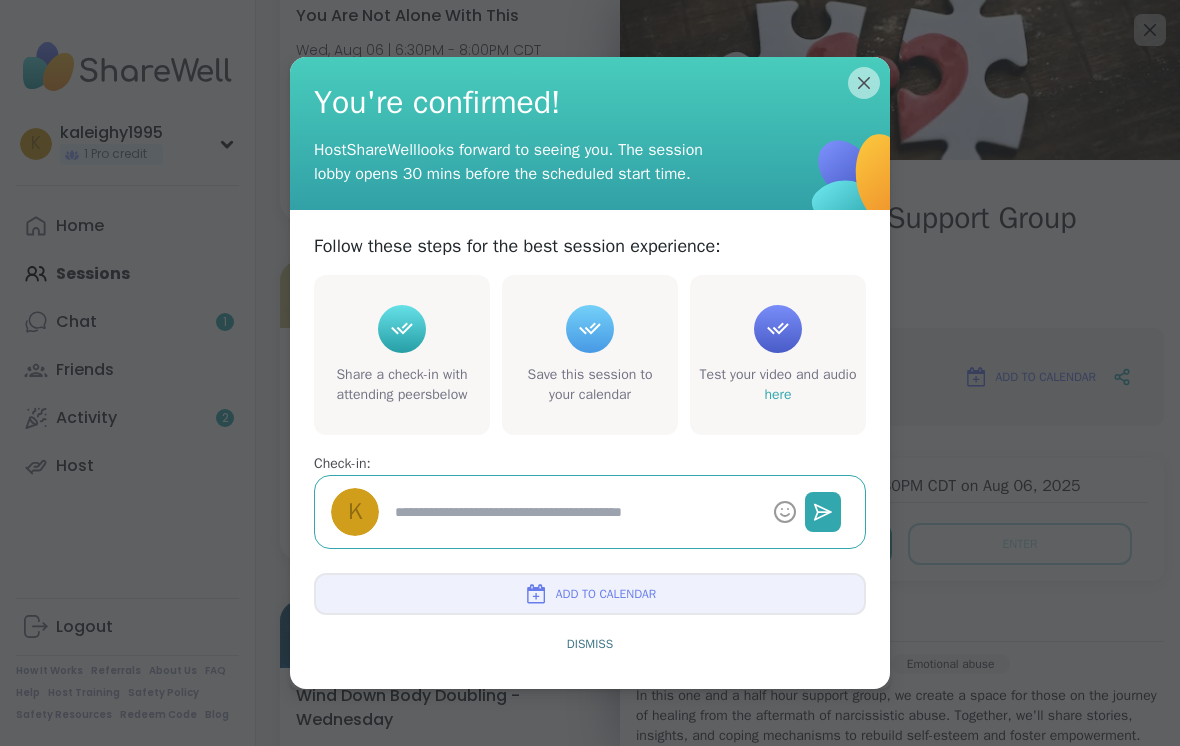 click on "Dismiss" at bounding box center (590, 644) 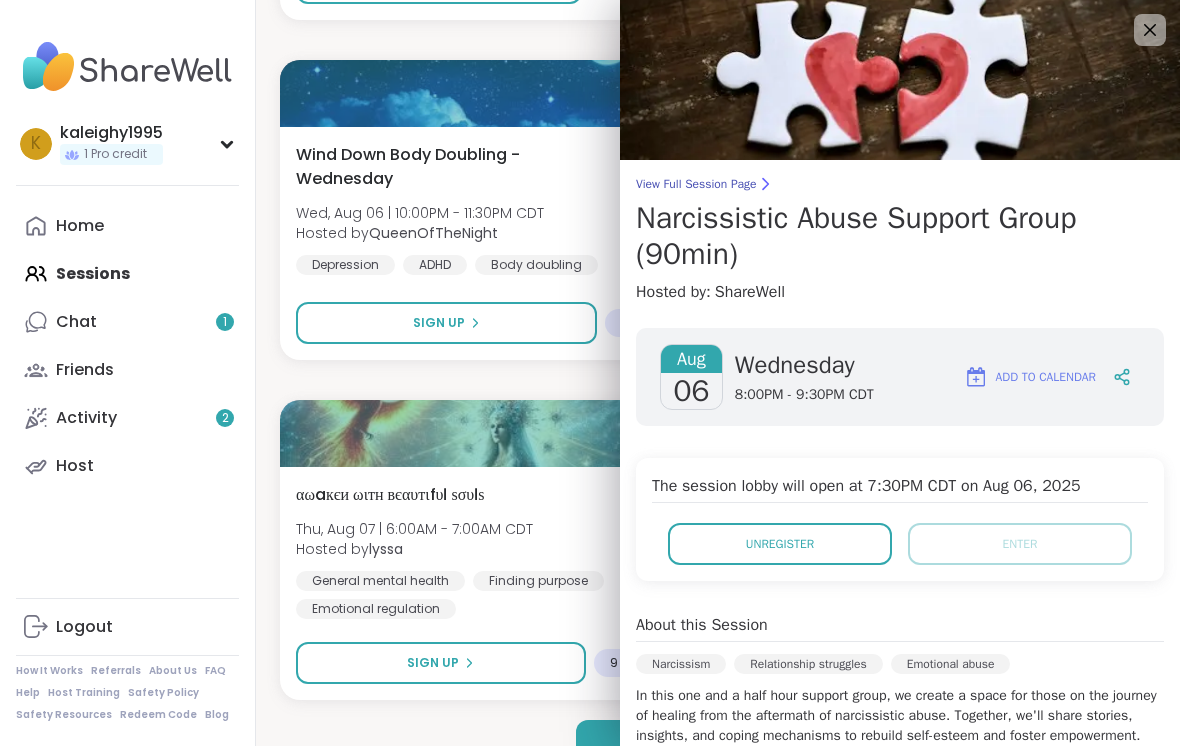 scroll, scrollTop: 5798, scrollLeft: 0, axis: vertical 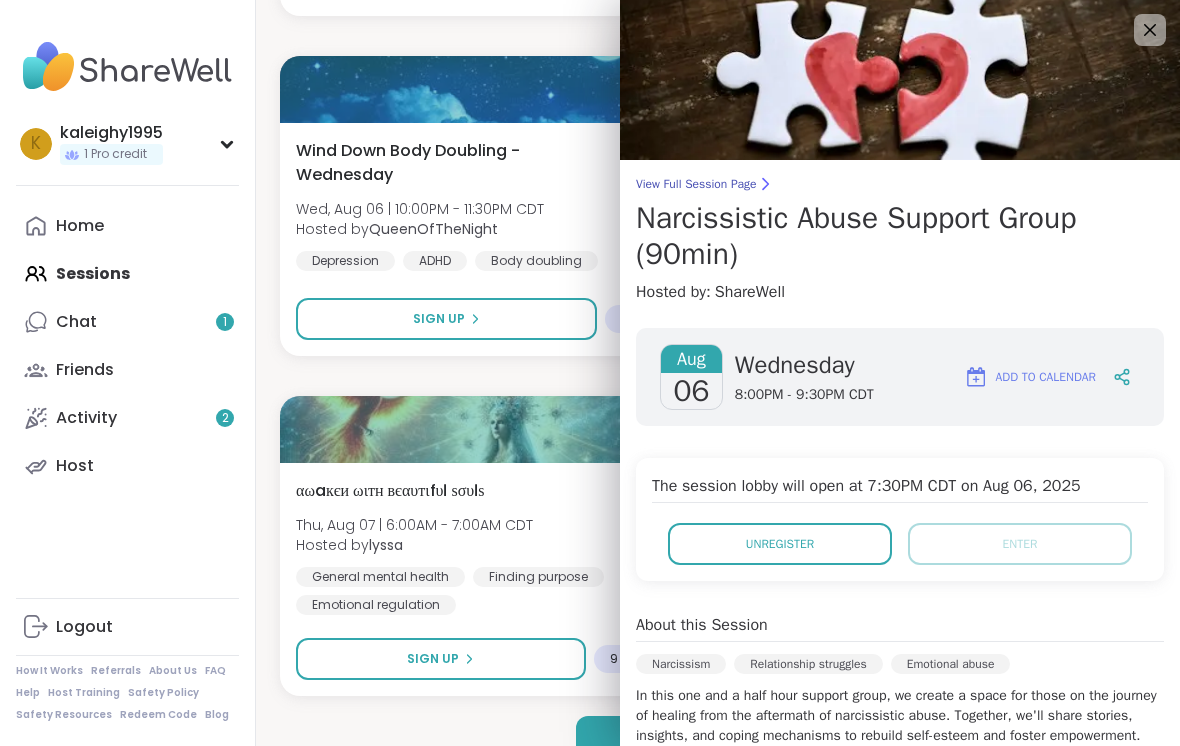 click at bounding box center [900, 80] 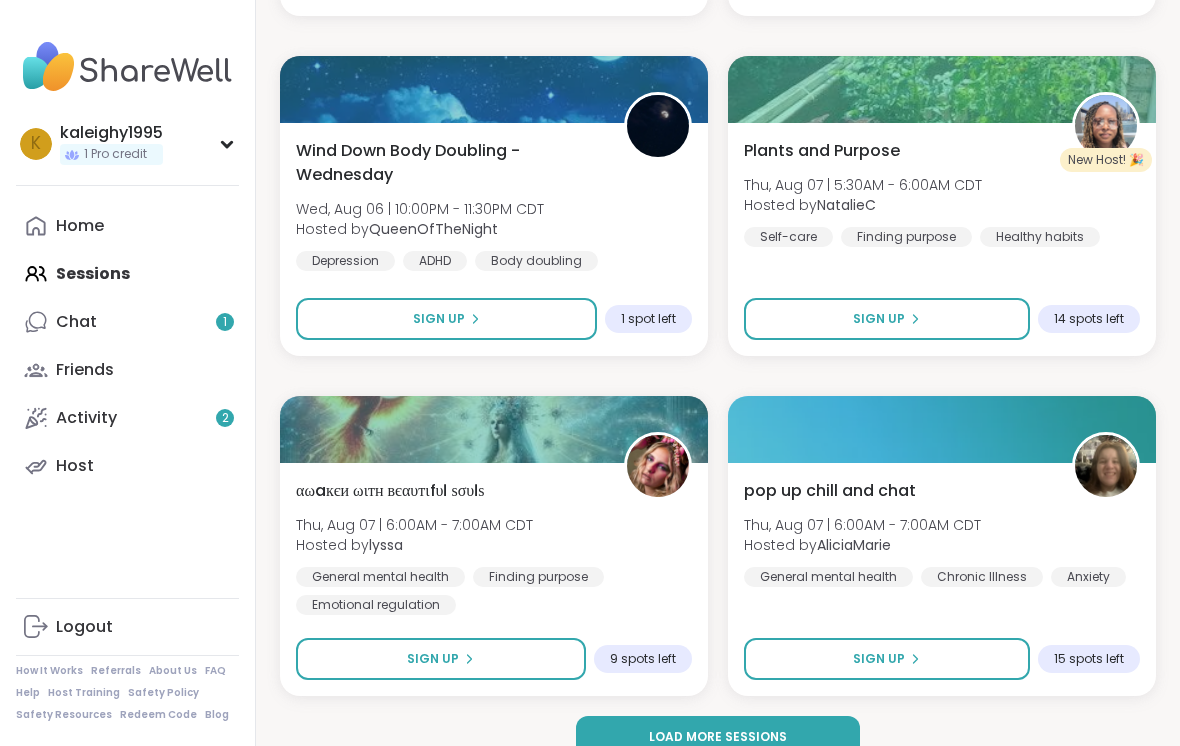 click on "Sign Up 14 spots left" at bounding box center [942, 319] 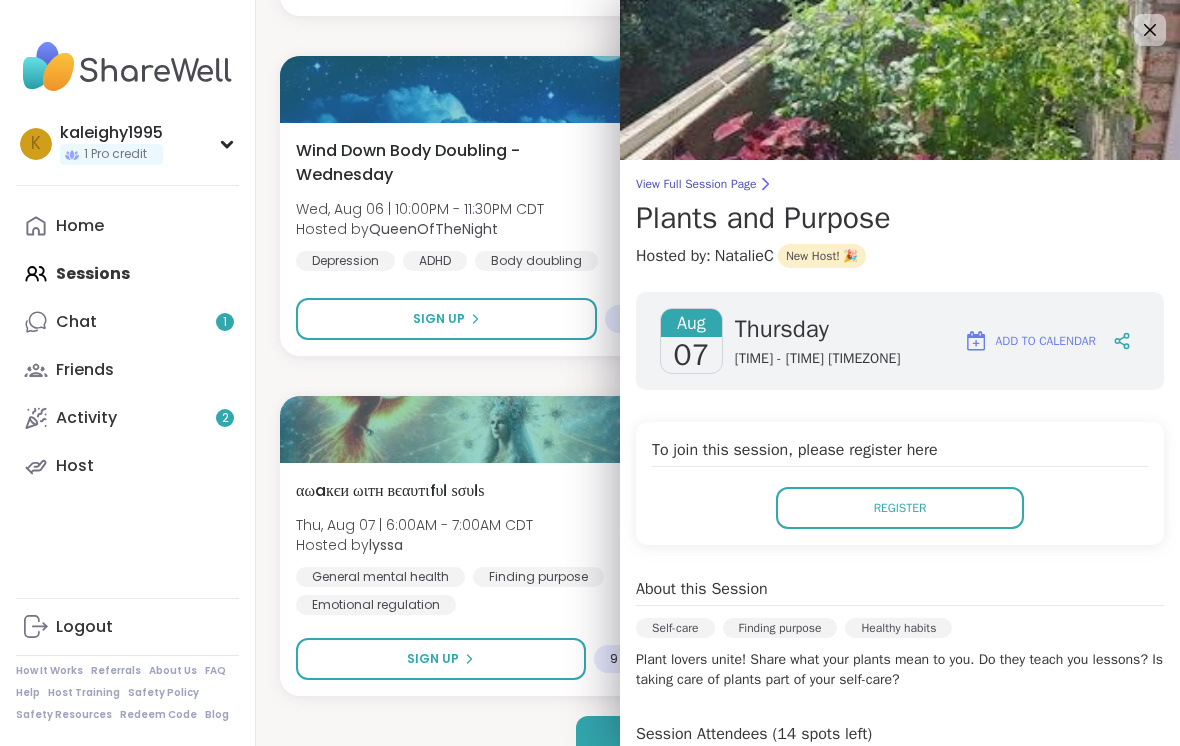click on "Register" at bounding box center [900, 508] 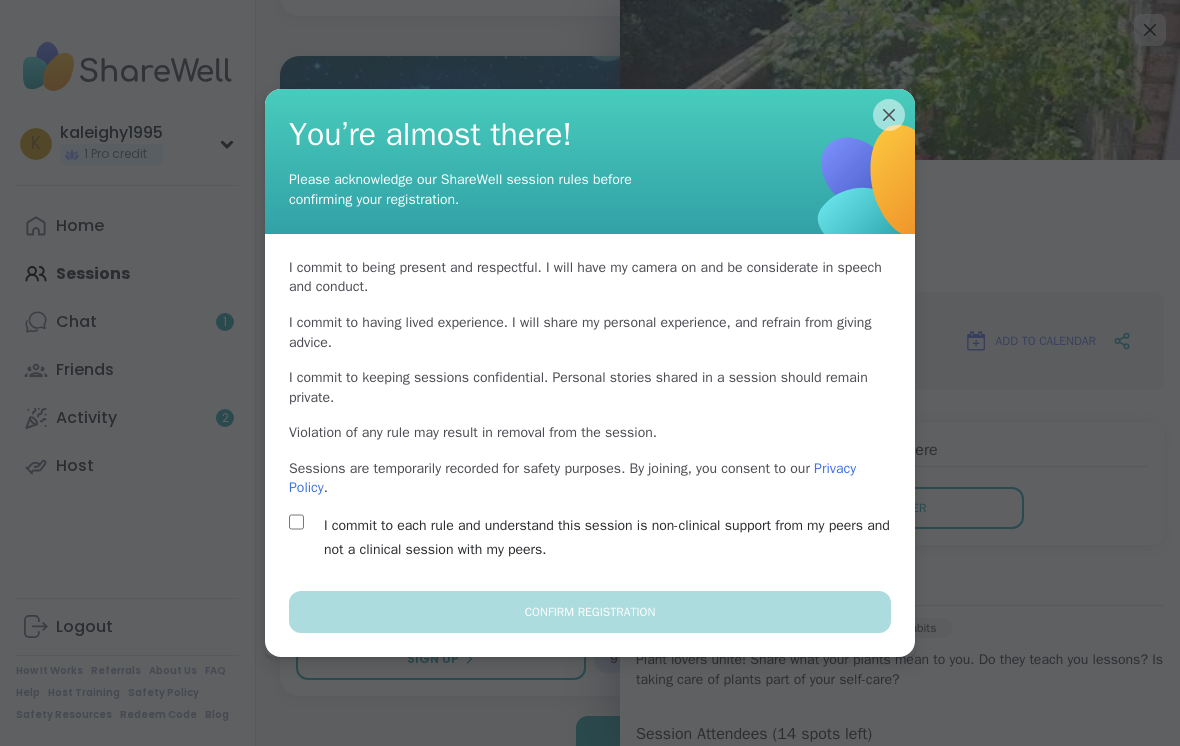 click on "I commit to being present and respectful . I will have my camera on and be considerate in speech and conduct. I commit to having lived experience . I will share my personal experience, and refrain from giving advice. I commit to keeping sessions confidential . Personal stories shared in a session should remain private. Violation of any rule may result in removal from the session. Sessions are temporarily recorded for safety purposes. By joining, you consent to our   Privacy Policy . I commit to each rule and understand this session is non-clinical support from my peers and not a clinical session with my peers." at bounding box center [590, 412] 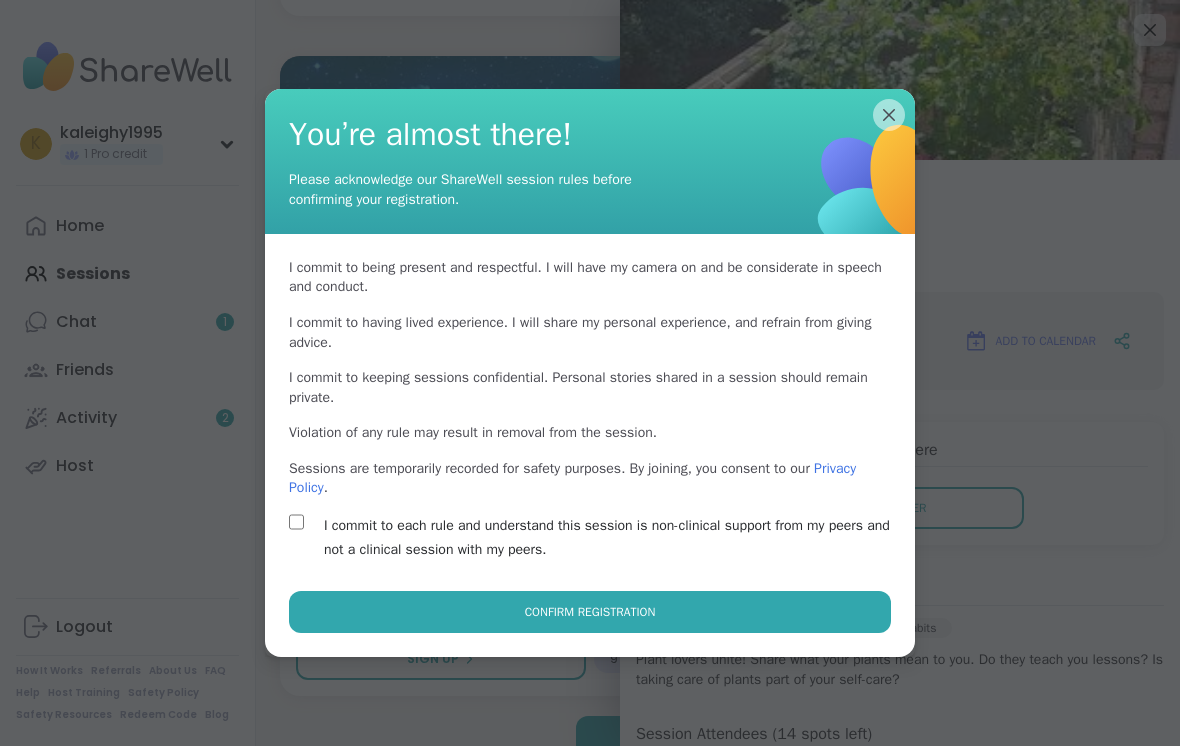 click on "Confirm Registration" at bounding box center (590, 612) 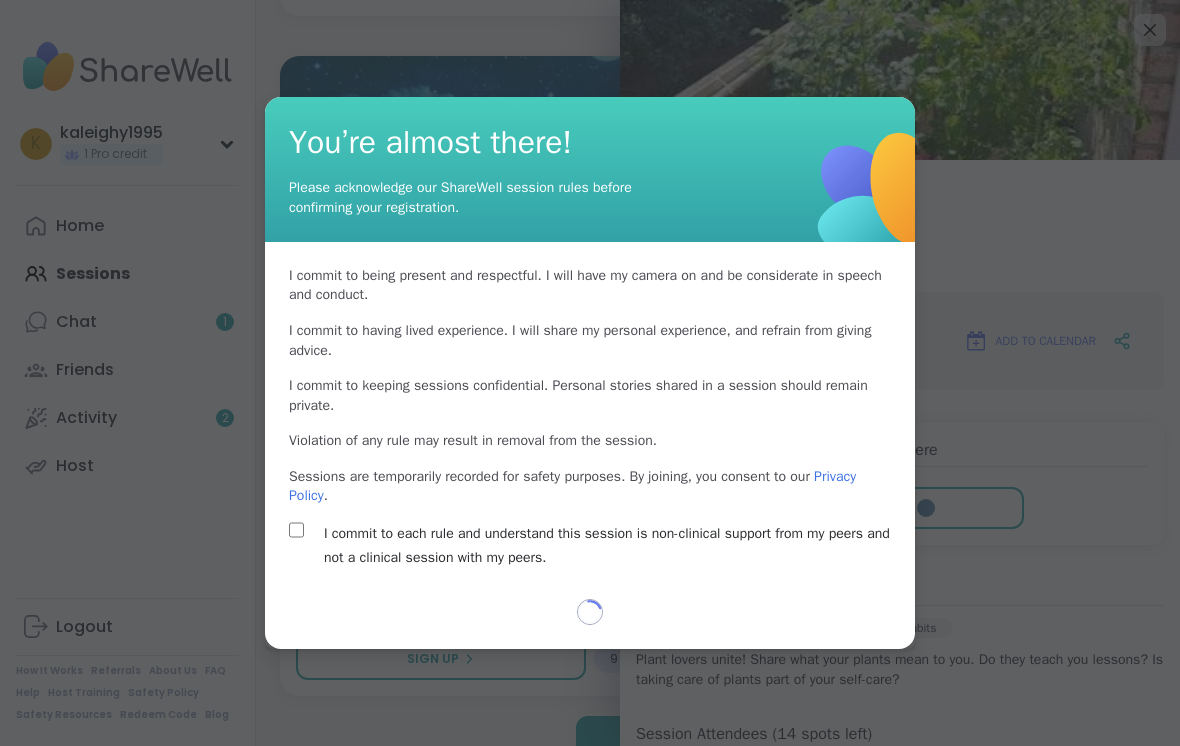 select on "**" 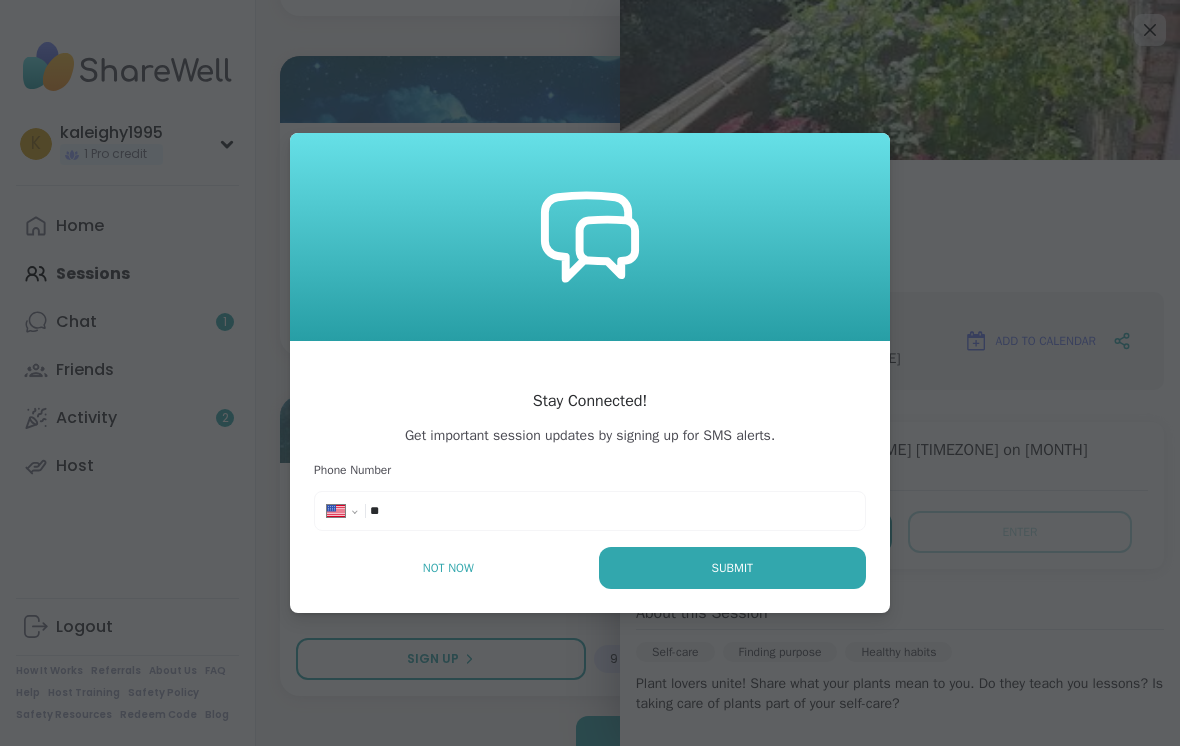 click on "Submit" at bounding box center [732, 568] 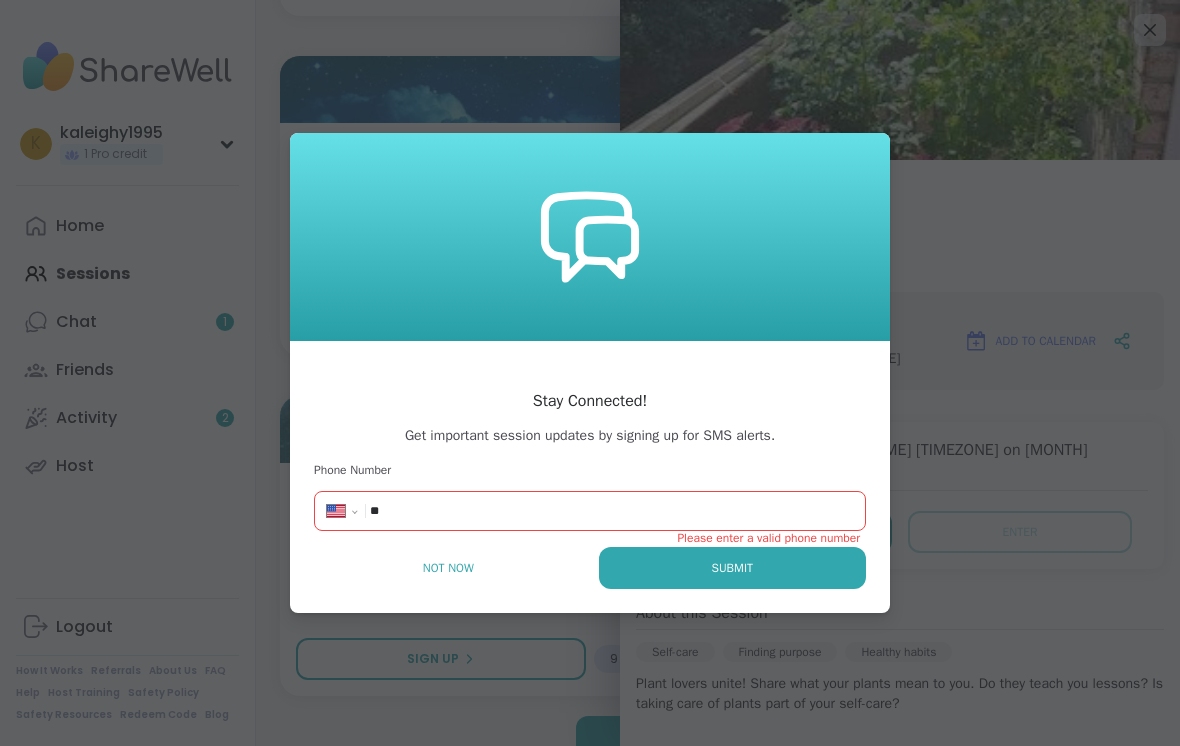 click on "Submit" at bounding box center [732, 568] 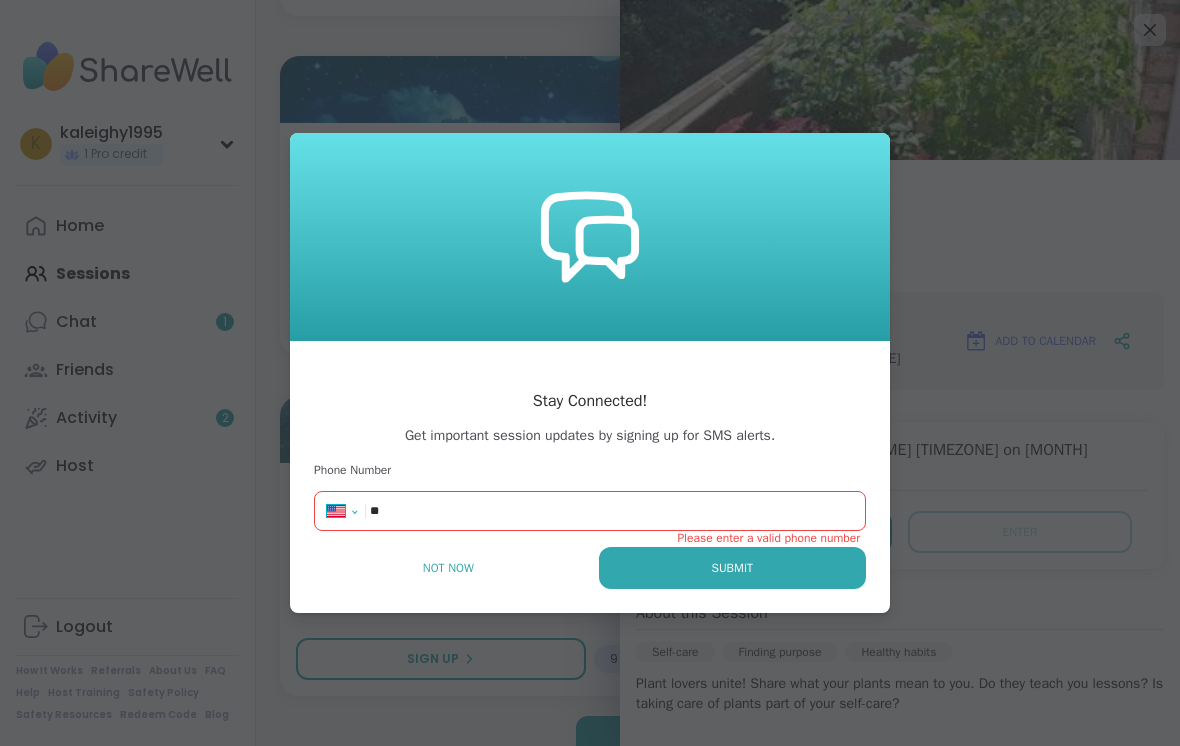 click on "**********" at bounding box center (349, 515) 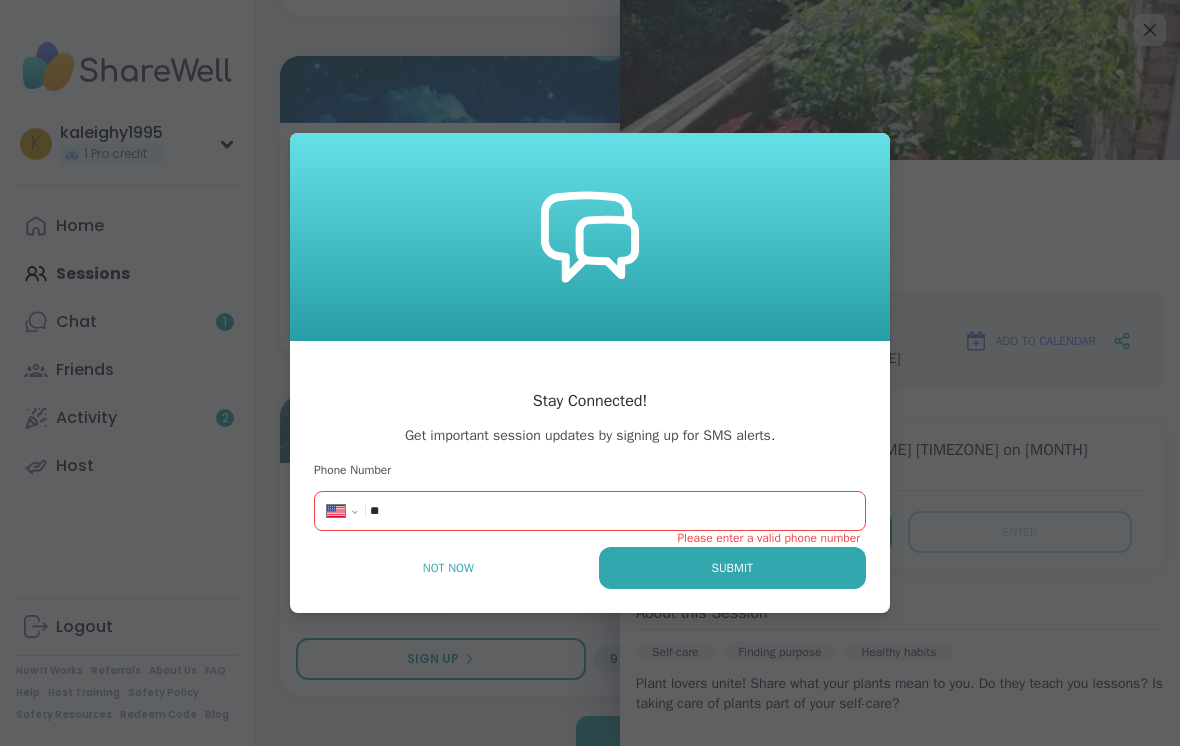 click on "Submit" at bounding box center (732, 568) 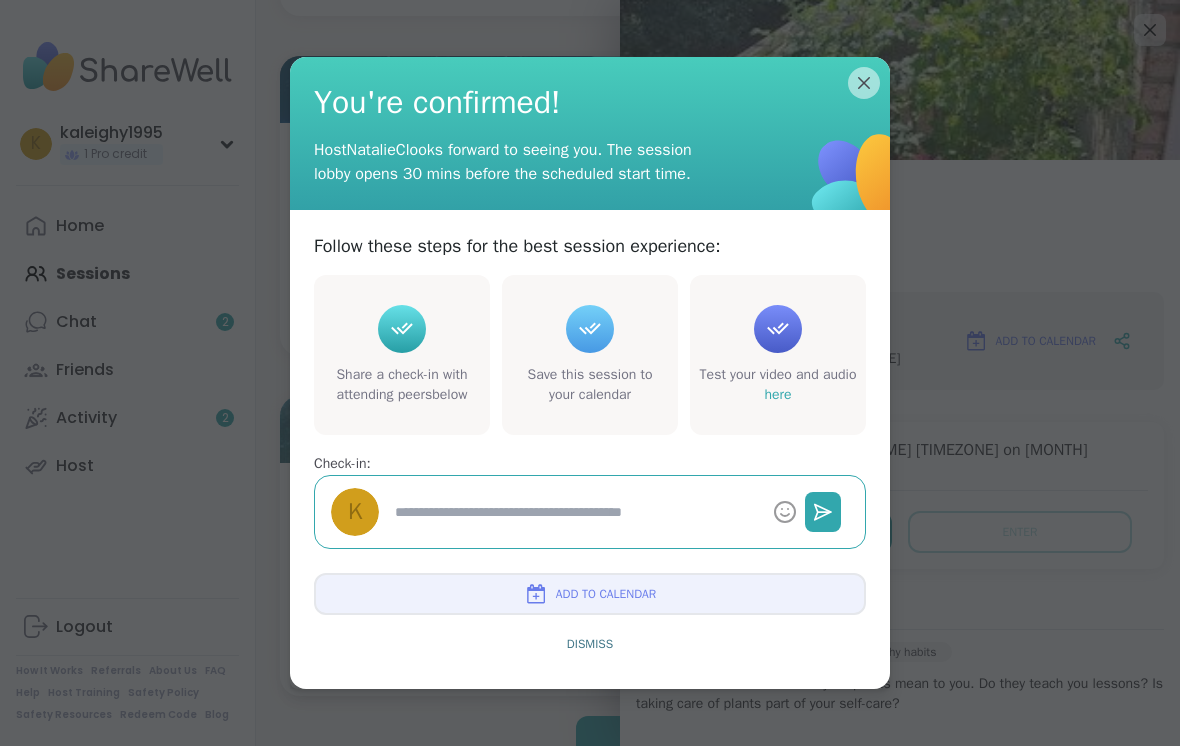 click at bounding box center [576, 512] 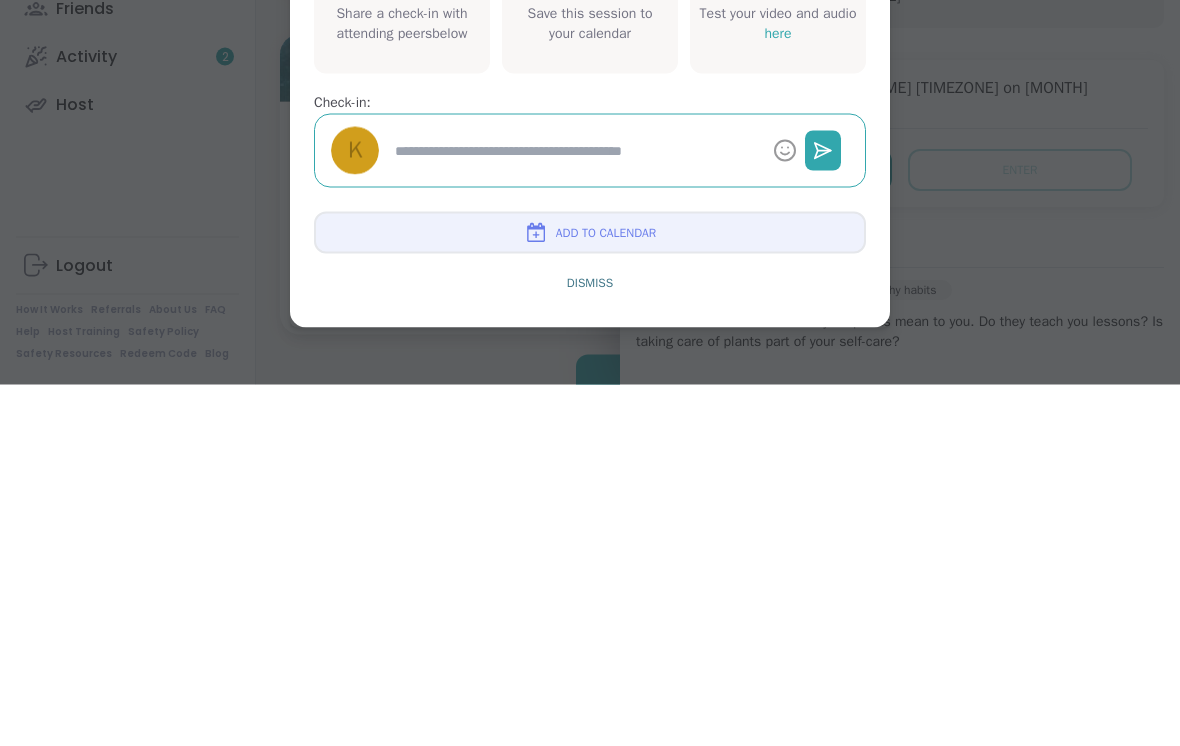 type on "*" 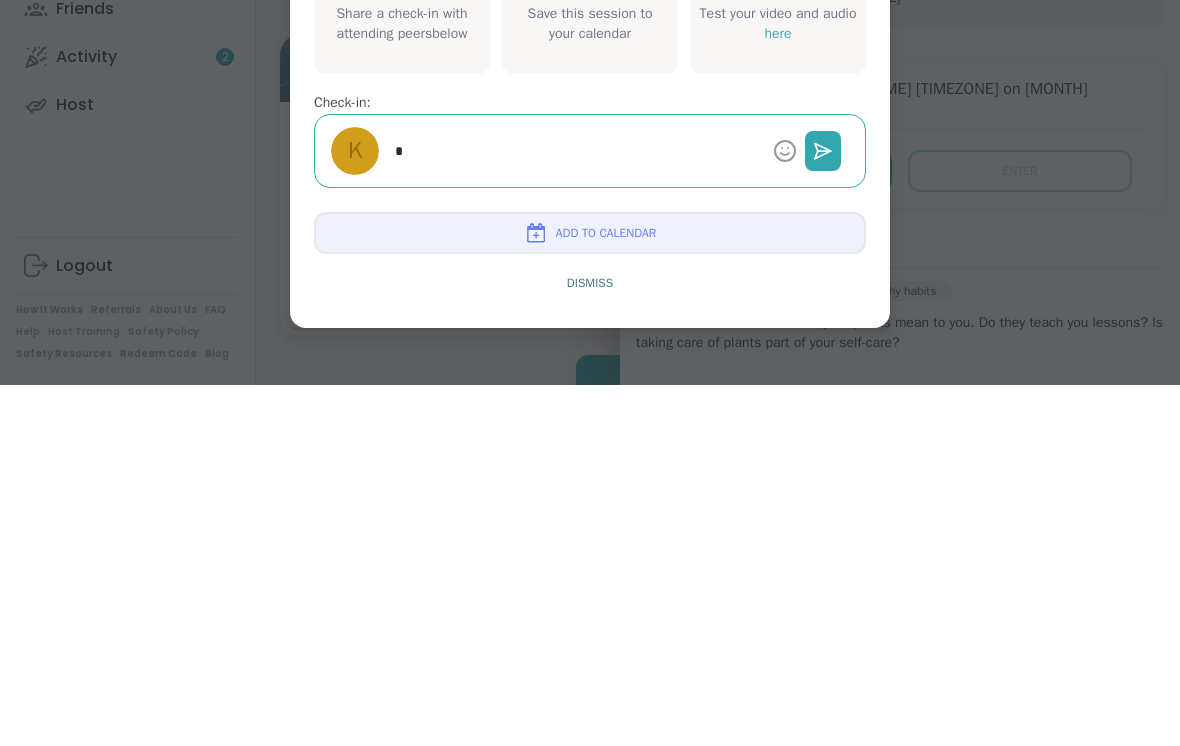 type on "*" 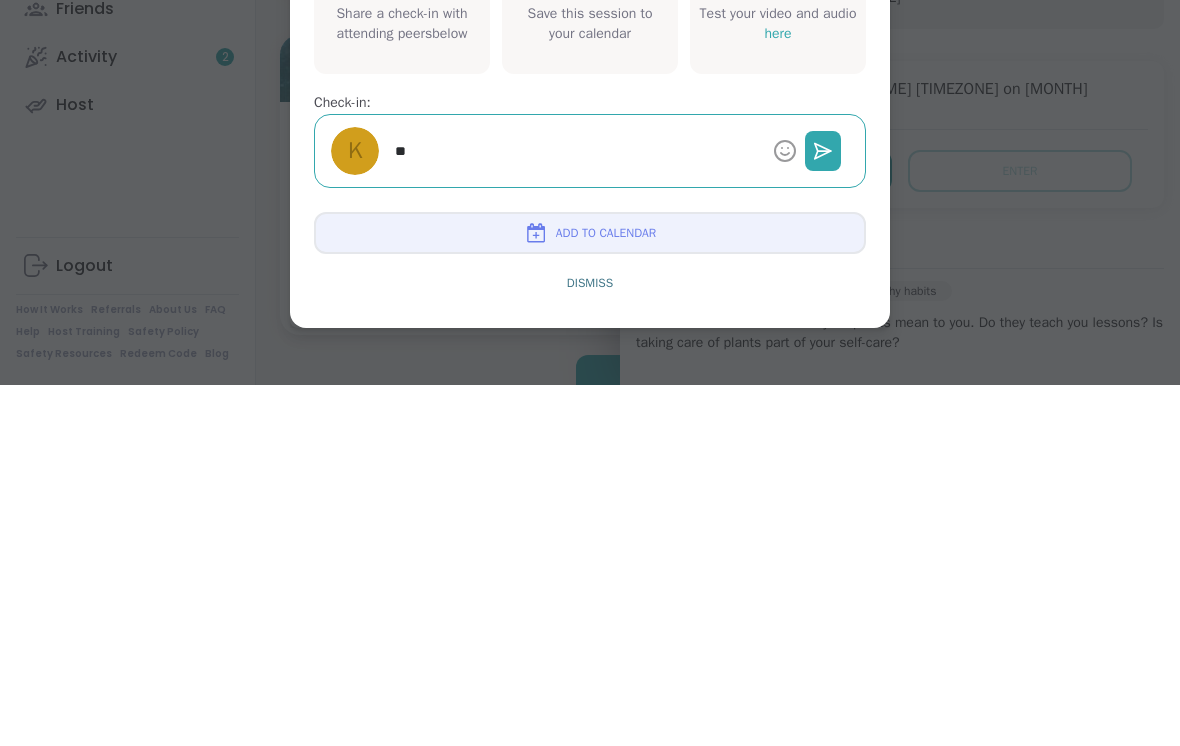 type on "*" 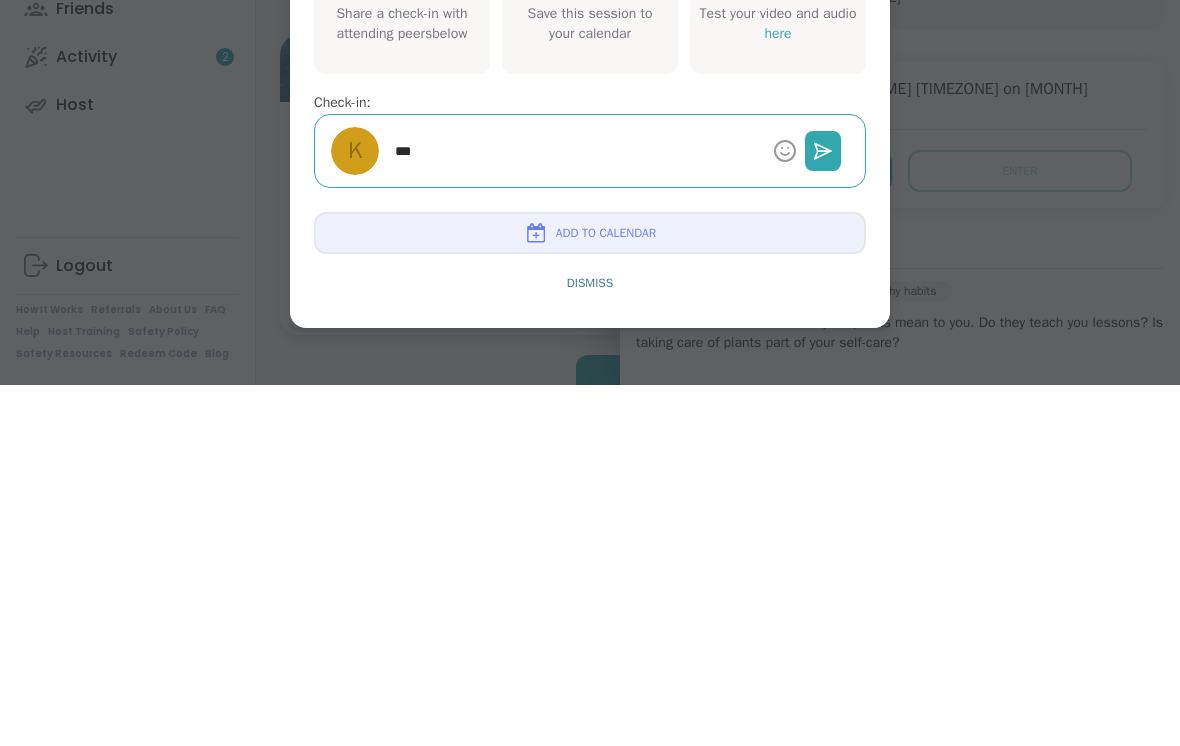 type on "*" 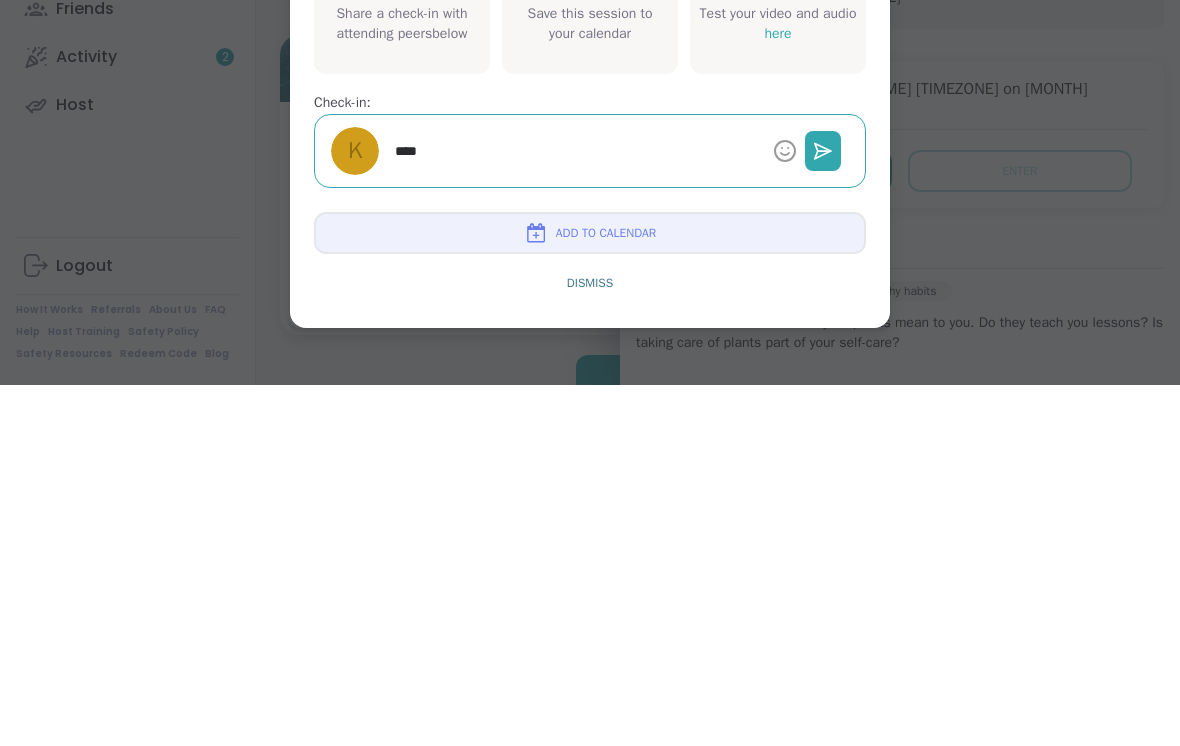 type on "*" 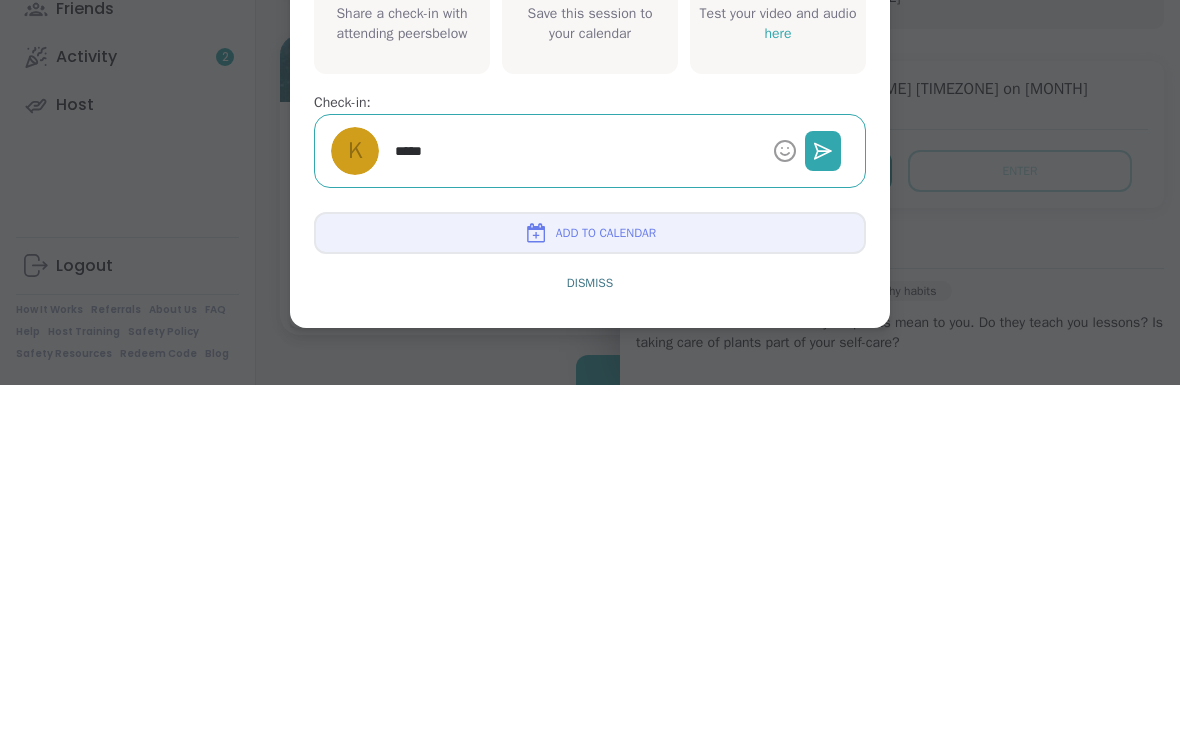 type on "*" 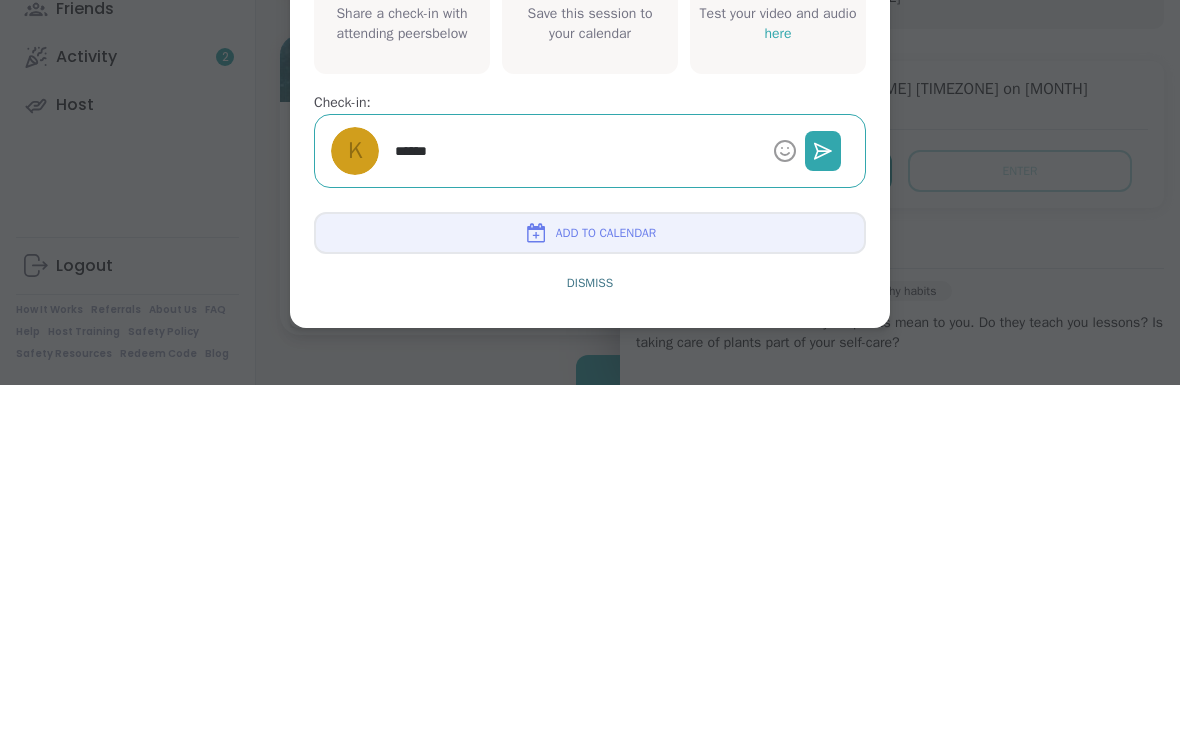 type on "*" 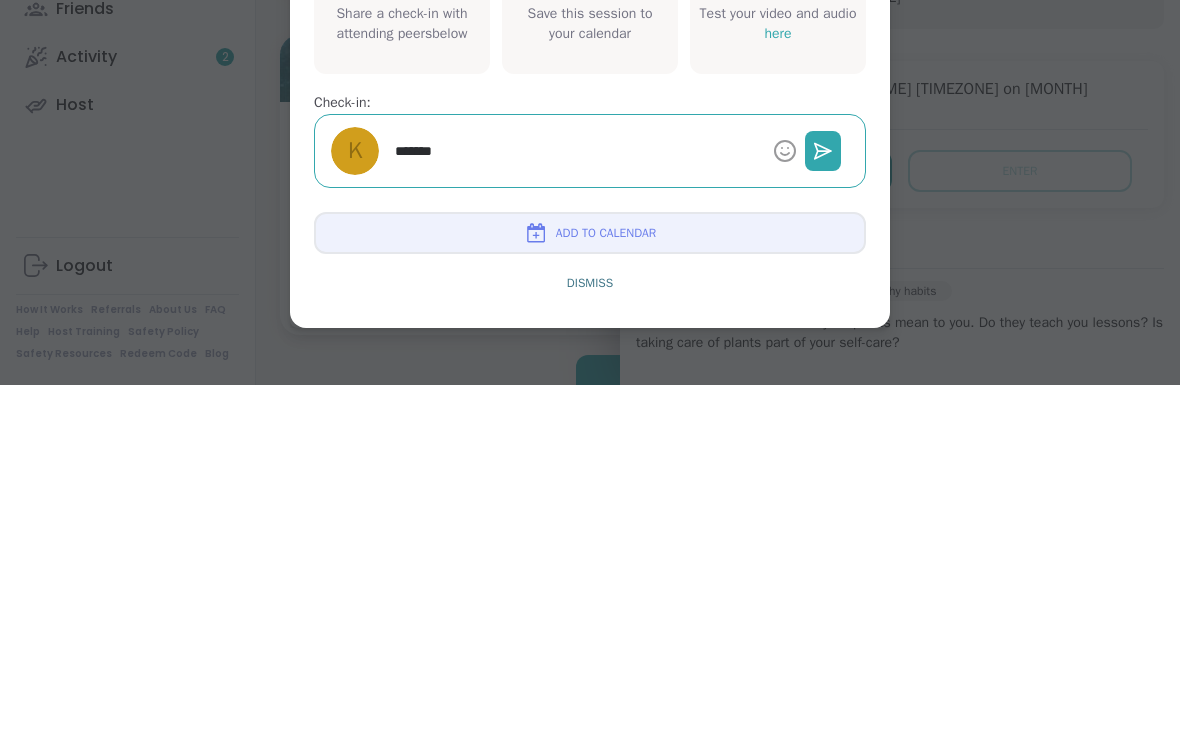 type on "*" 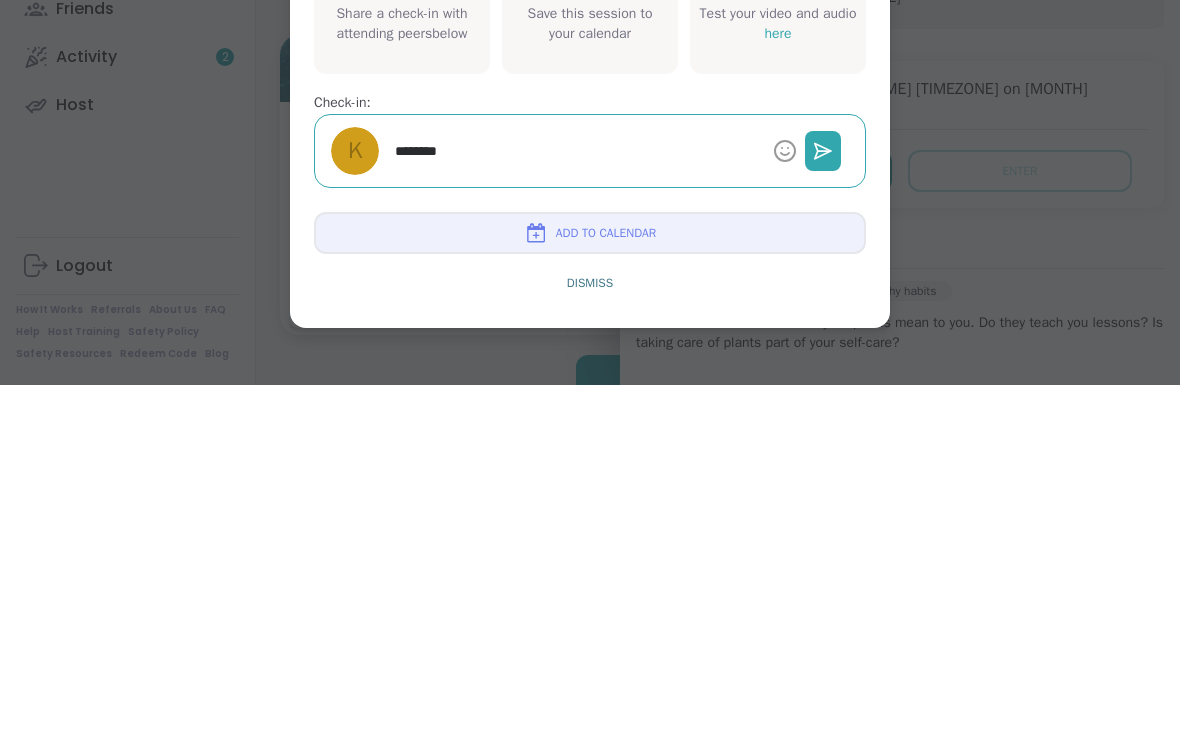 type on "*" 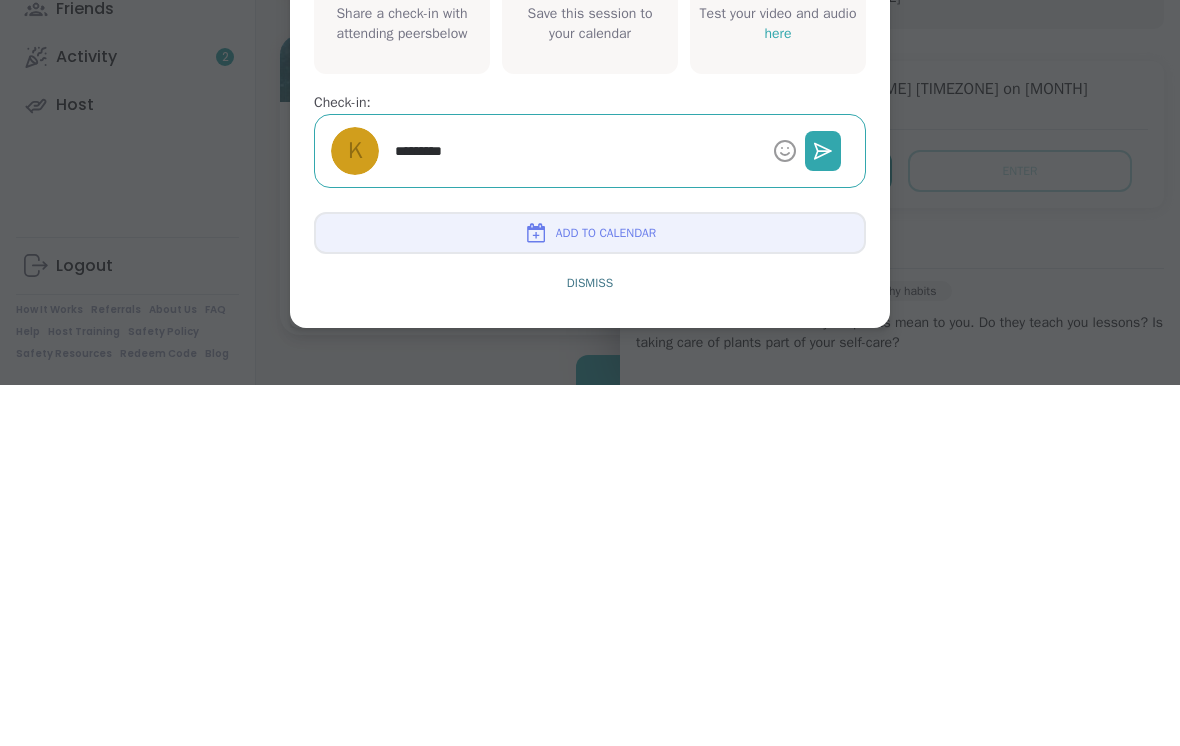 type on "**********" 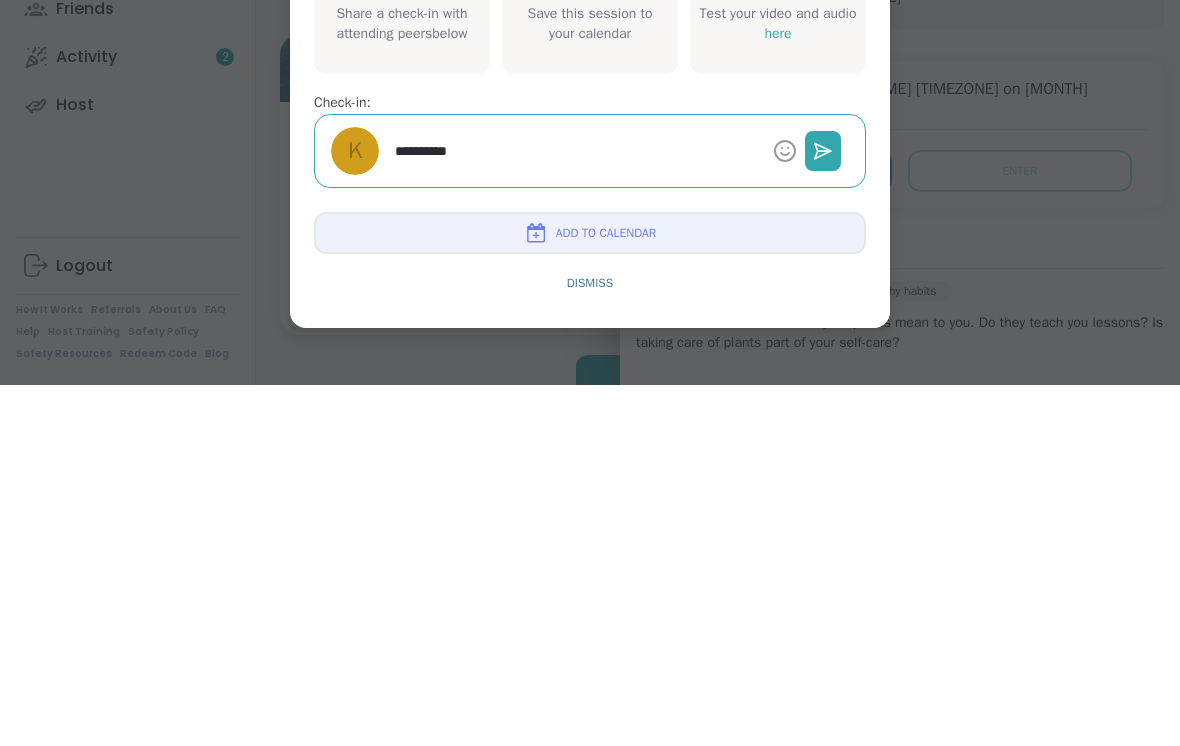 type on "*" 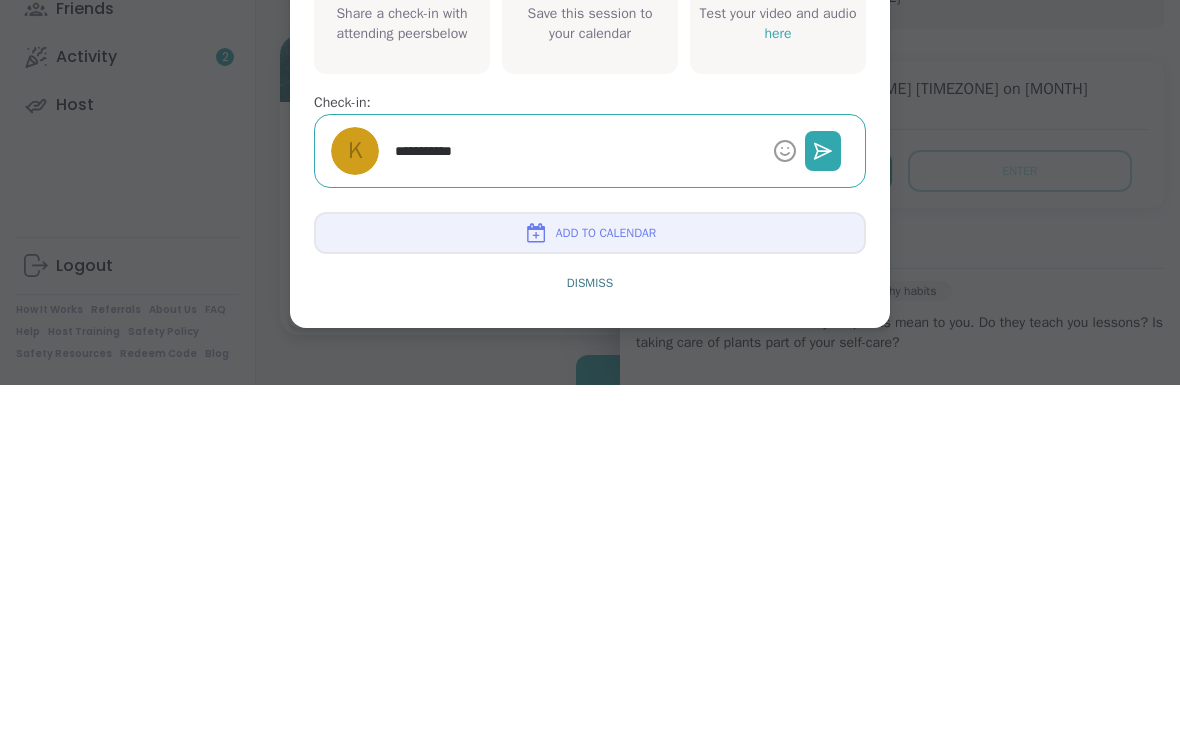 type on "*" 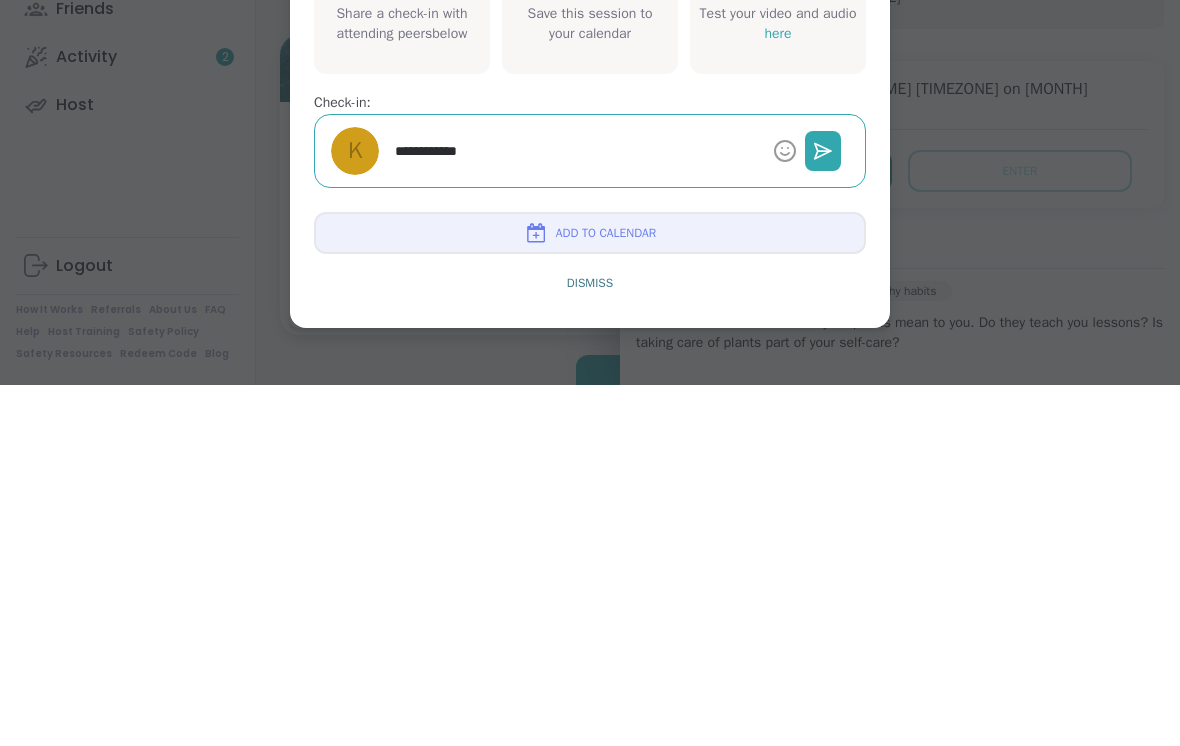 type on "*" 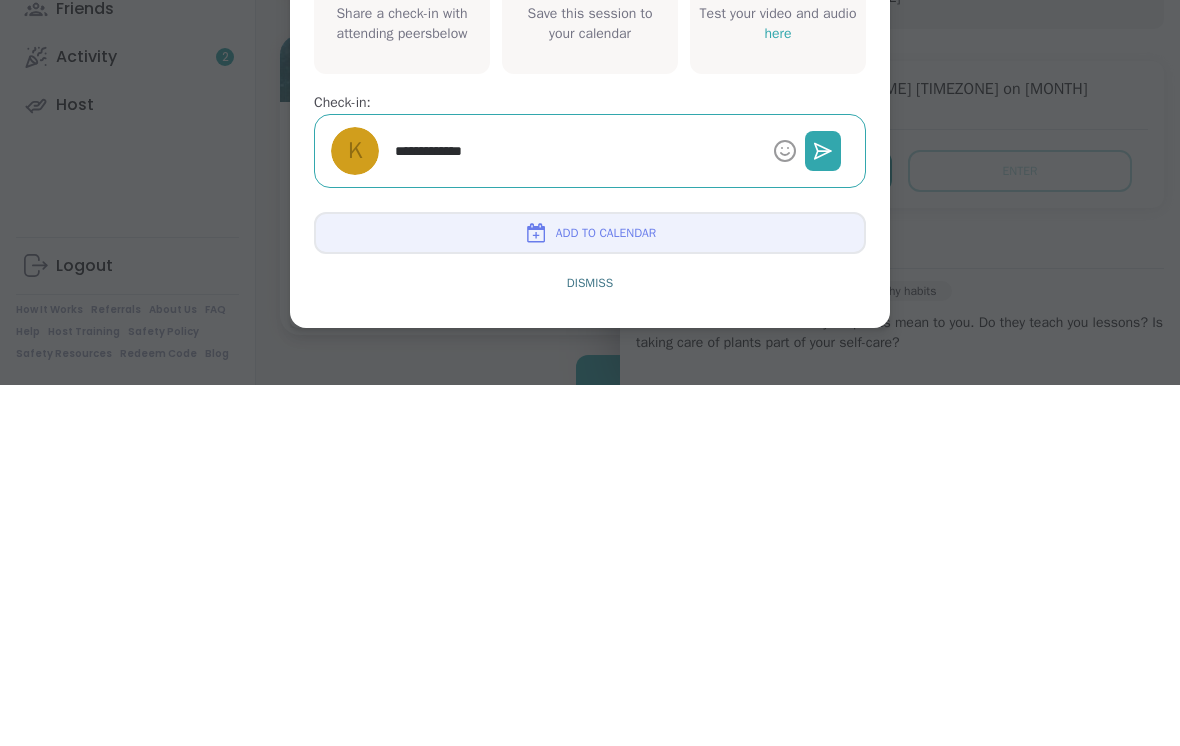 type on "*" 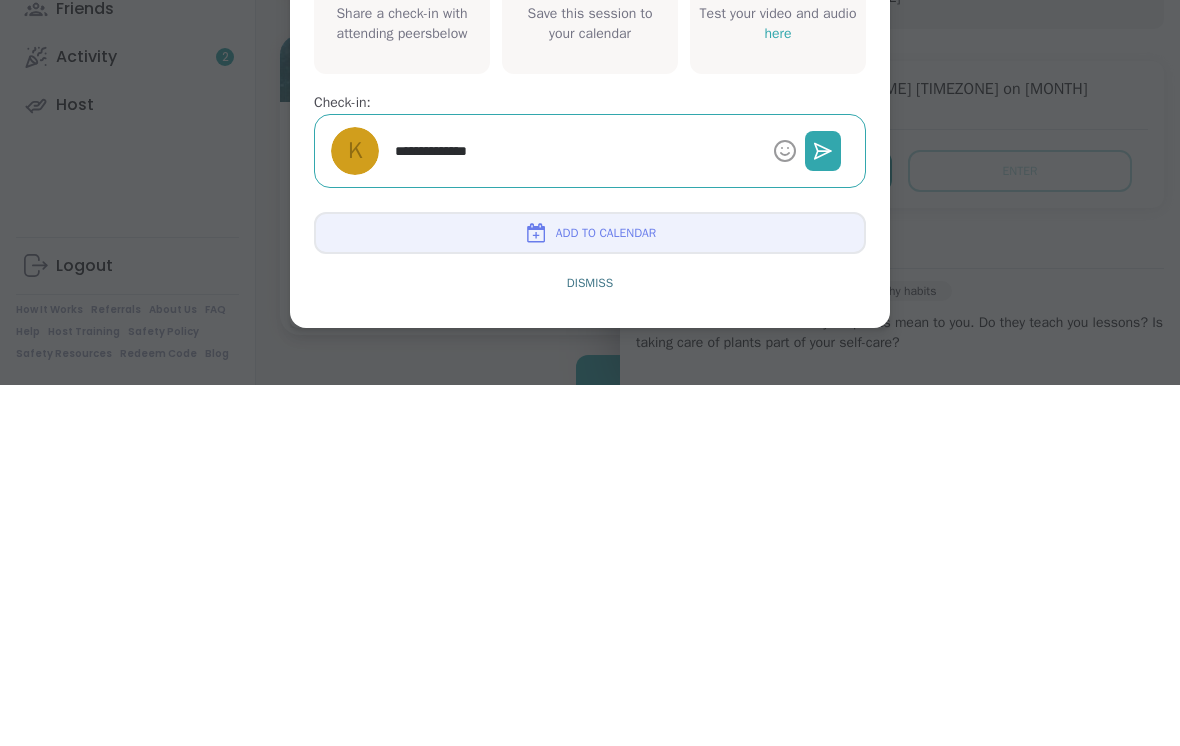 type on "*" 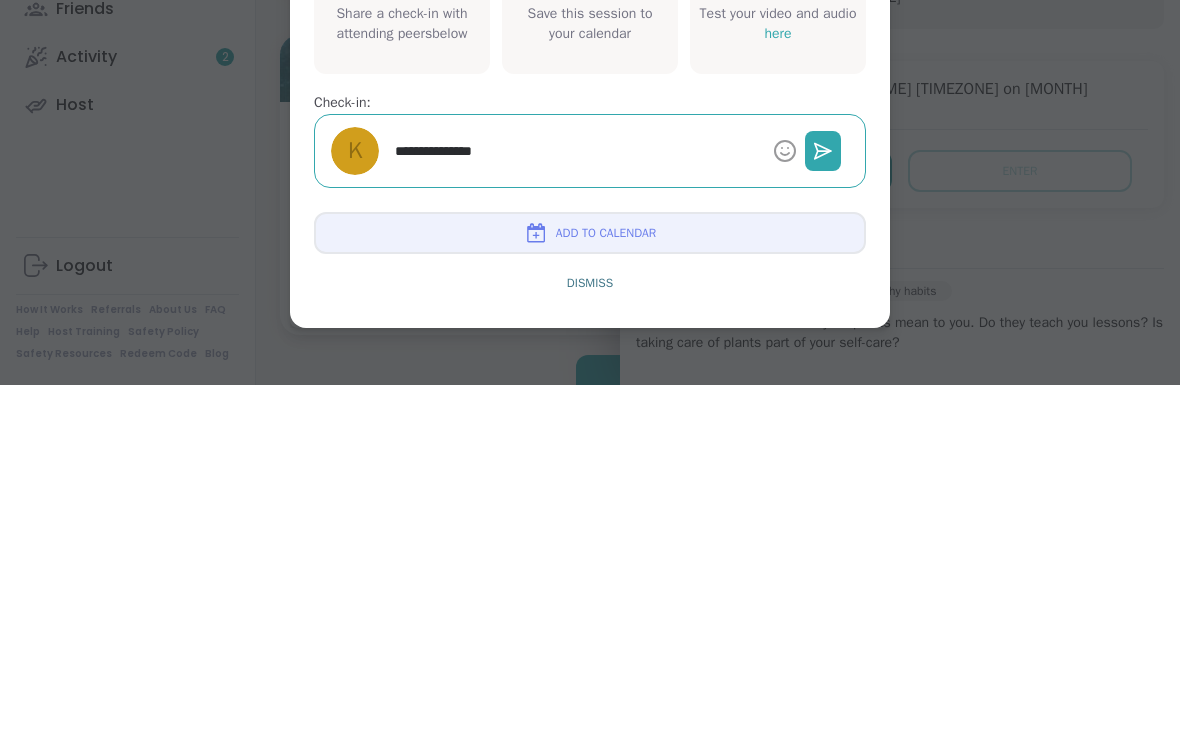 type on "*" 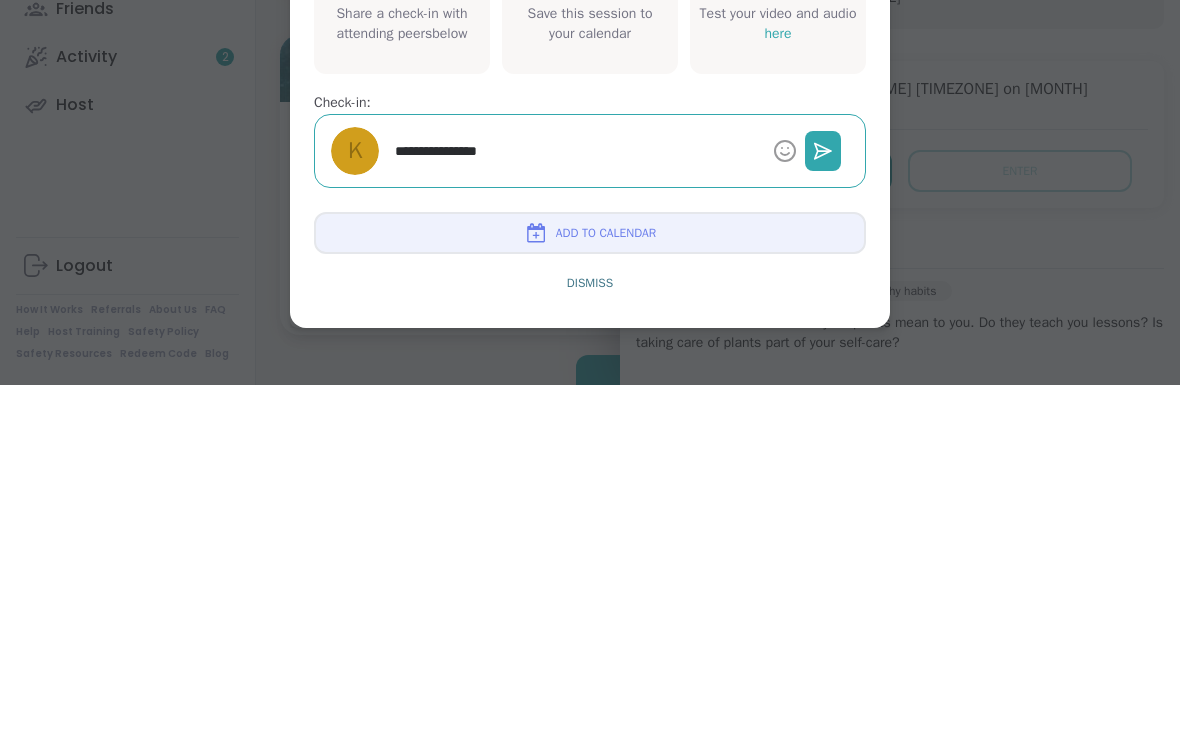 type on "*" 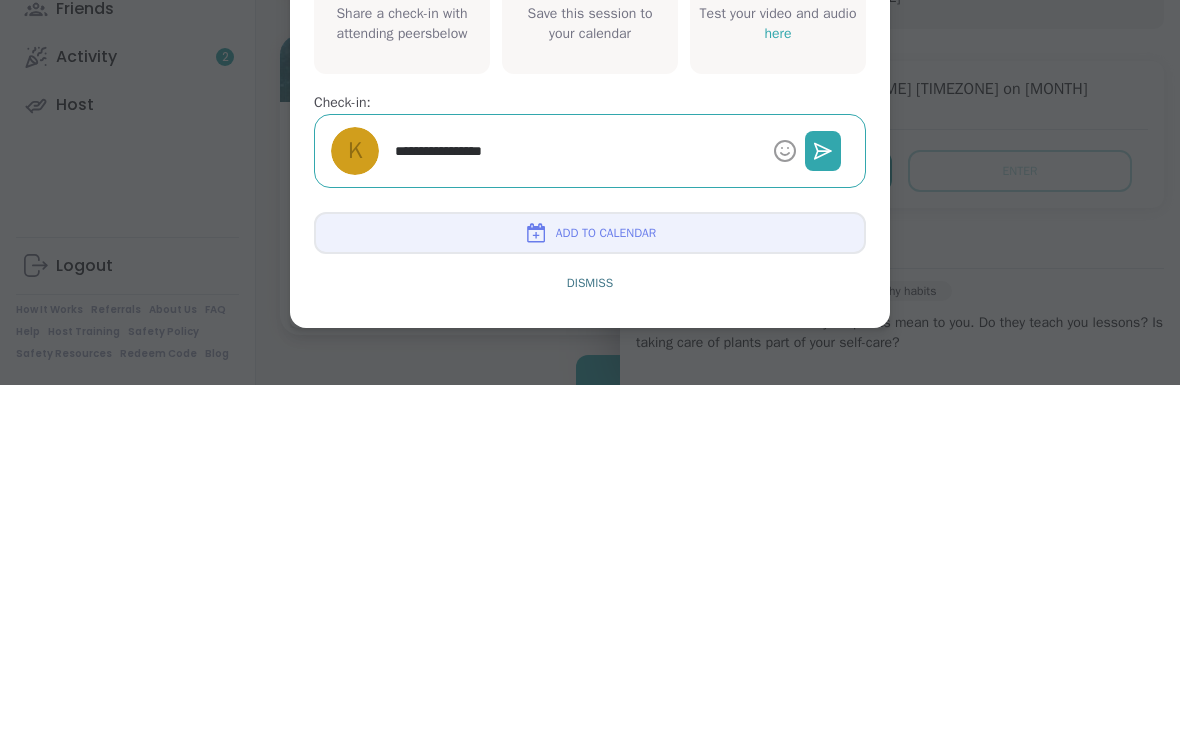 type on "*" 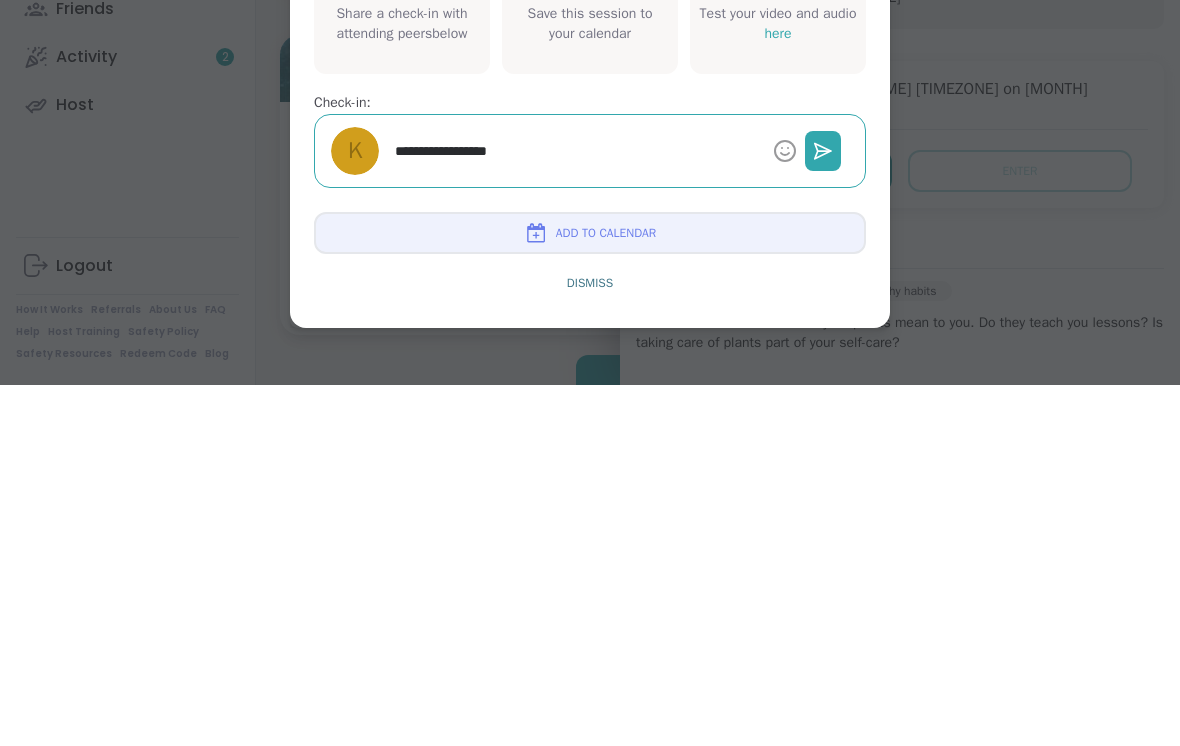 type on "*" 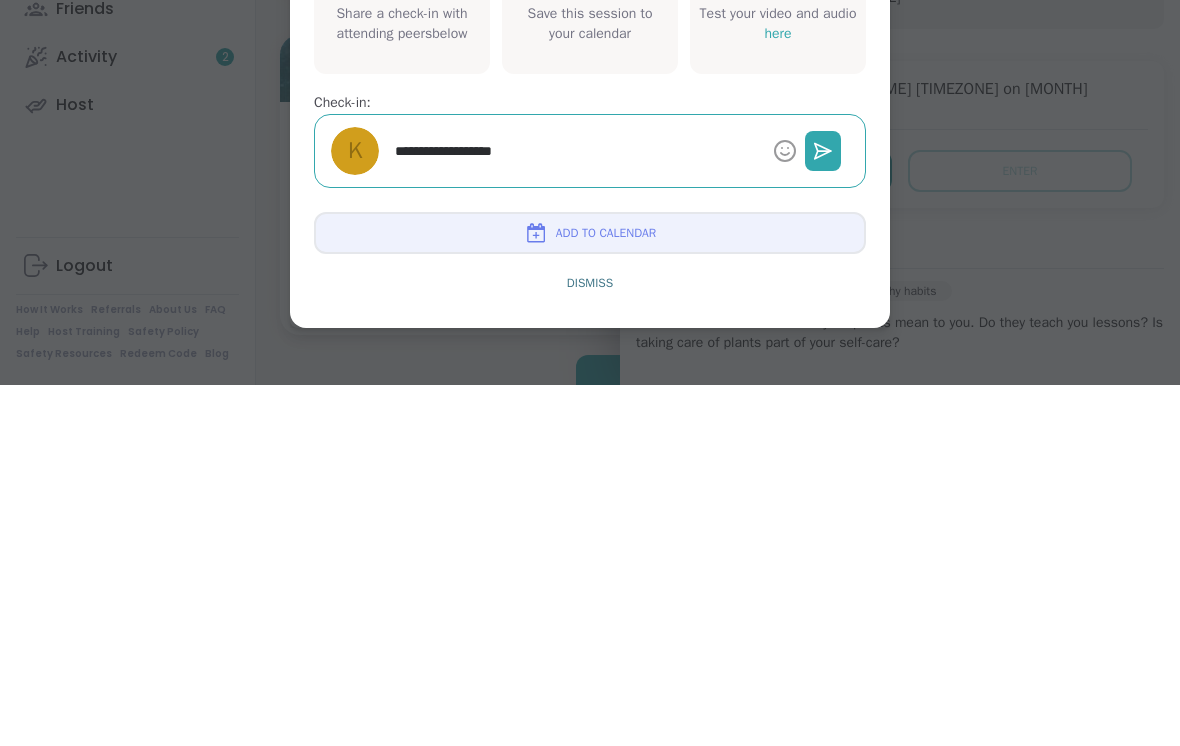 type on "*" 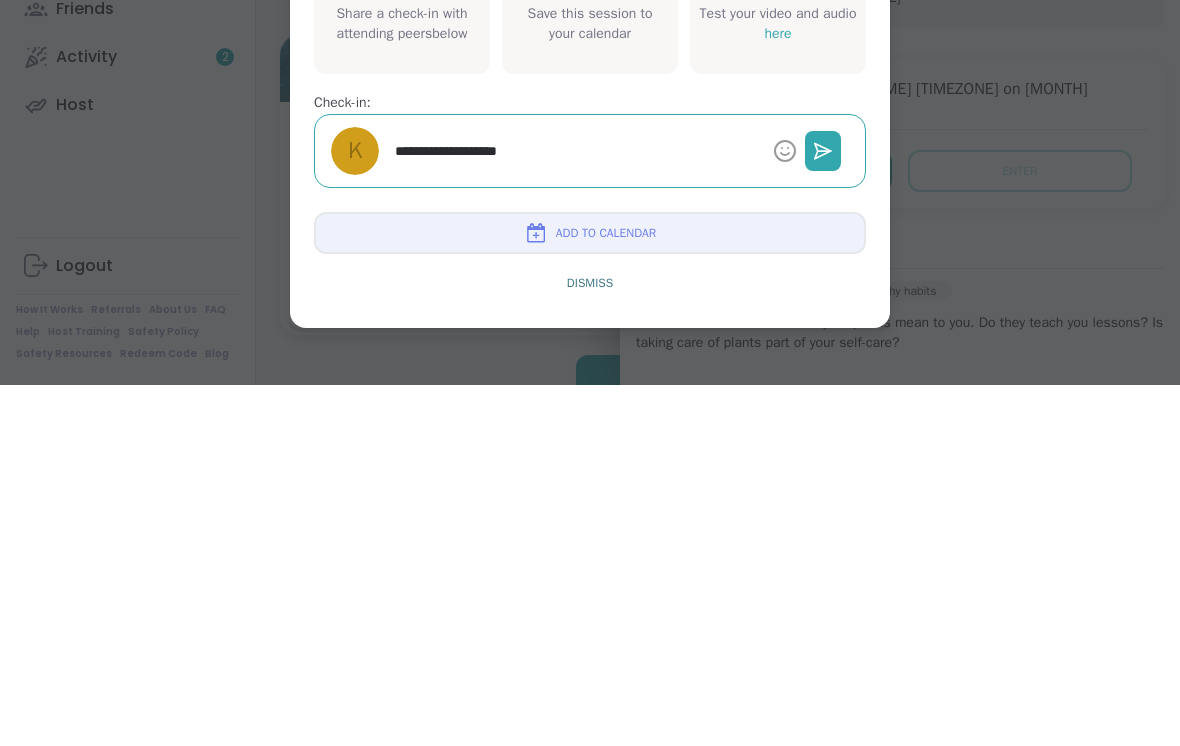 type on "**********" 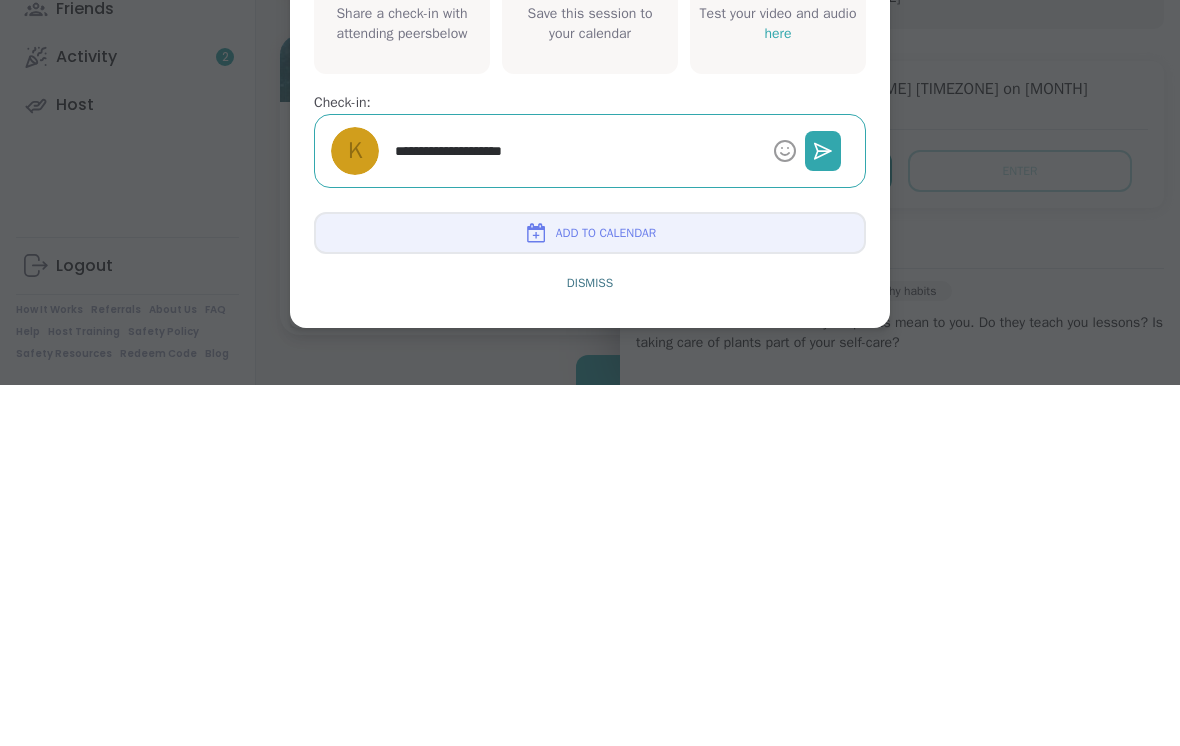 type on "*" 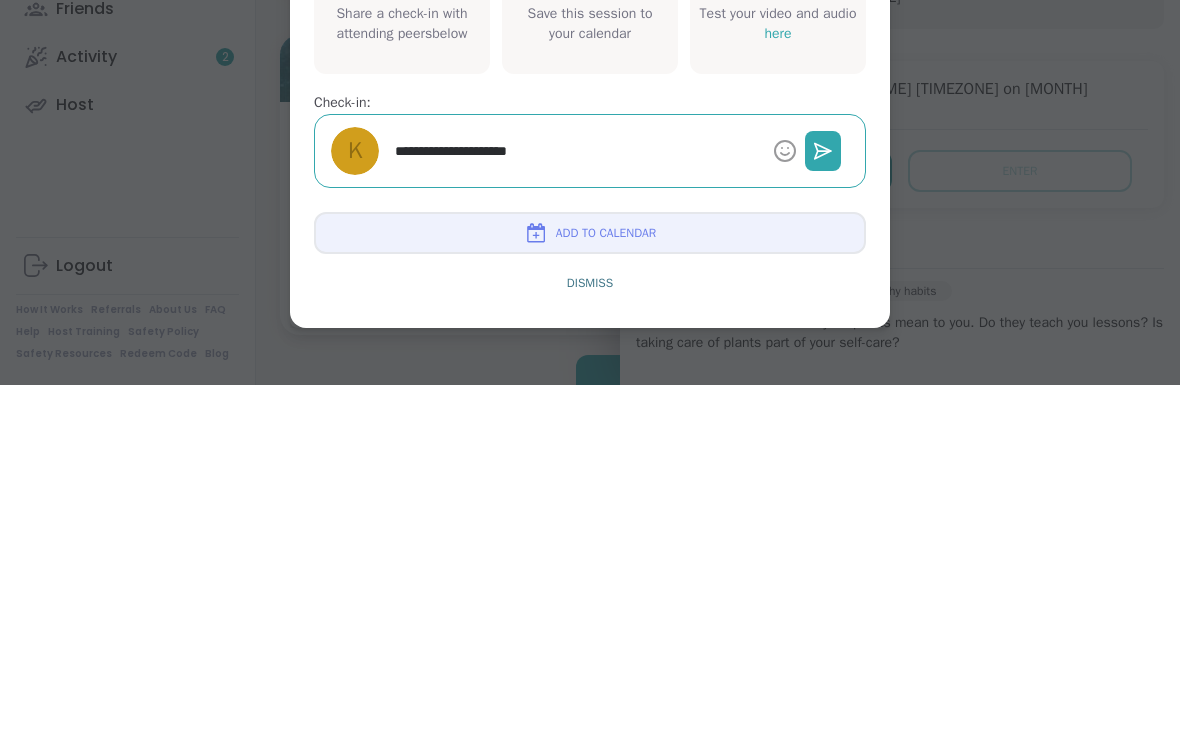 type on "*" 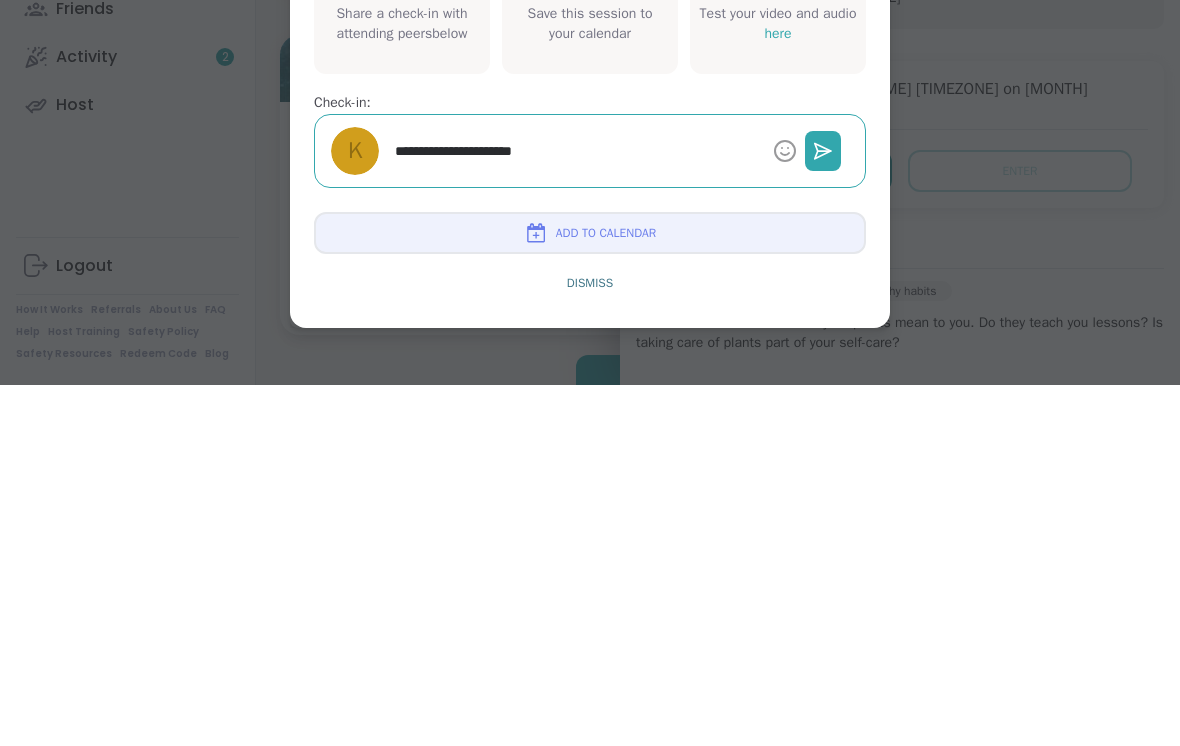 type on "*" 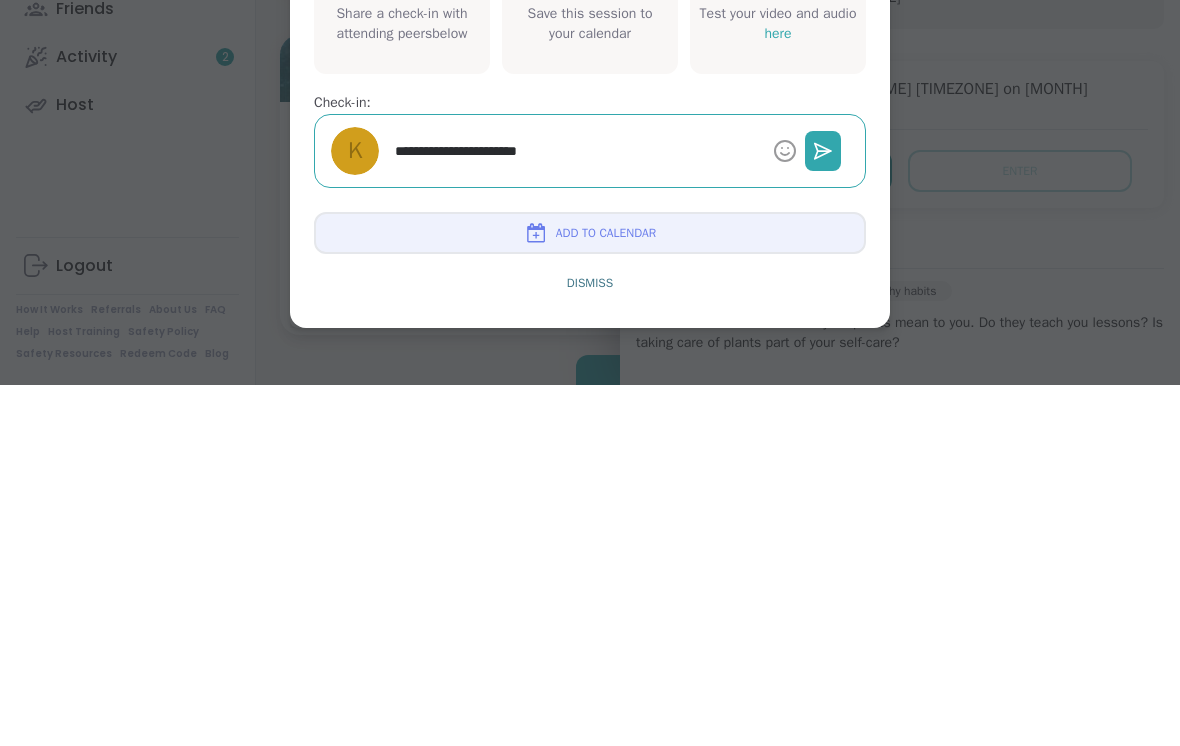type on "*" 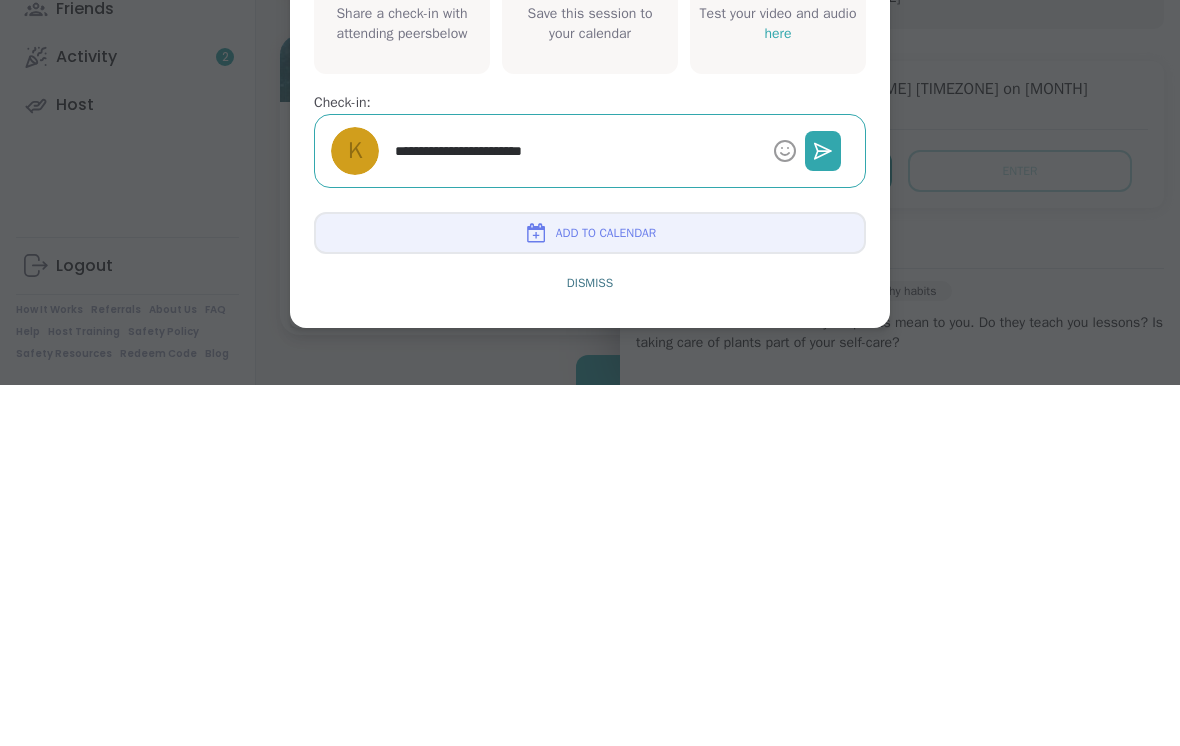 type on "*" 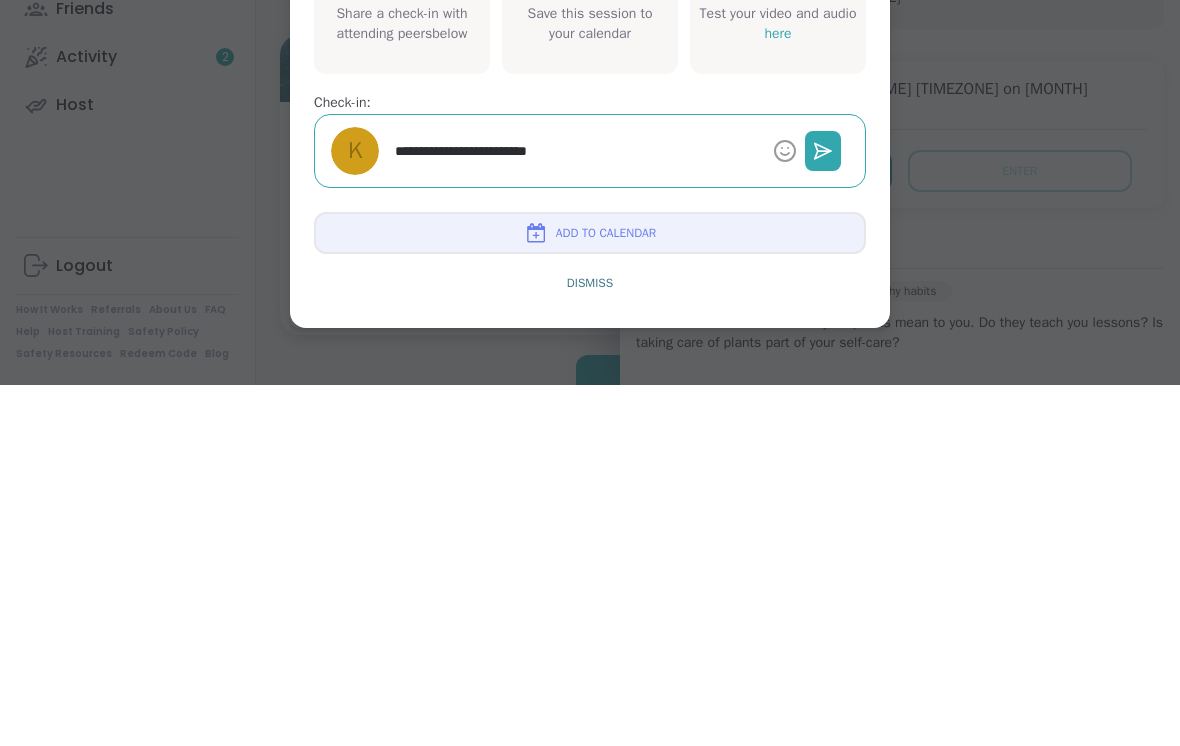 type on "*" 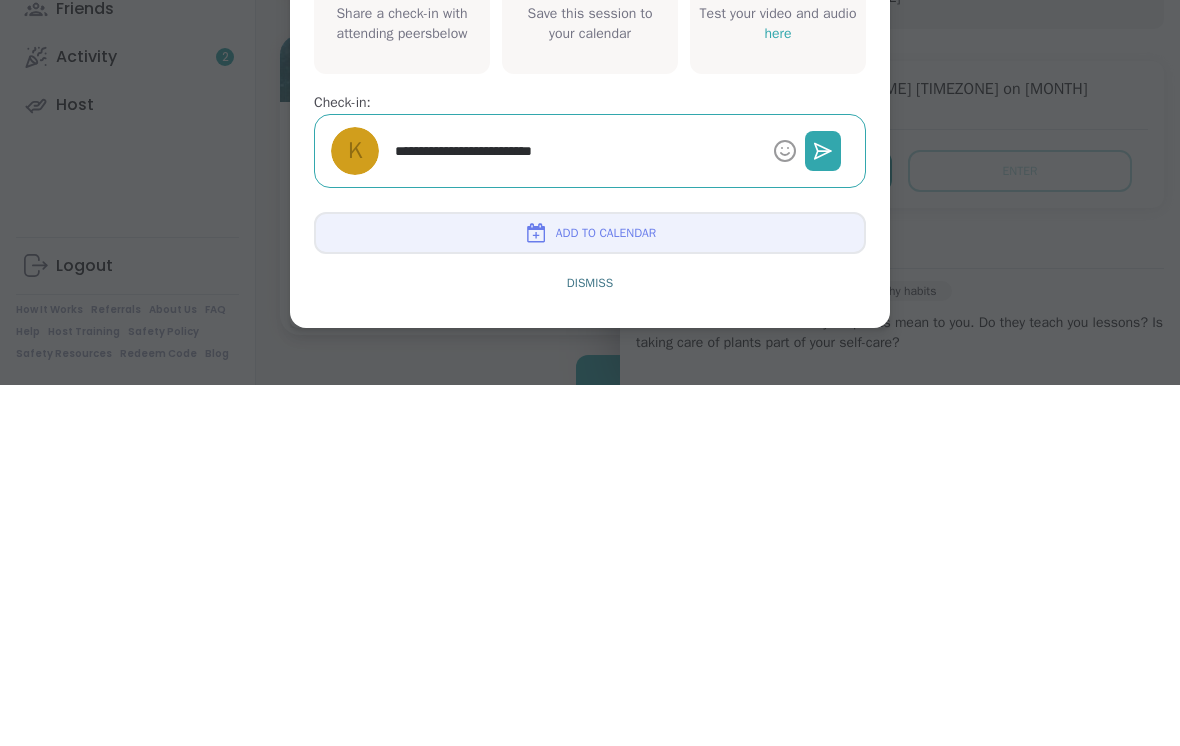 type on "*" 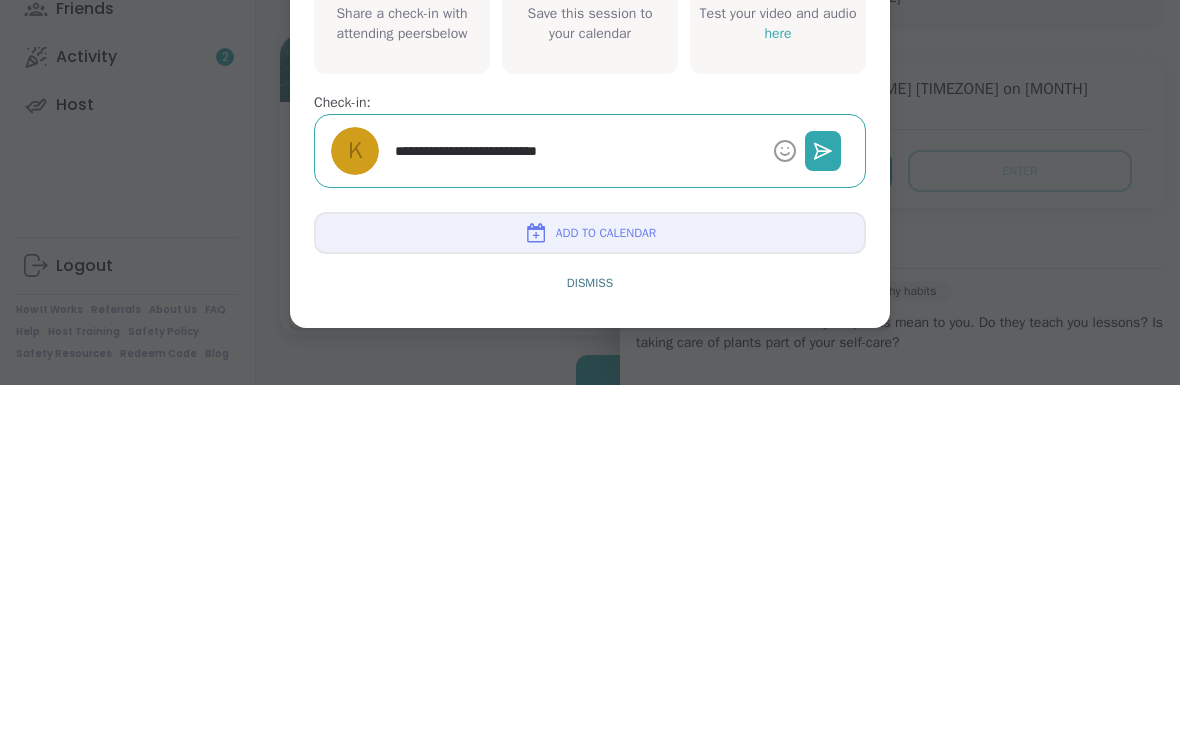 type on "*" 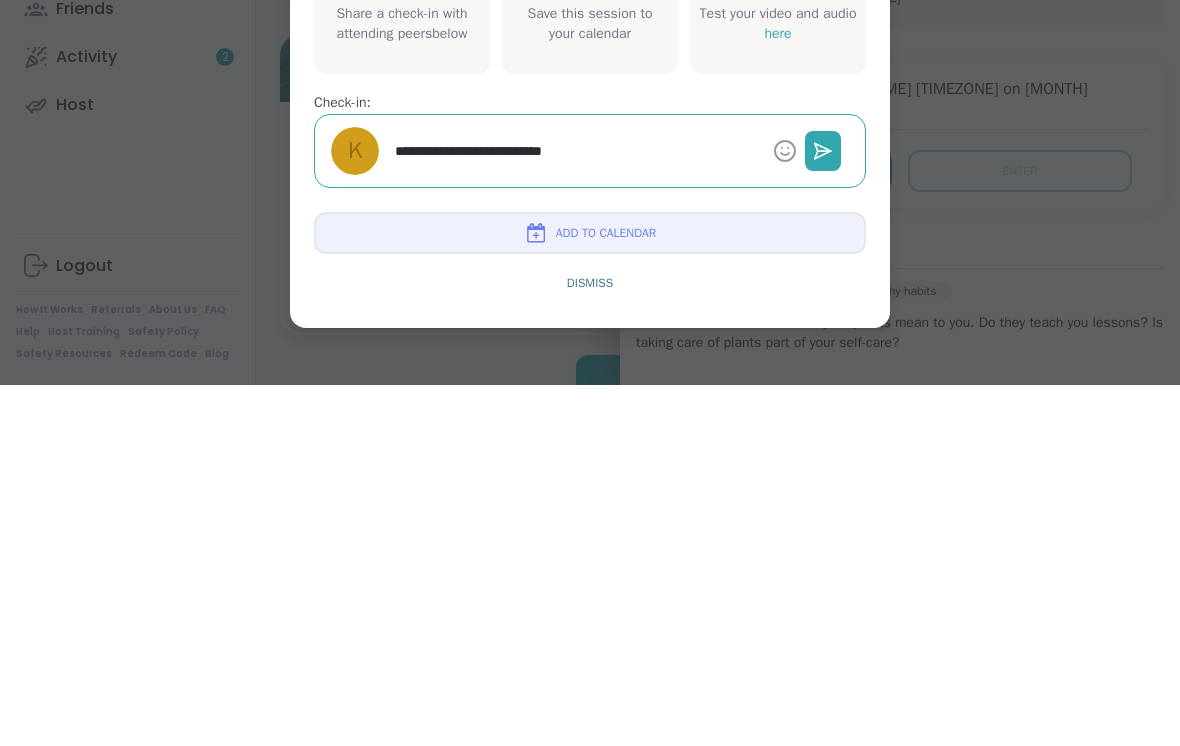 type on "*" 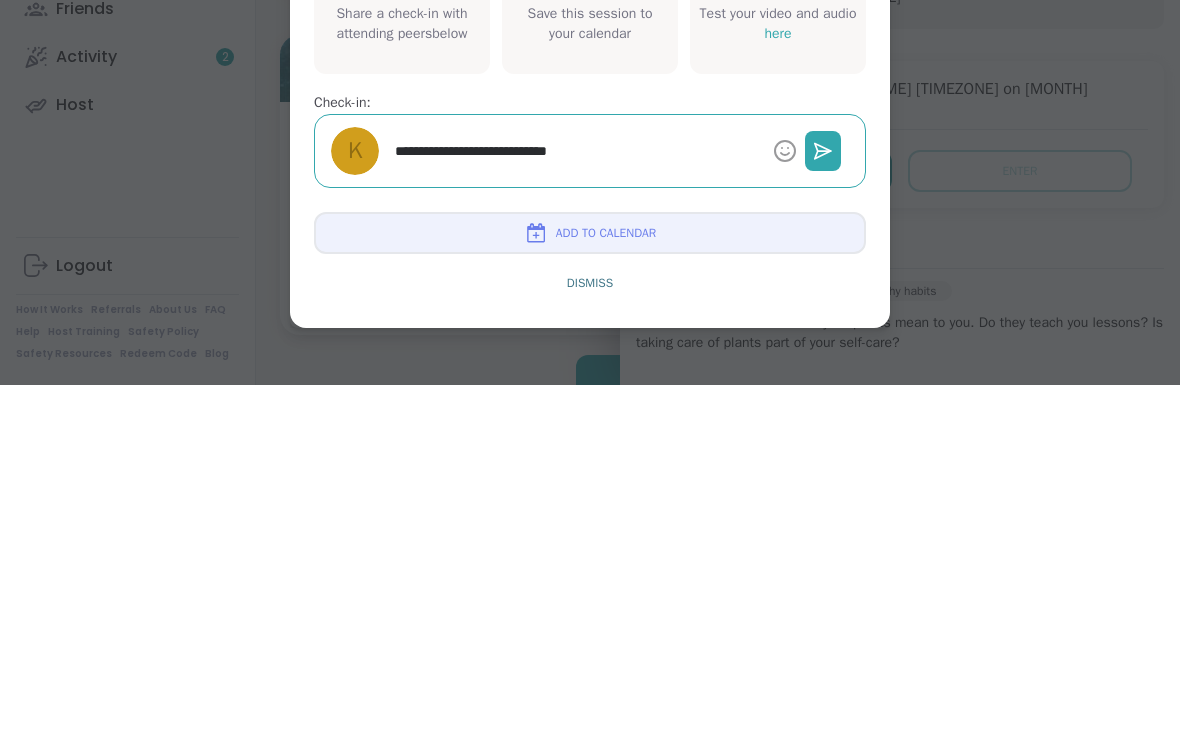 type on "*" 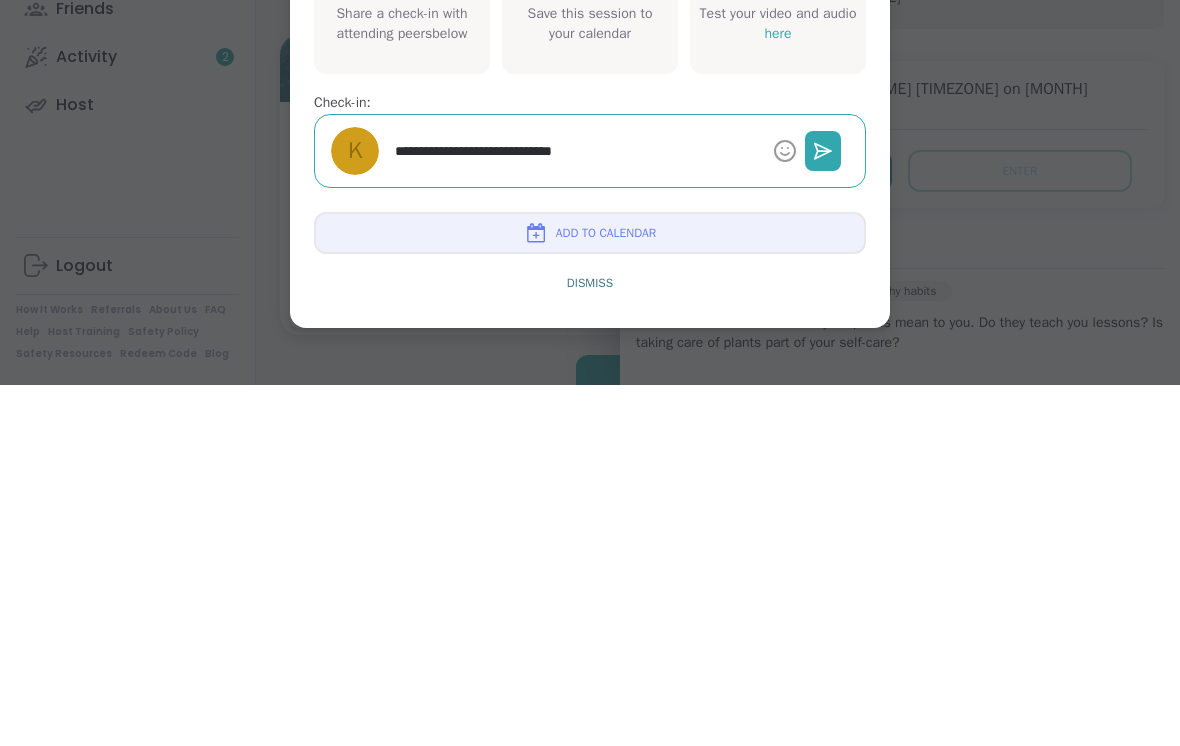 type on "**********" 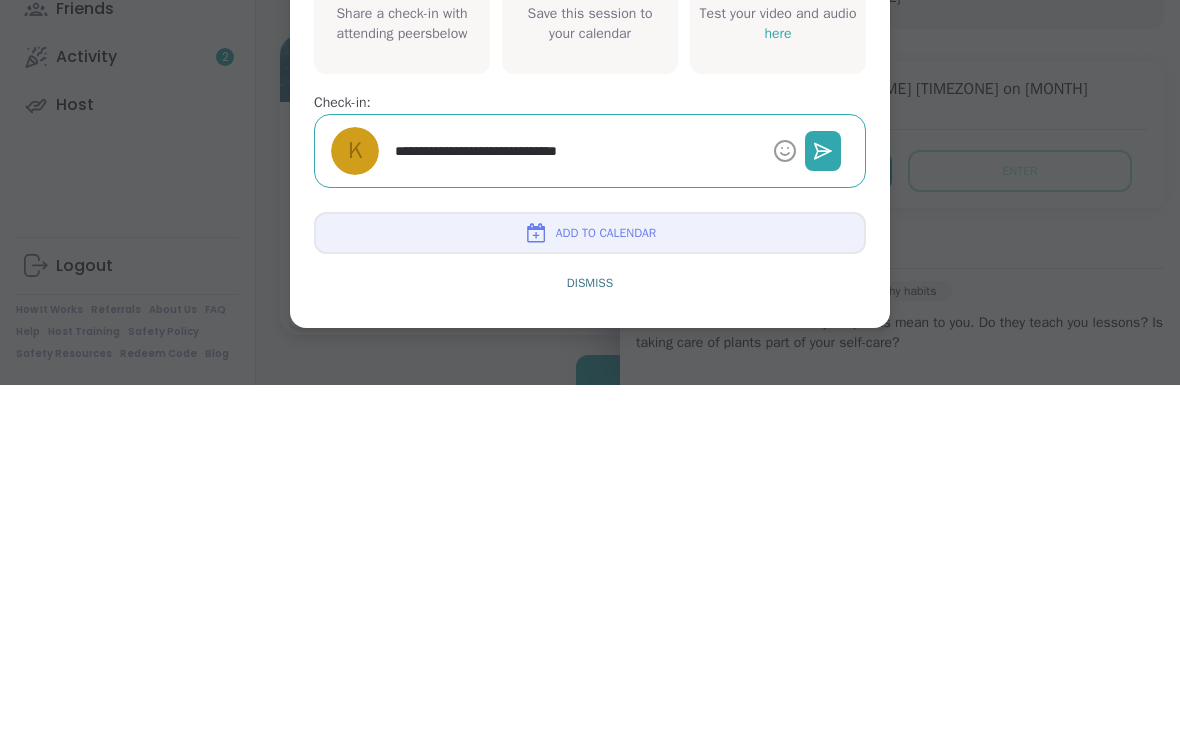 type on "*" 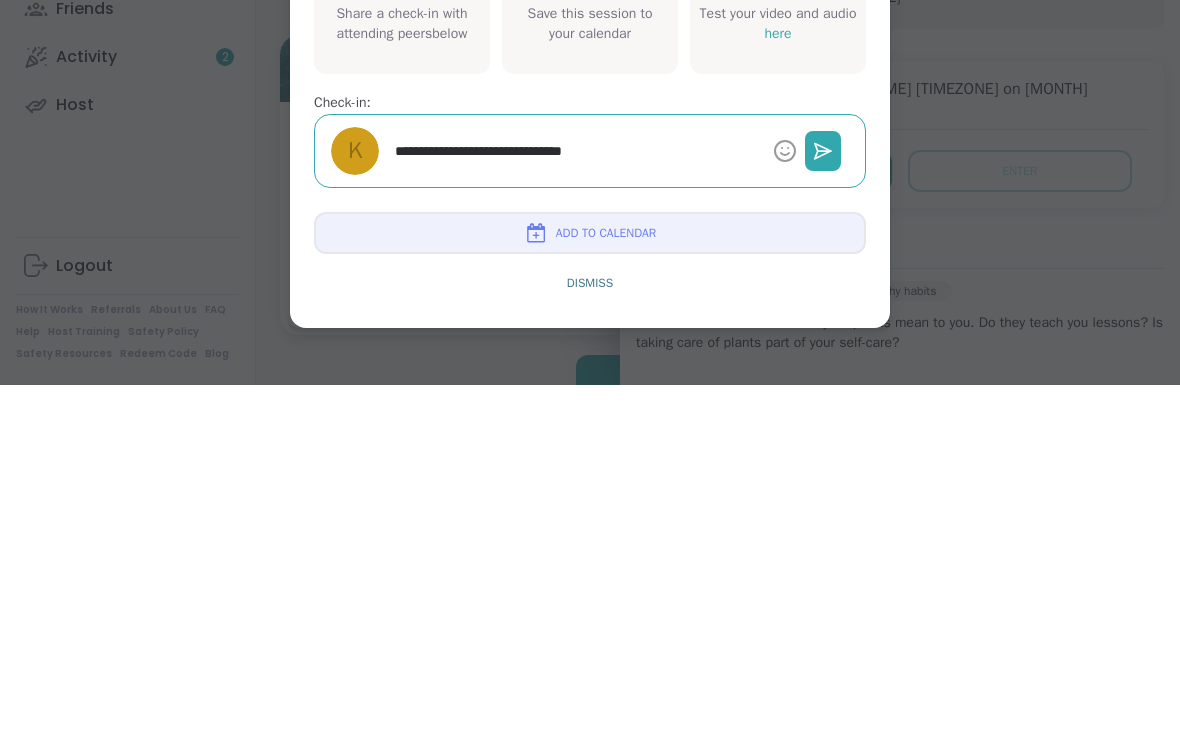 type on "**********" 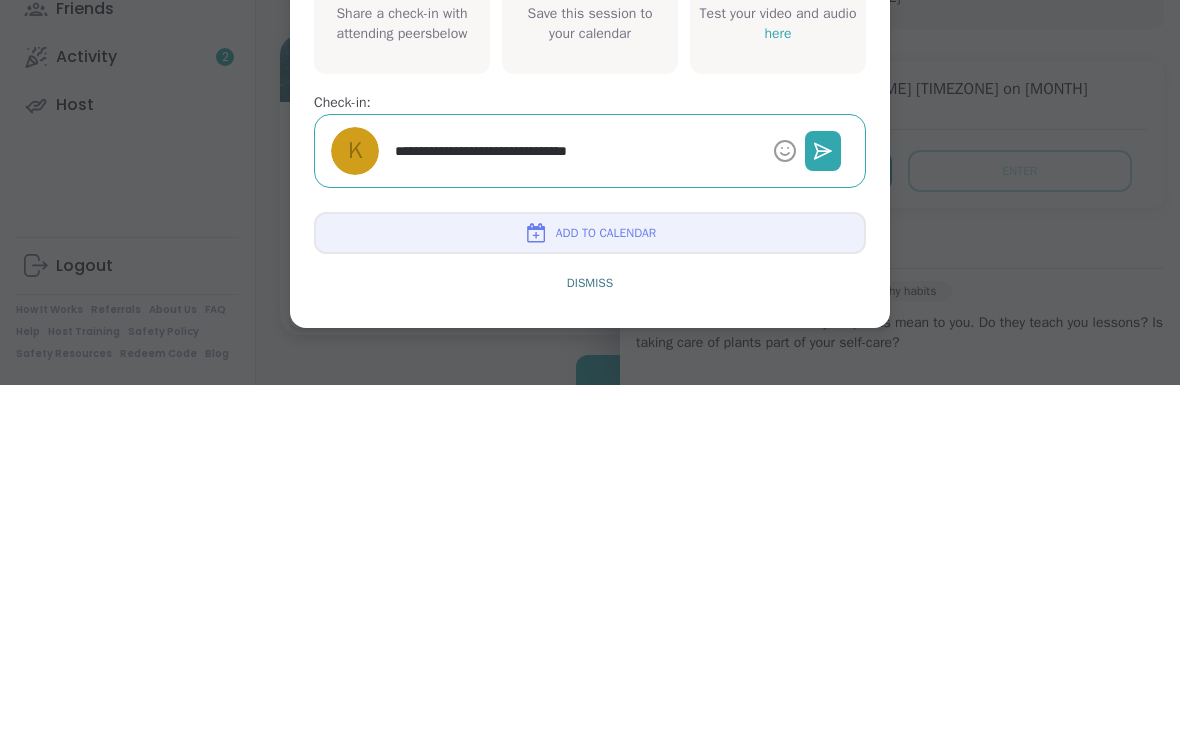 type on "*" 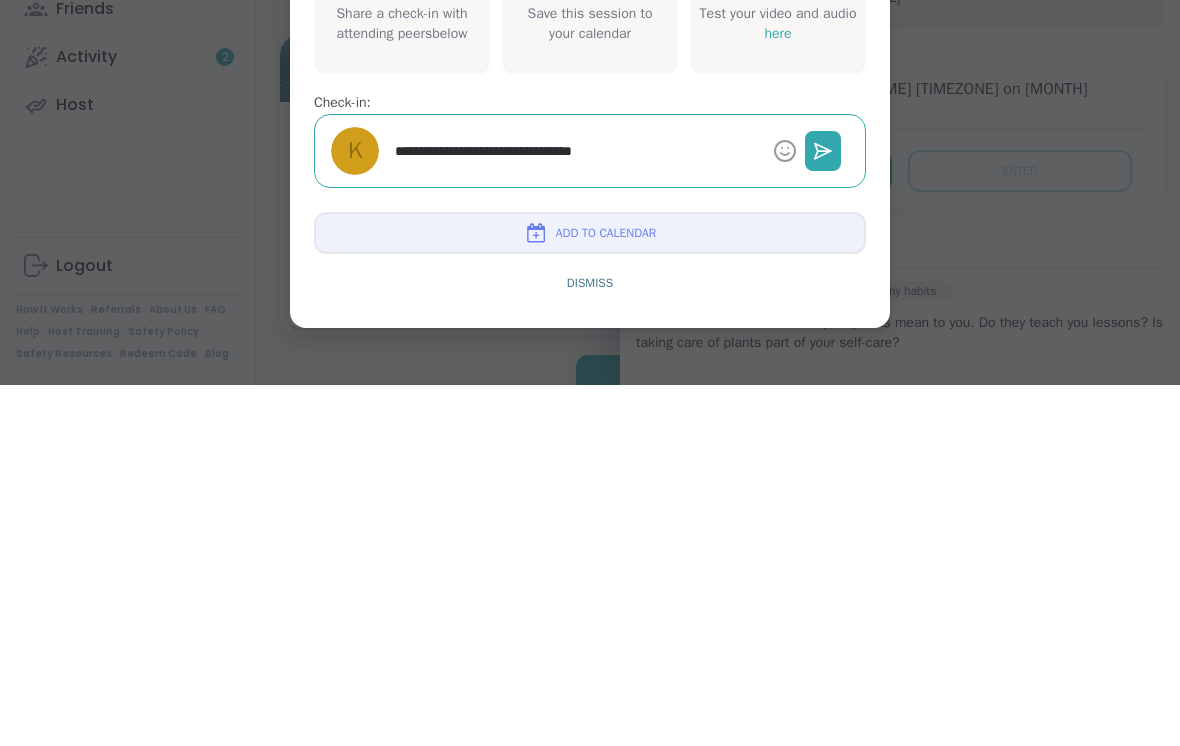 type on "*" 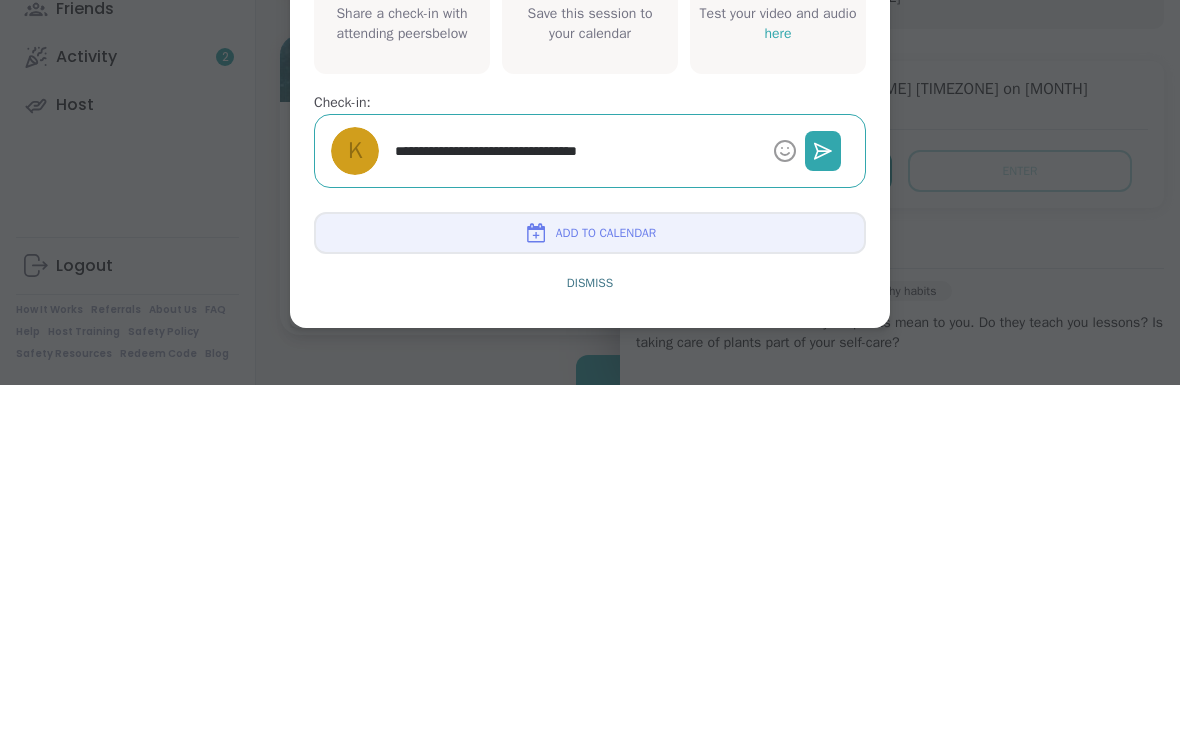 type on "*" 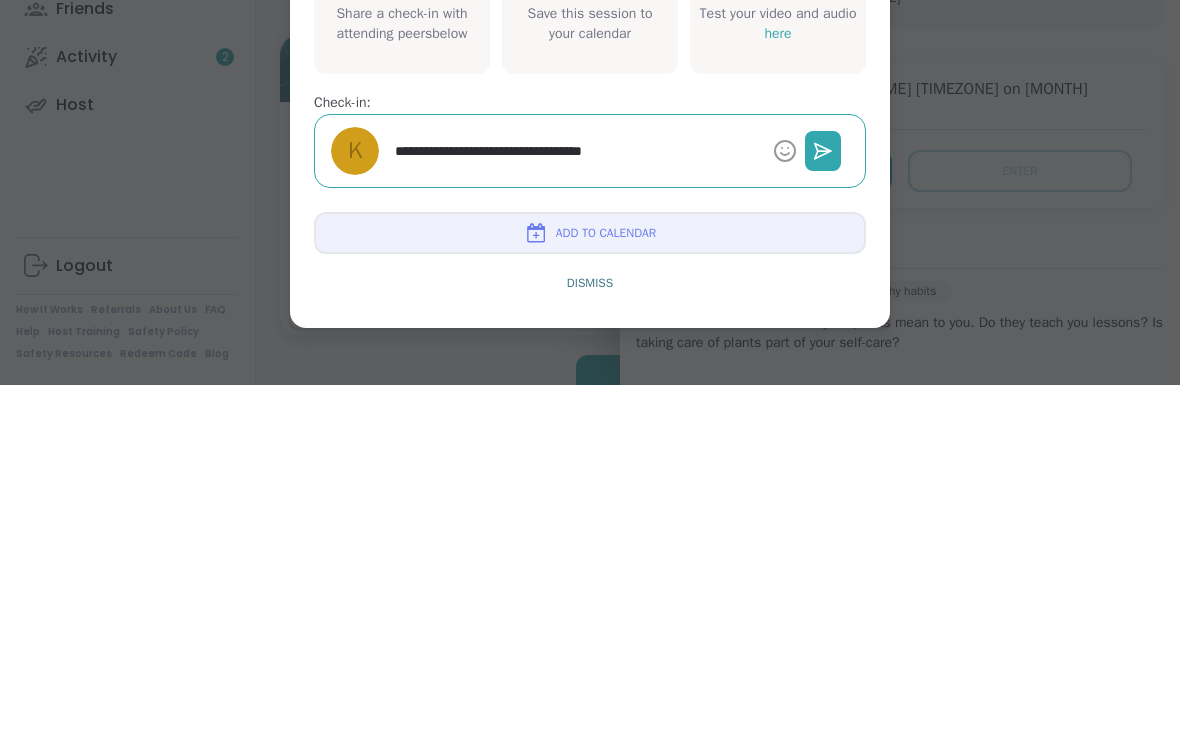 type on "*" 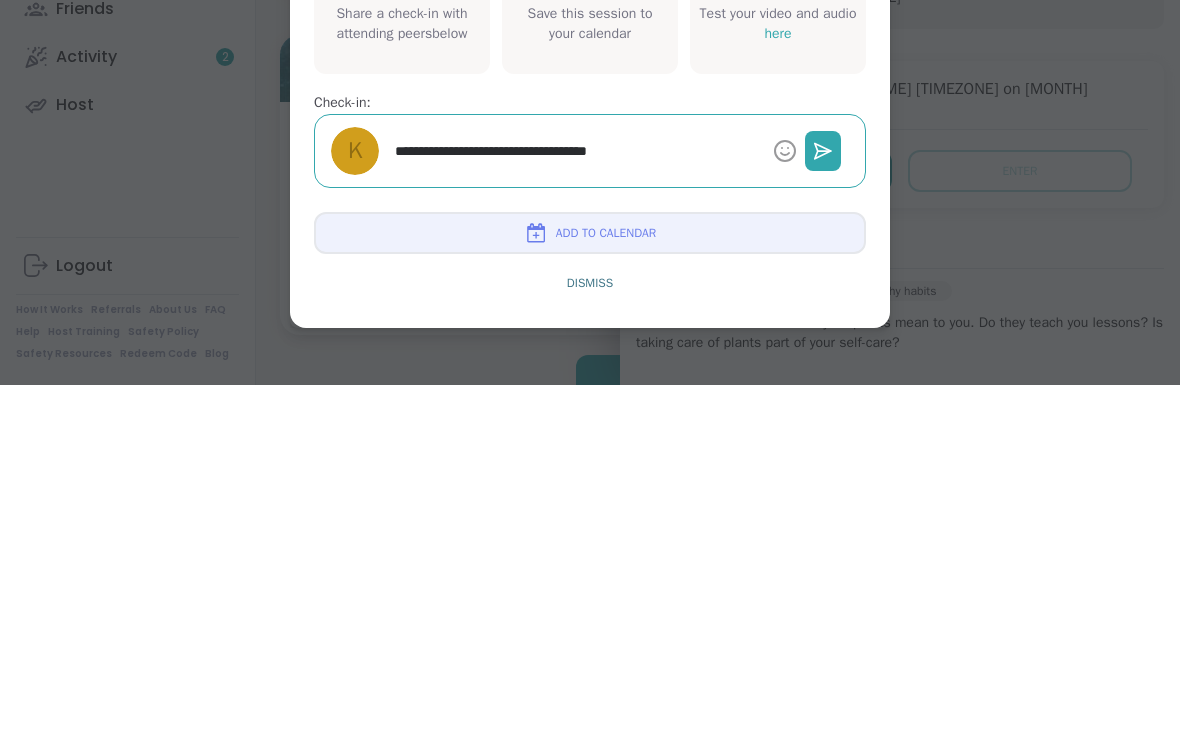 type on "*" 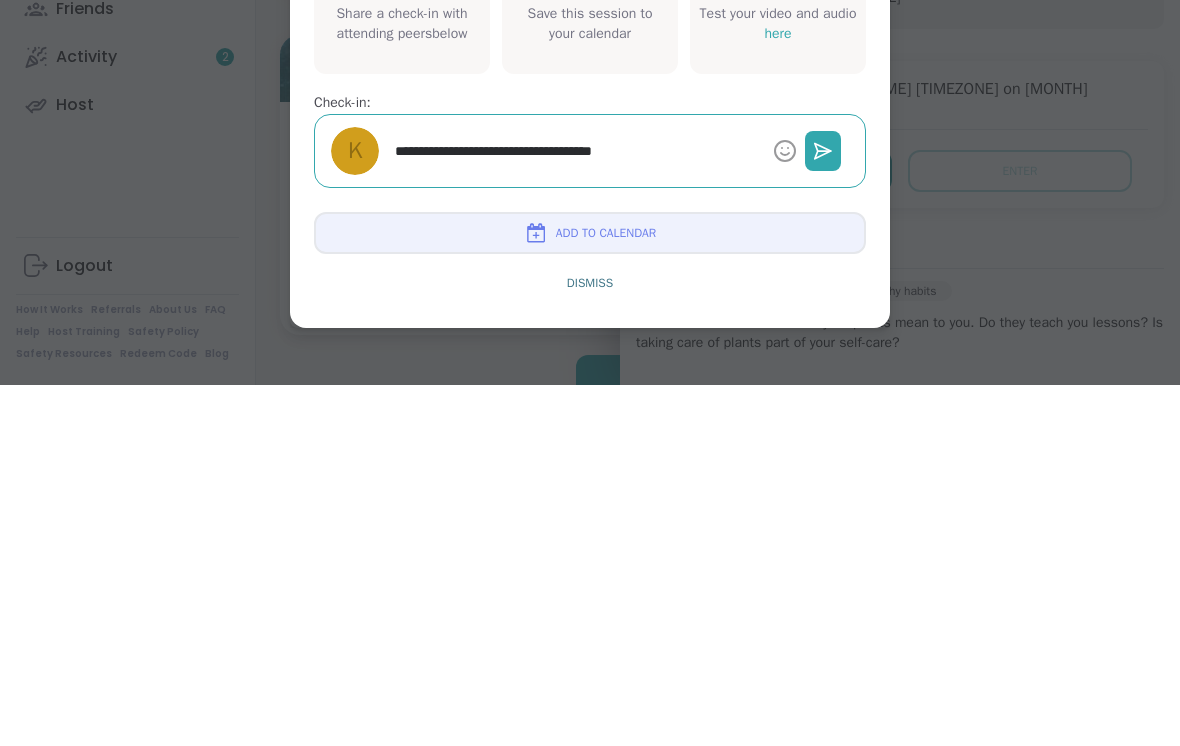 type on "*" 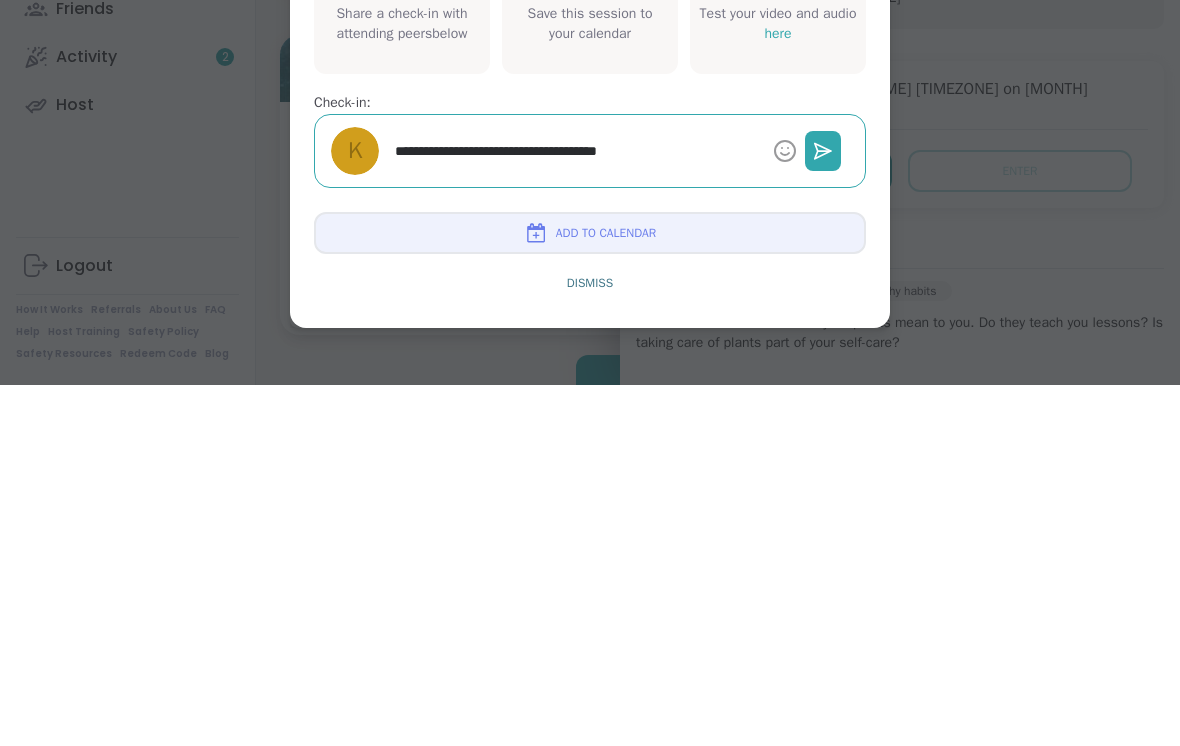 type on "*" 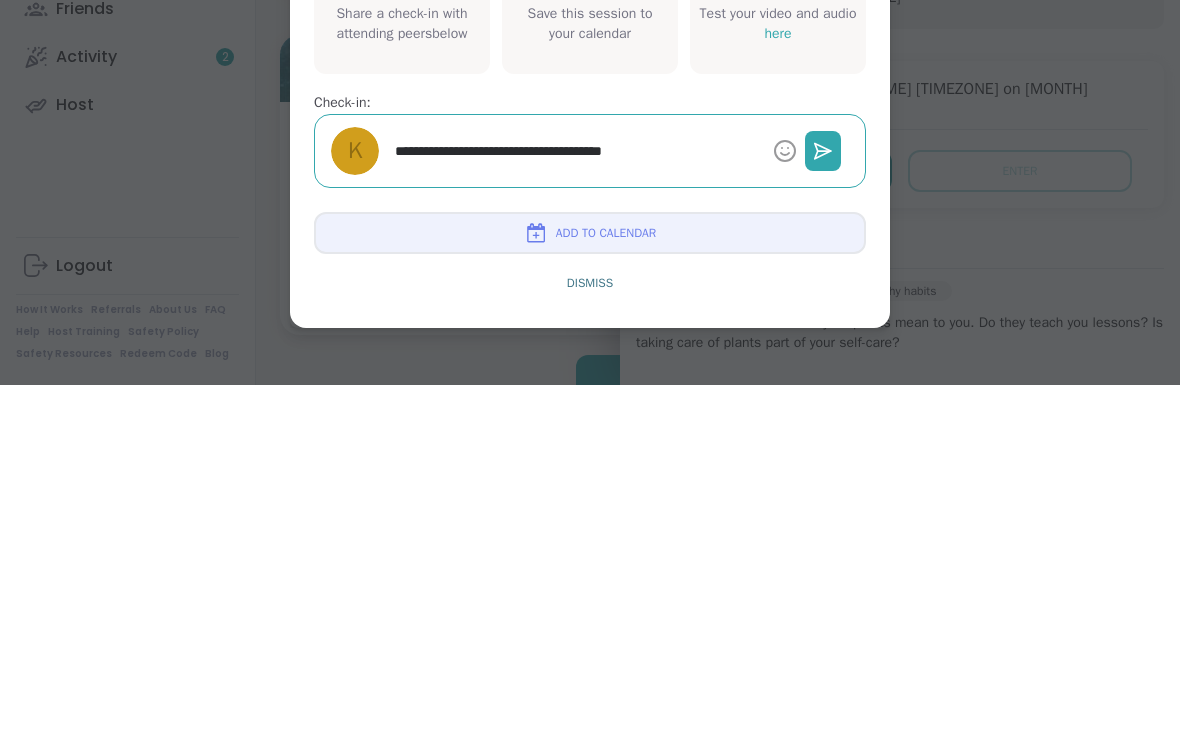 type on "**********" 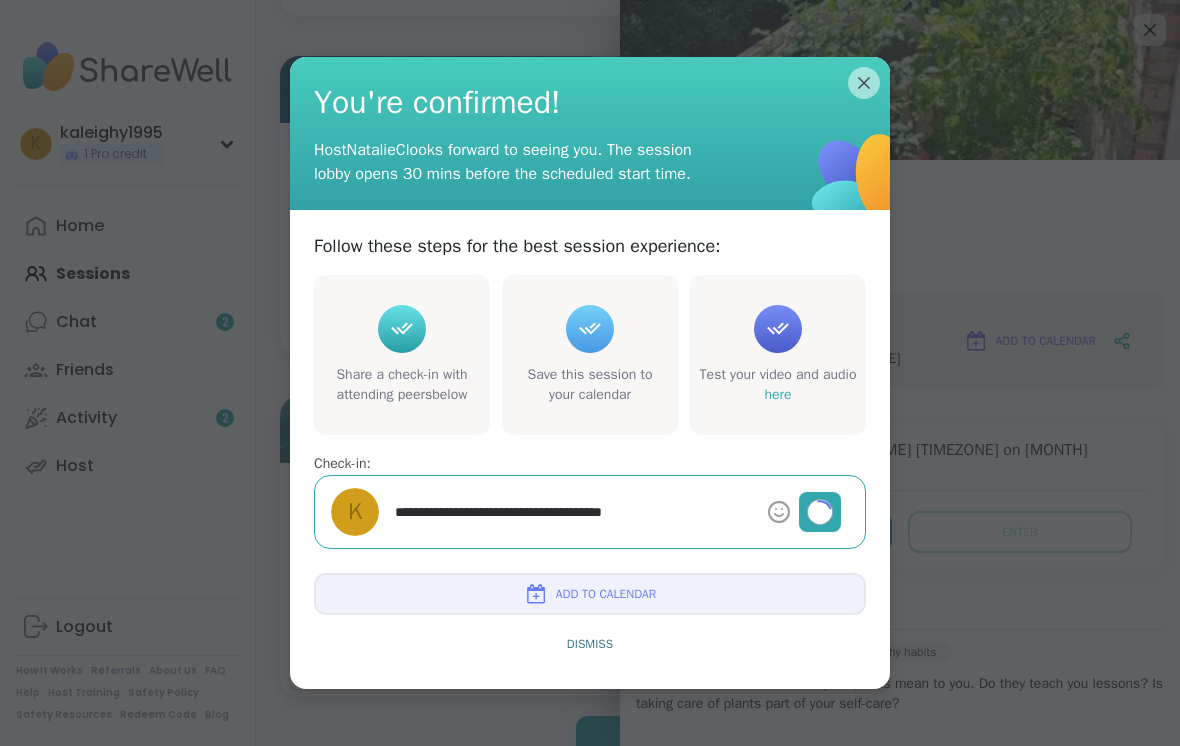 type on "*" 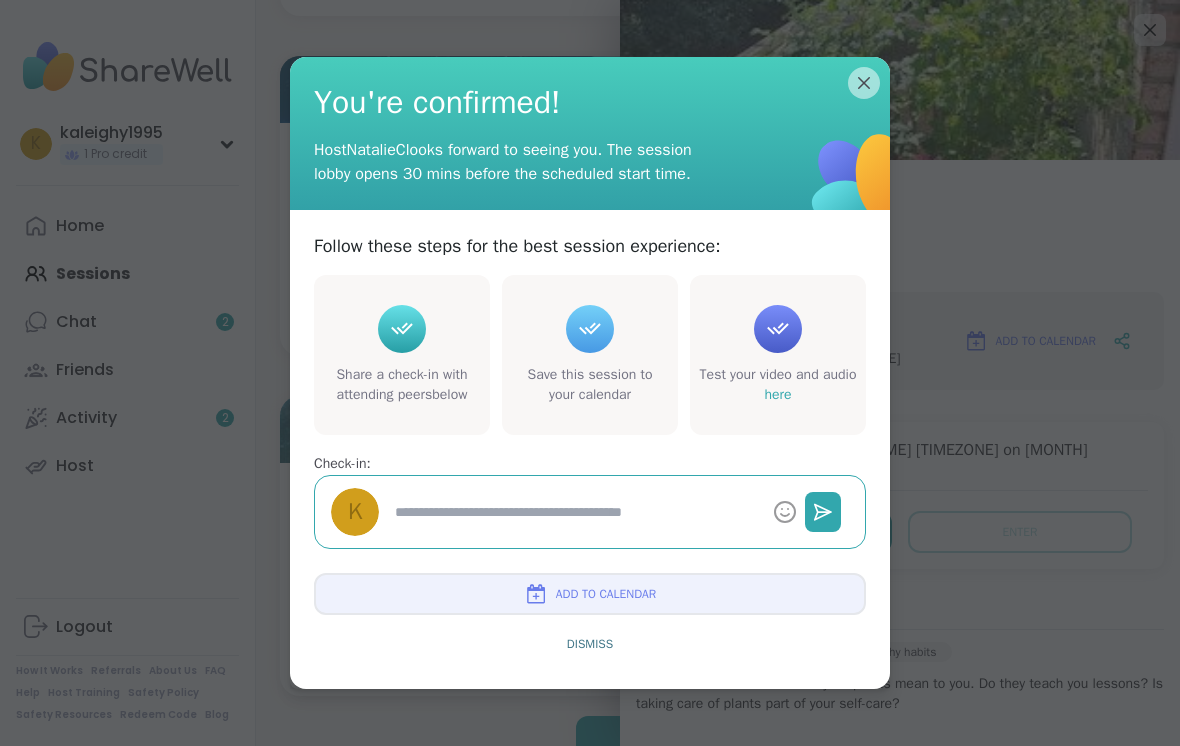 click on "Add to Calendar" at bounding box center (590, 594) 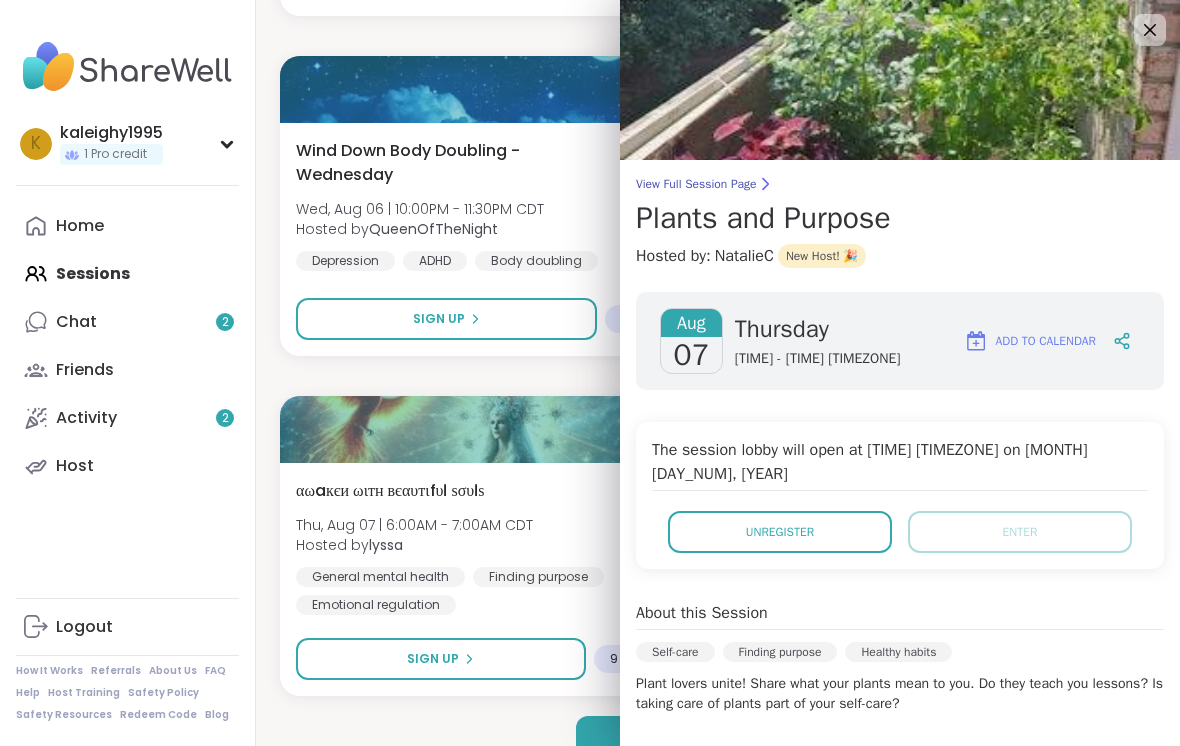 click at bounding box center (900, 80) 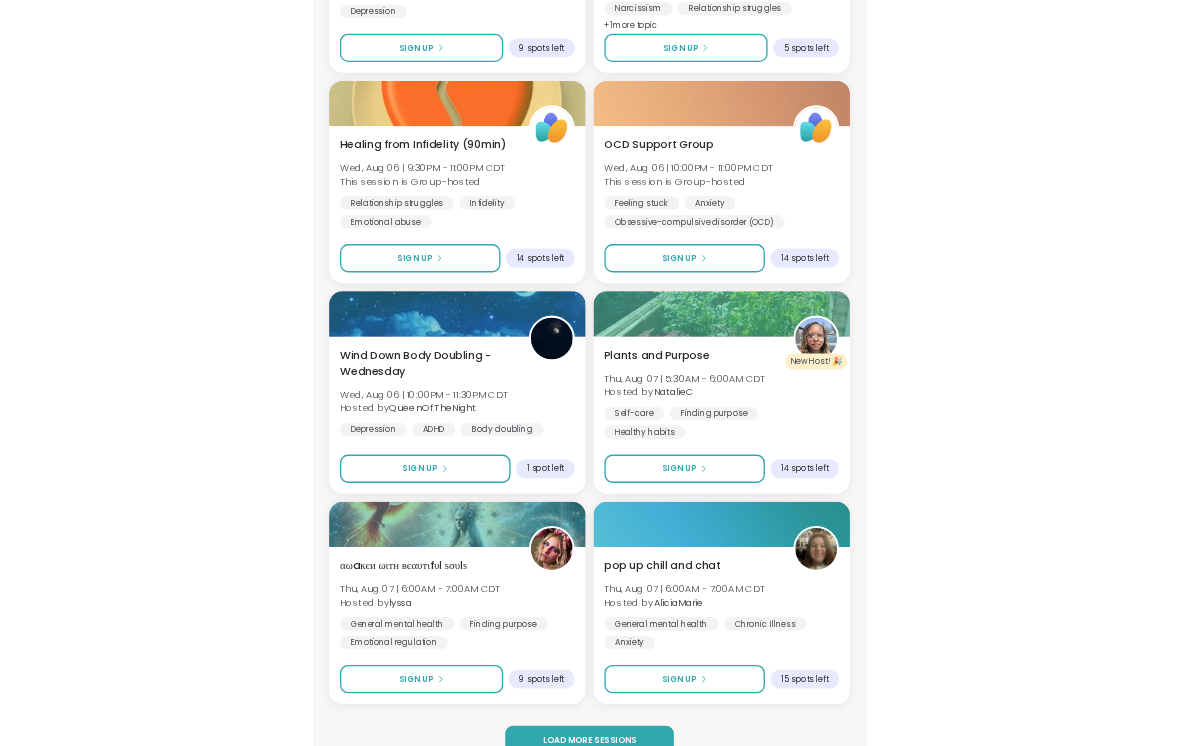 scroll, scrollTop: 5798, scrollLeft: 0, axis: vertical 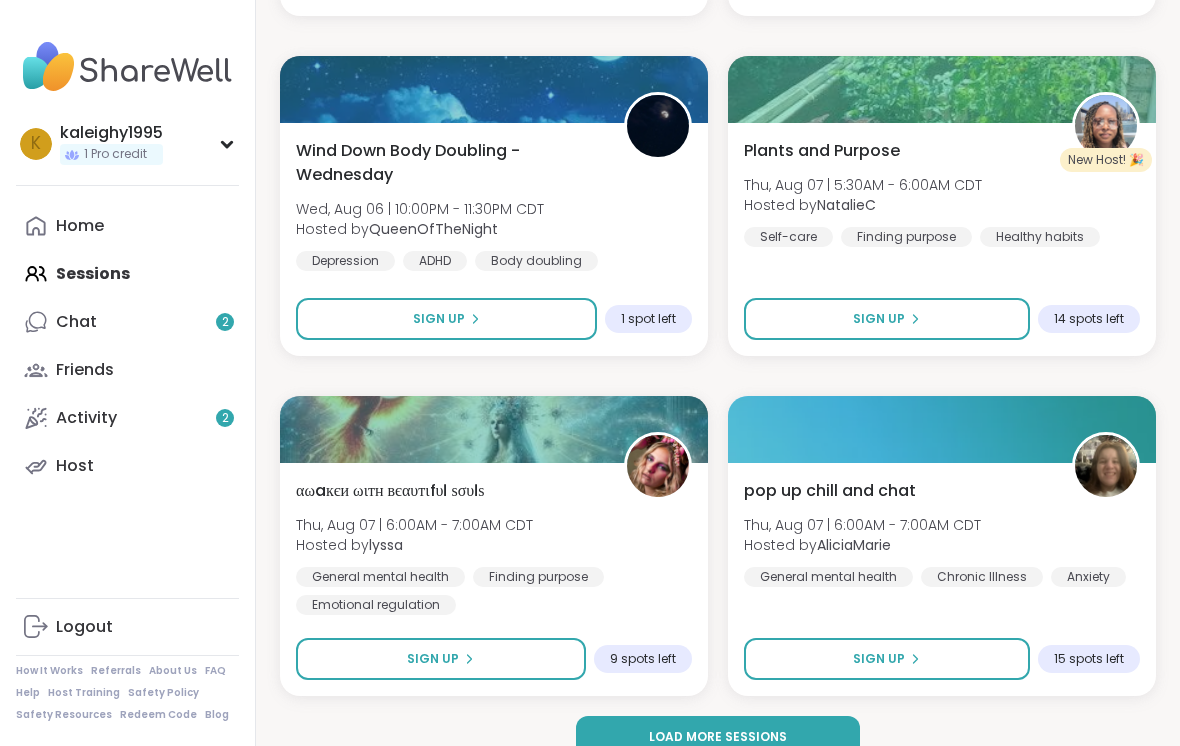 click on "15 spots left" at bounding box center (1089, 659) 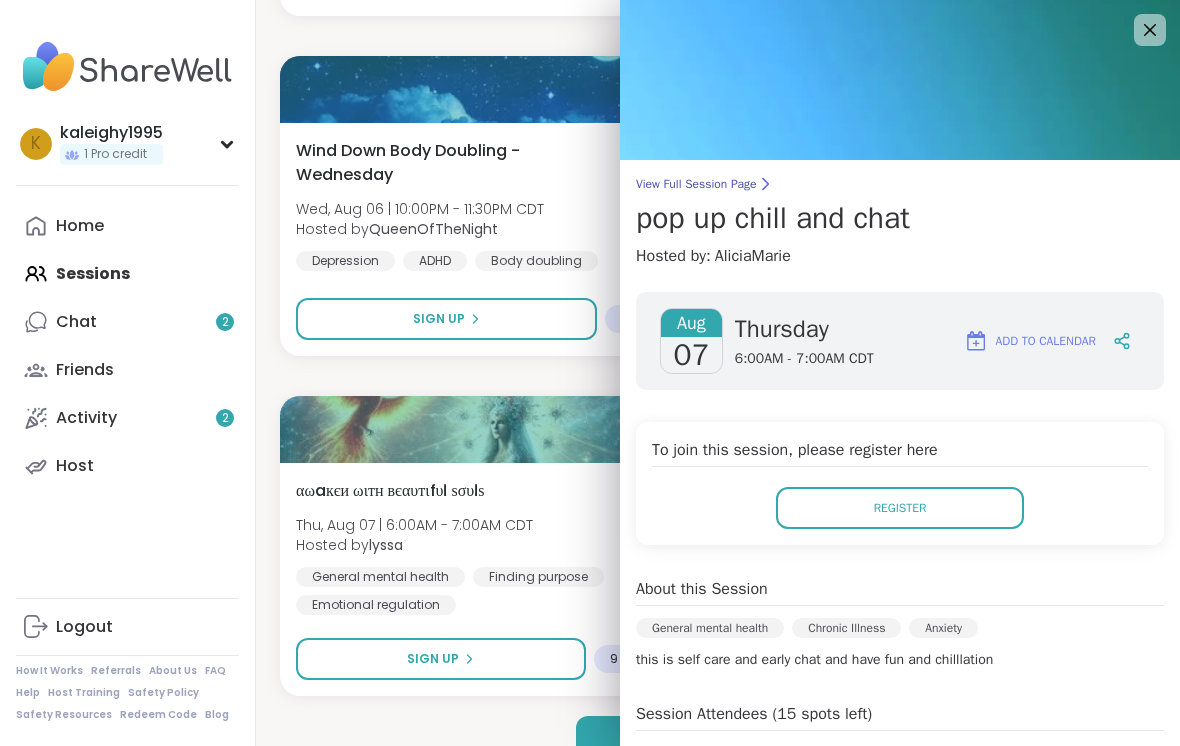 click on "Register" at bounding box center [900, 508] 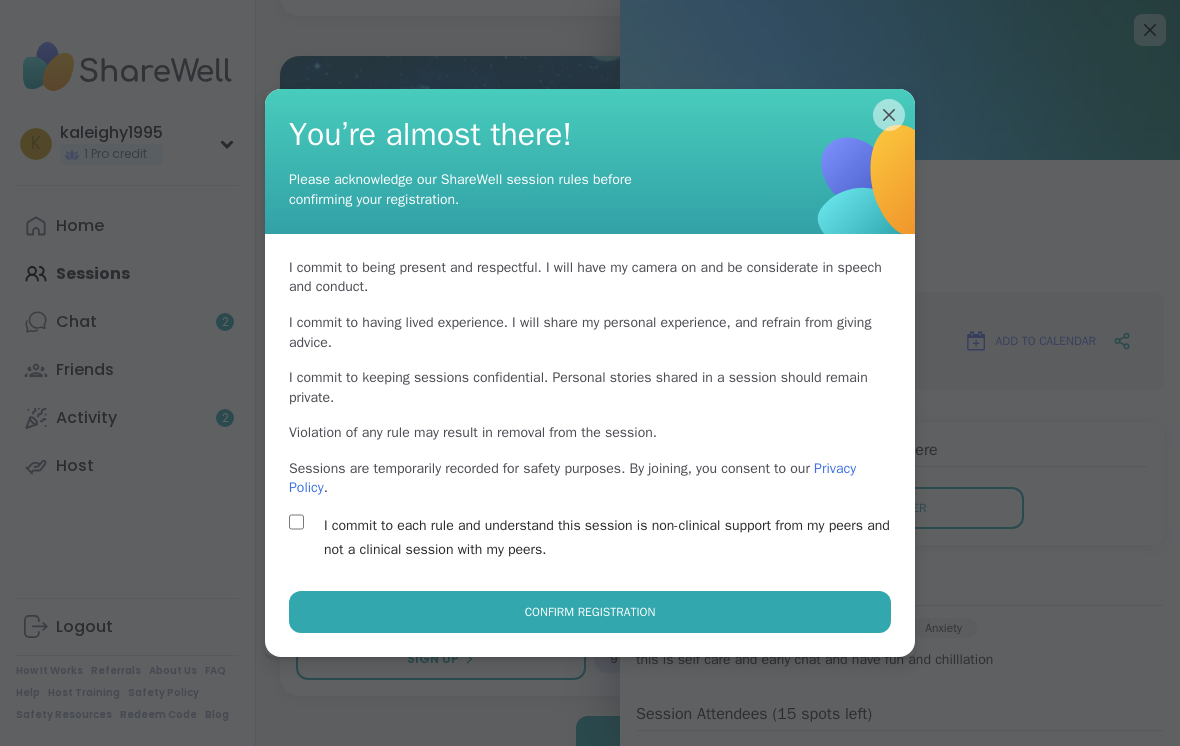 click on "Confirm Registration" at bounding box center (590, 612) 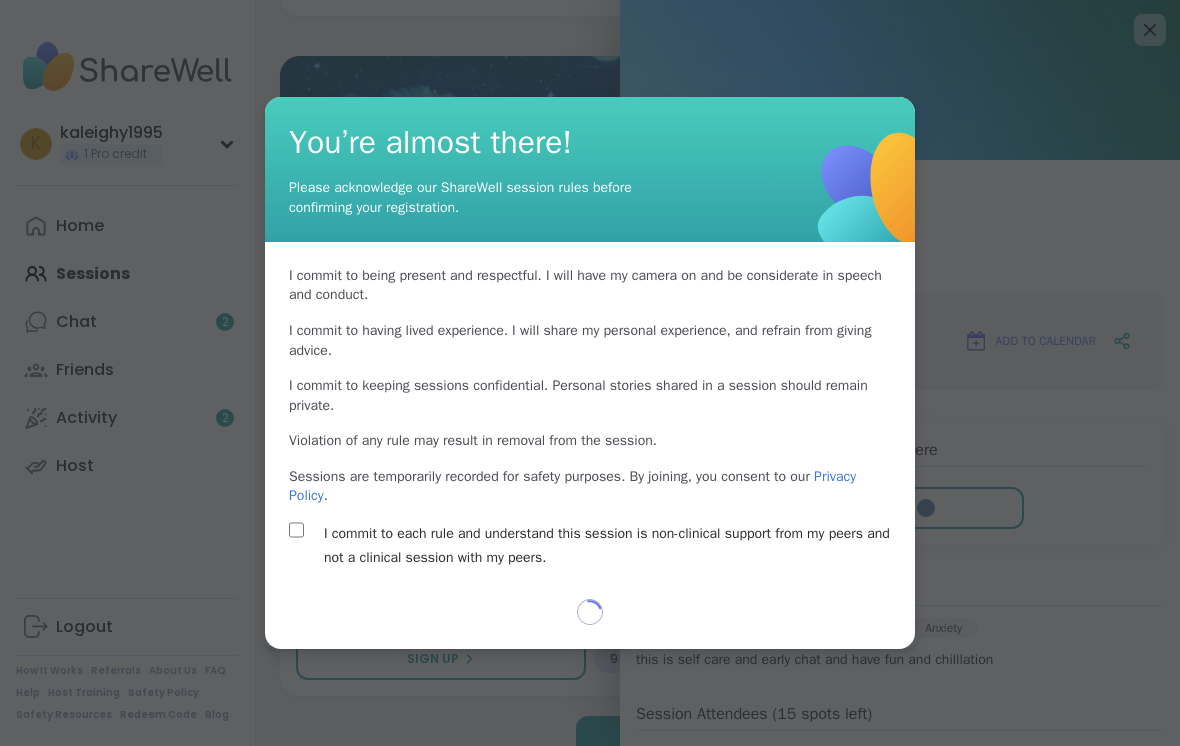 select on "**" 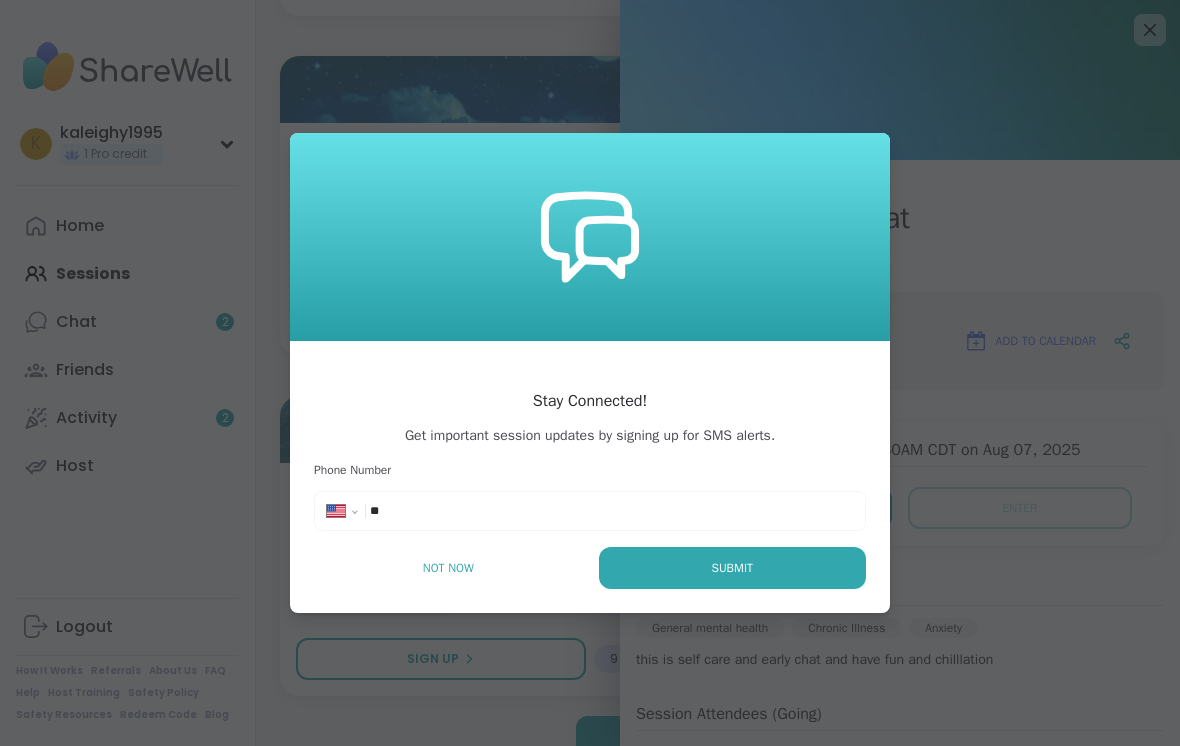 click on "Submit" at bounding box center [732, 568] 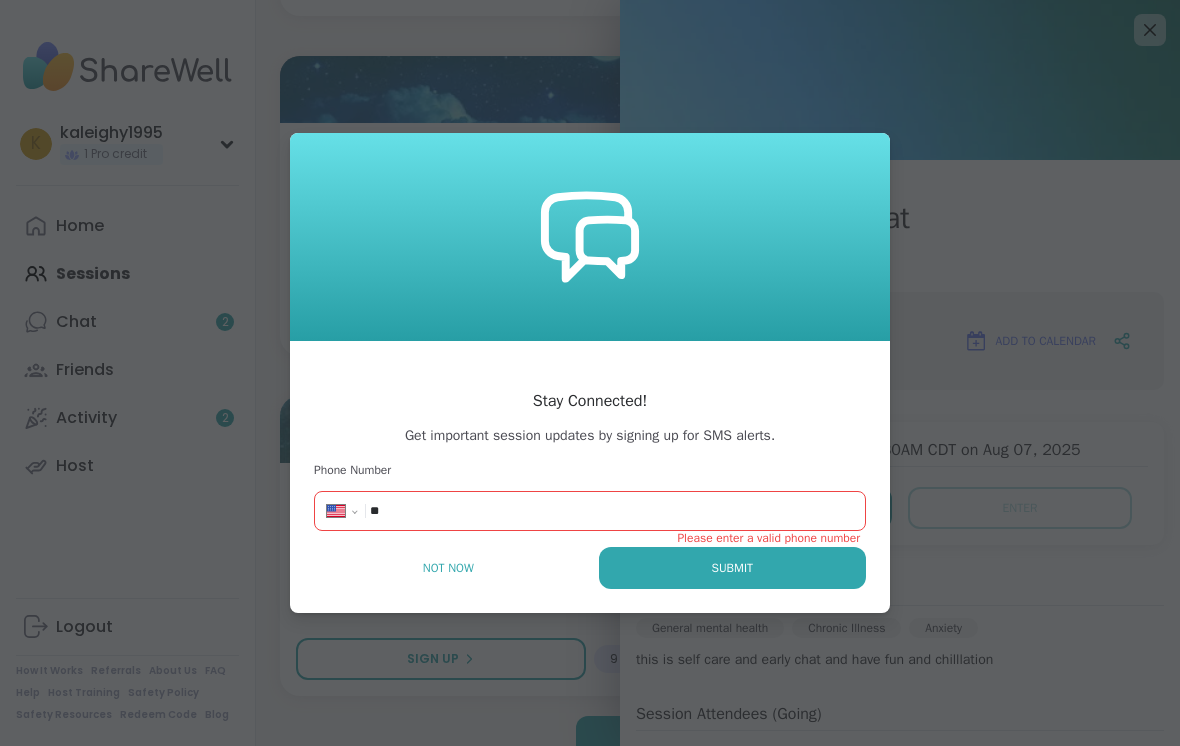 click on "Not Now" at bounding box center (448, 568) 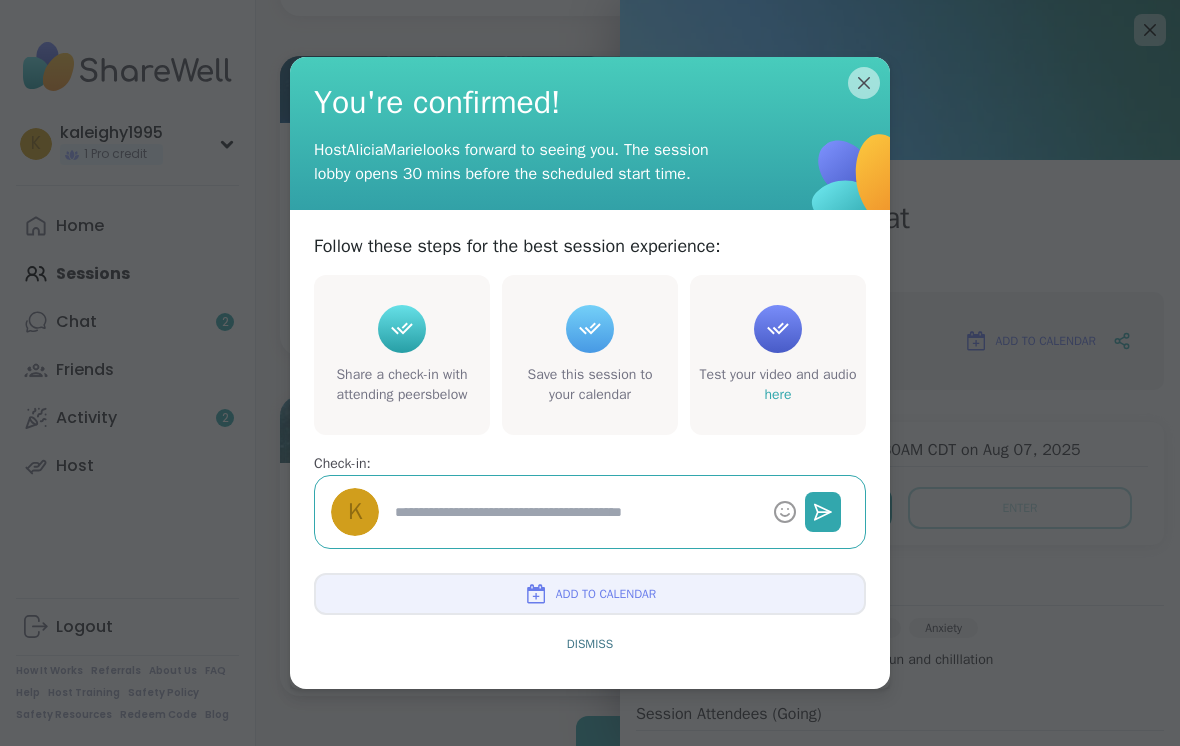 click on "Share a check-in with attending peers  below" at bounding box center (402, 384) 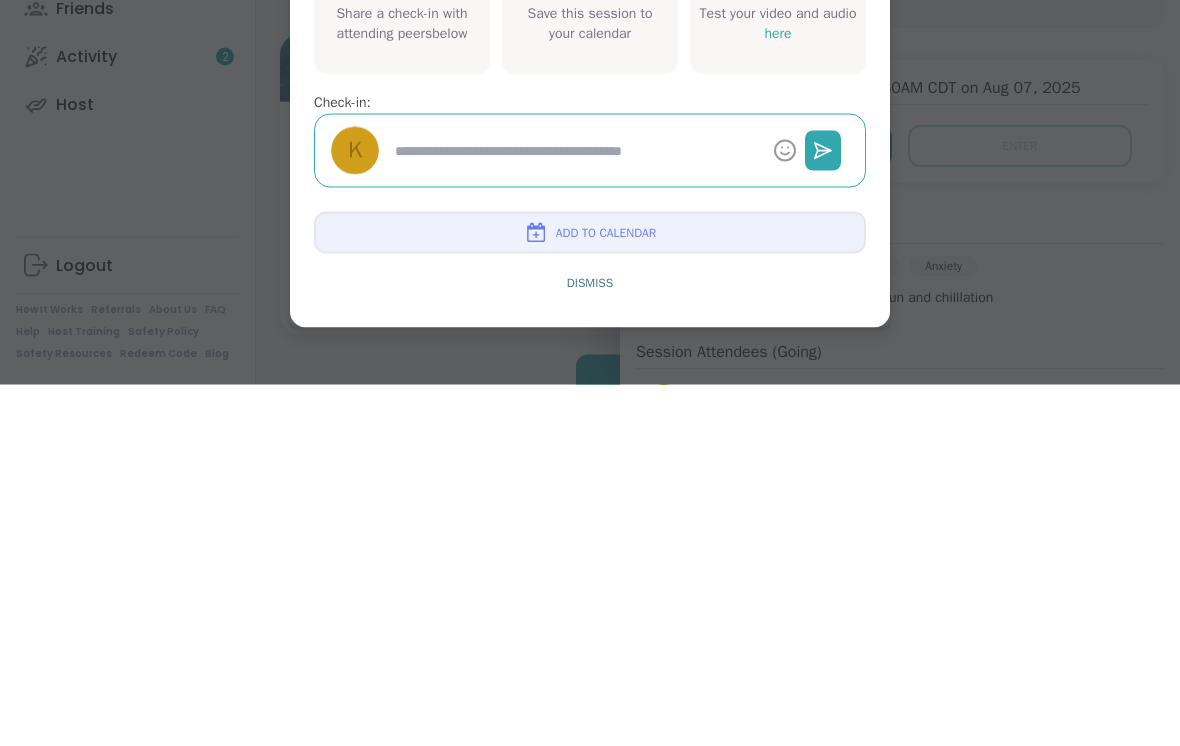 type on "*" 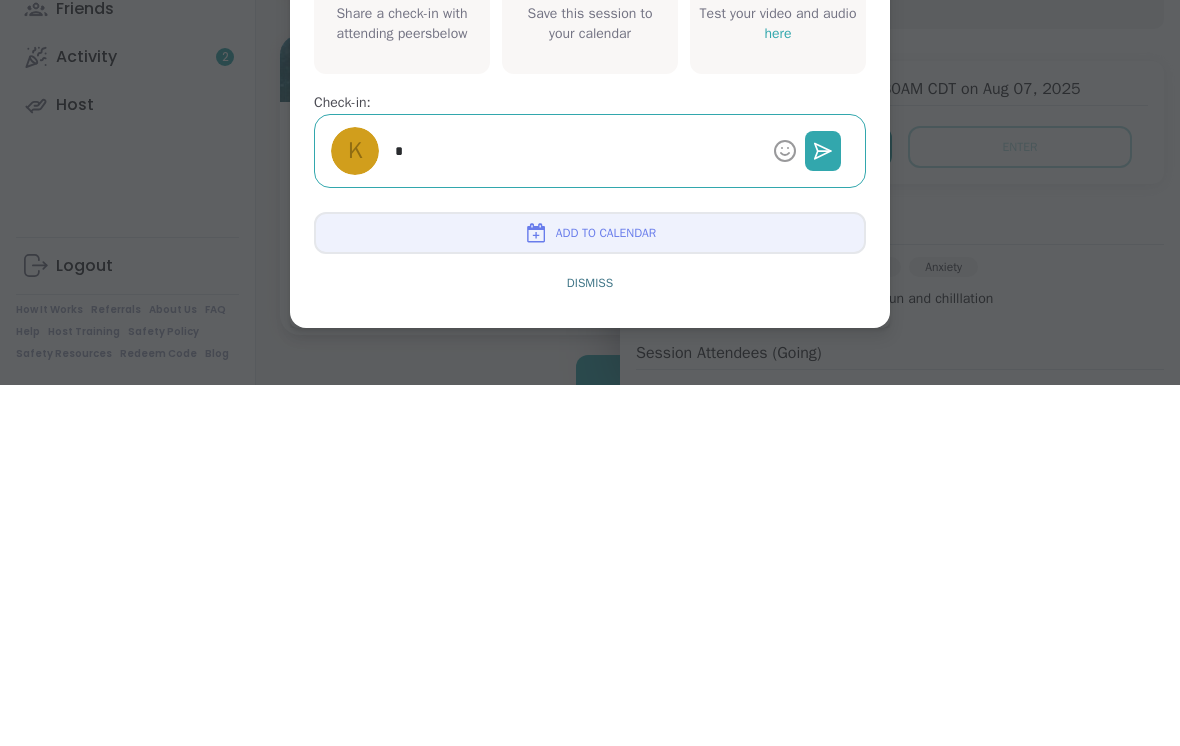 type on "*" 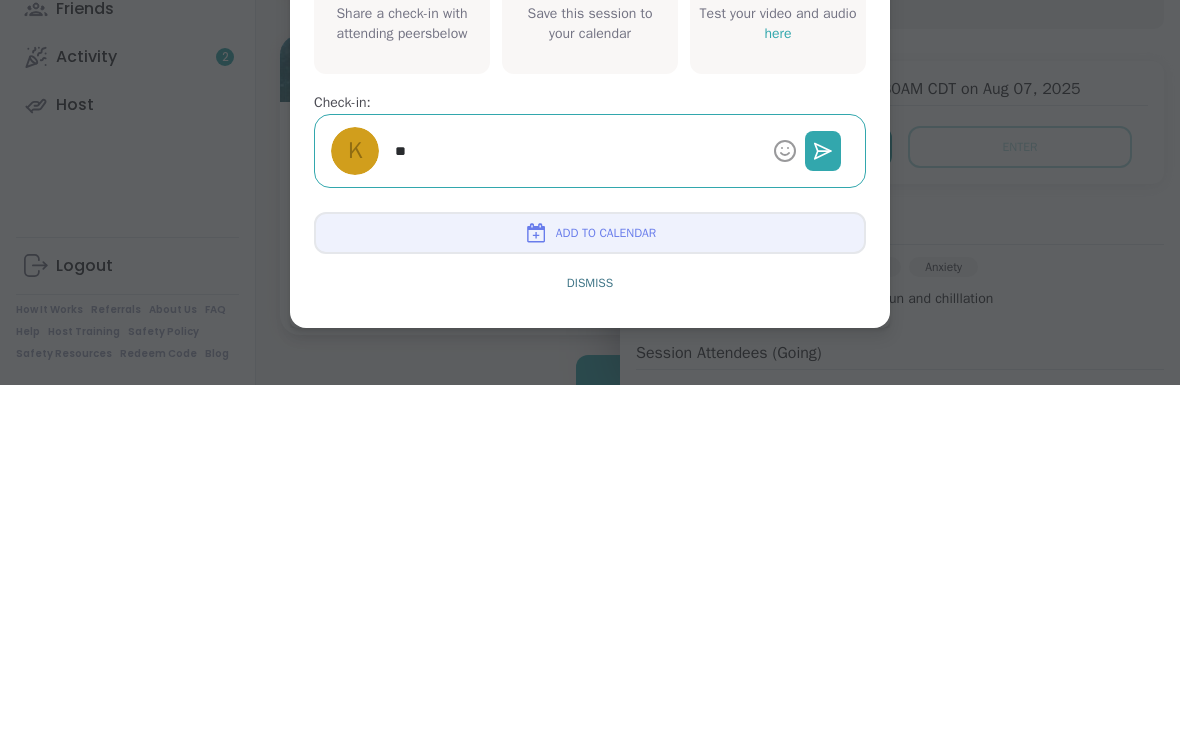 type on "*" 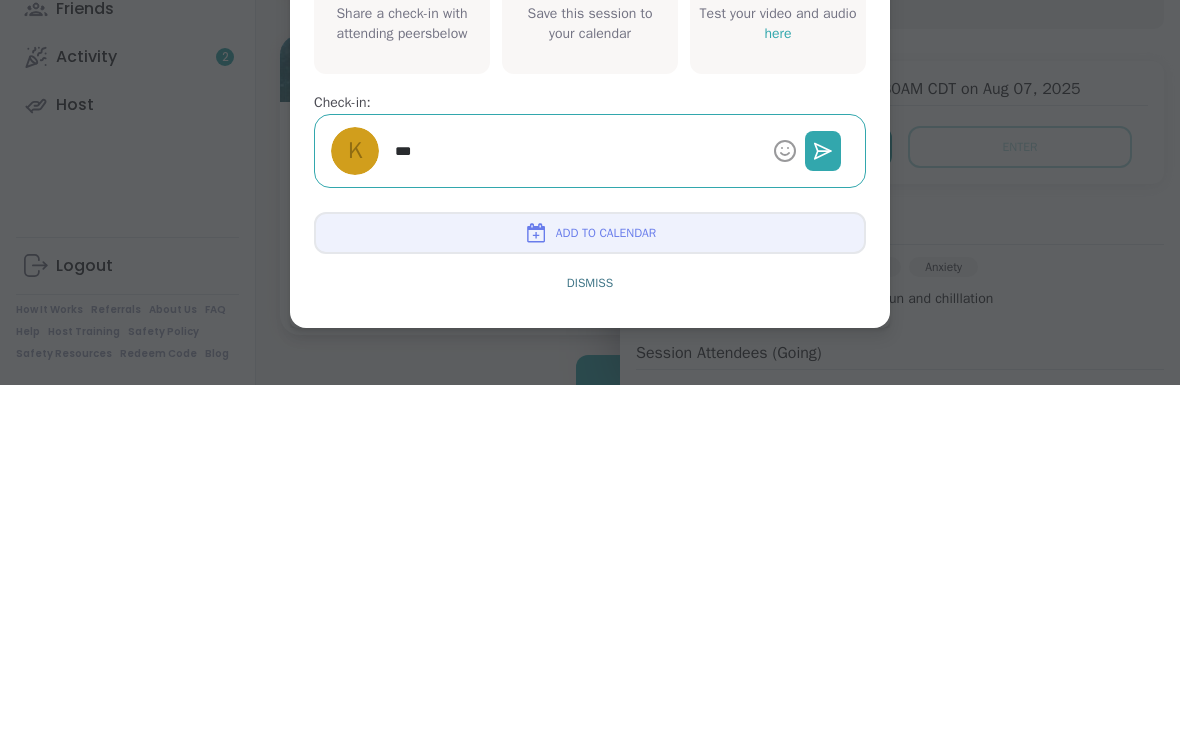 type on "****" 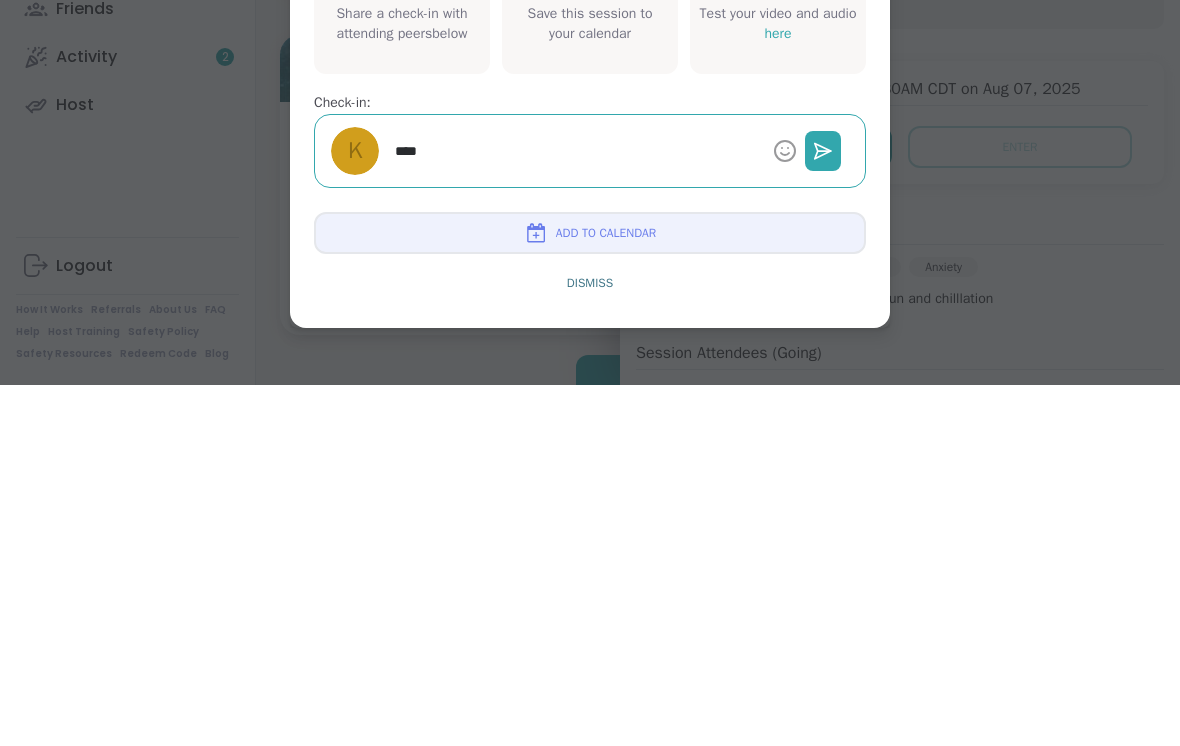type on "*" 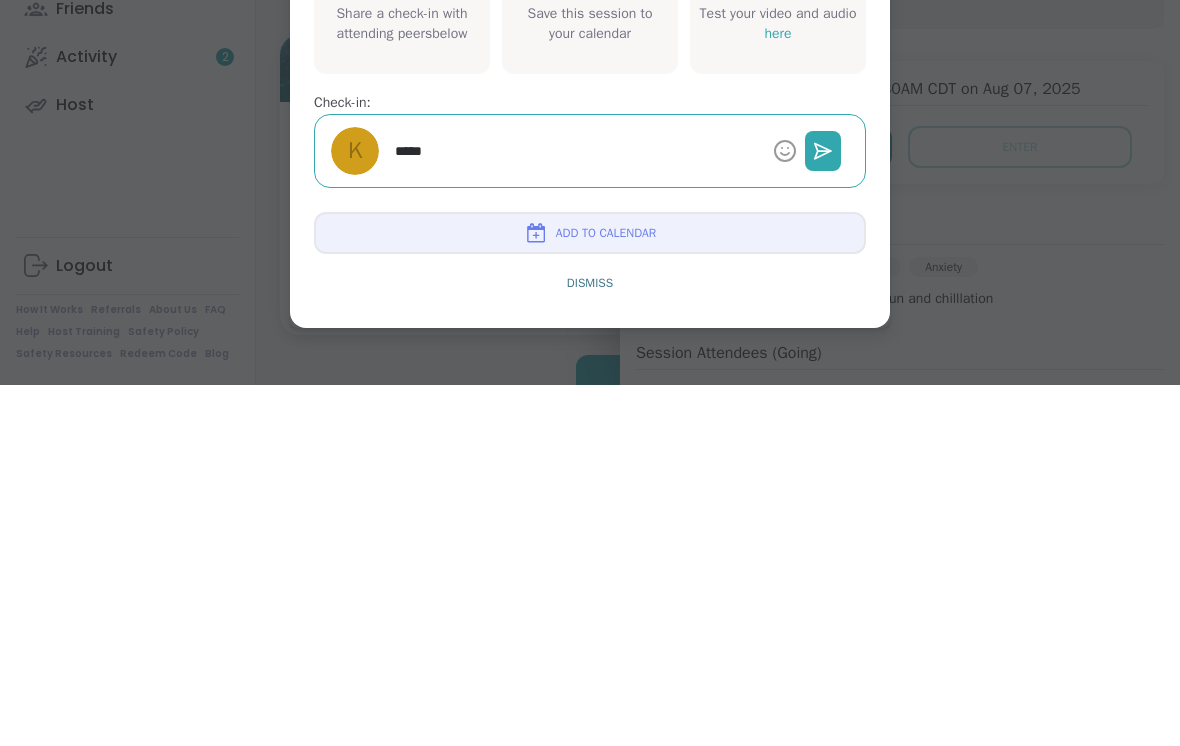 type on "*" 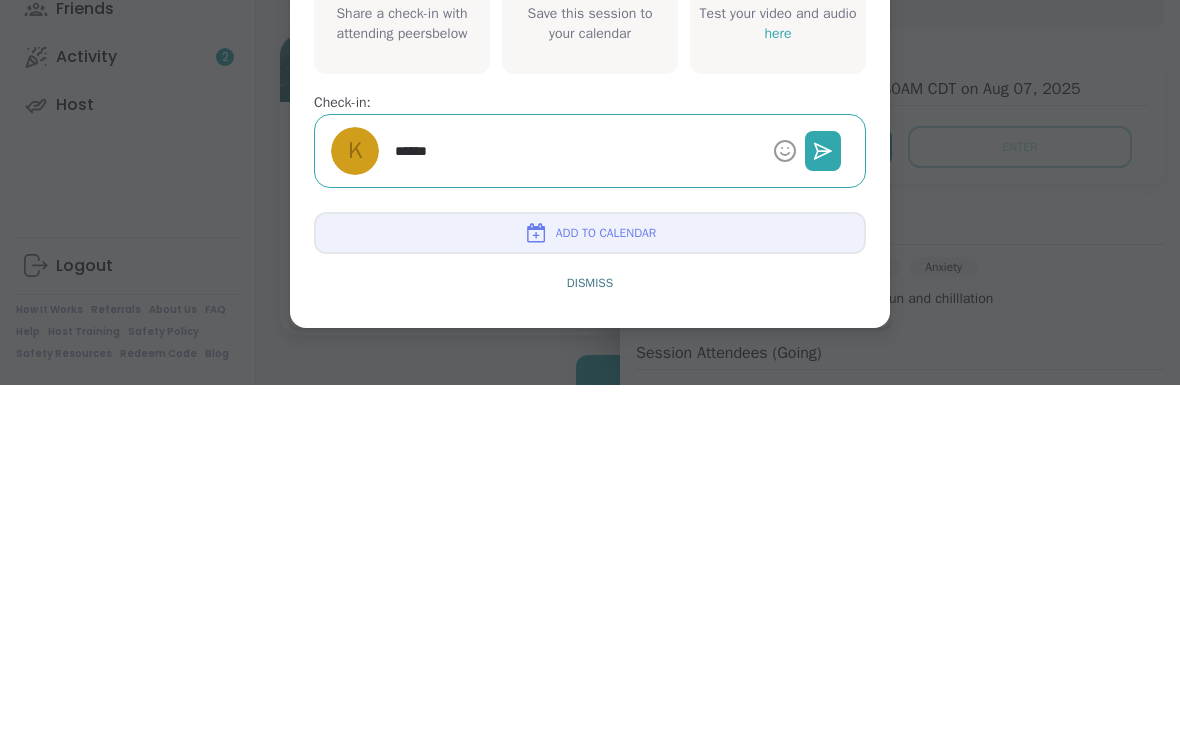type on "*" 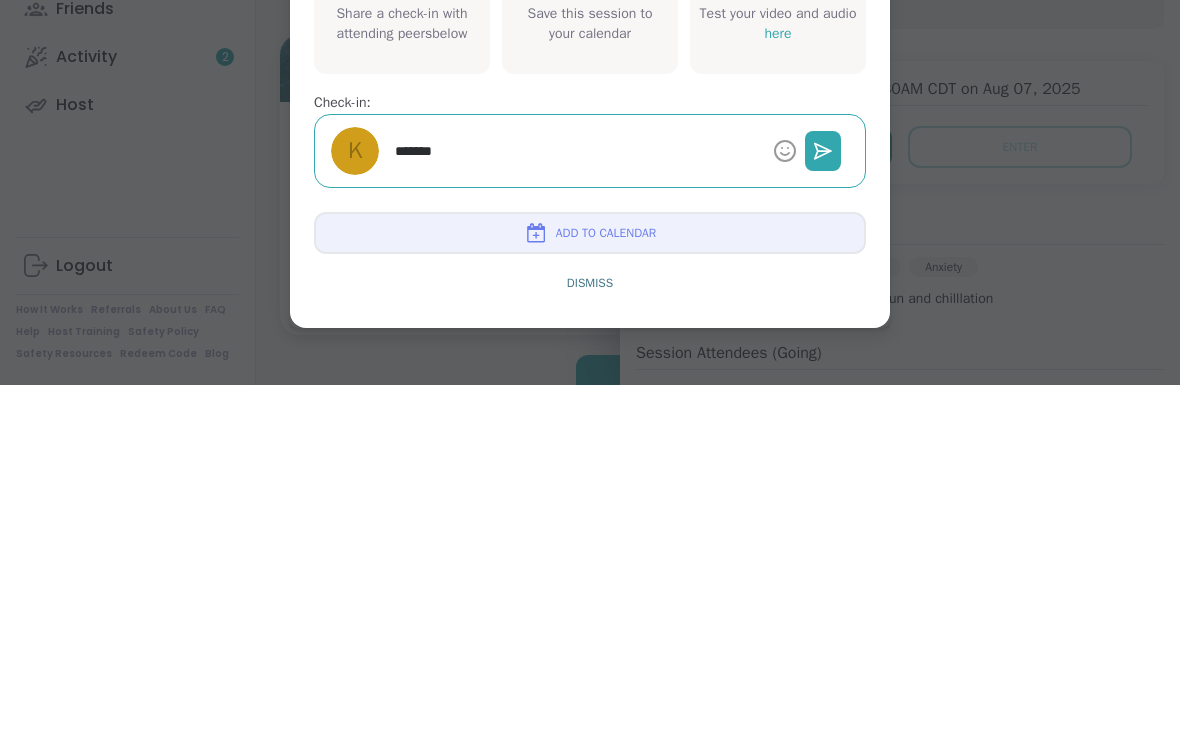 type on "*" 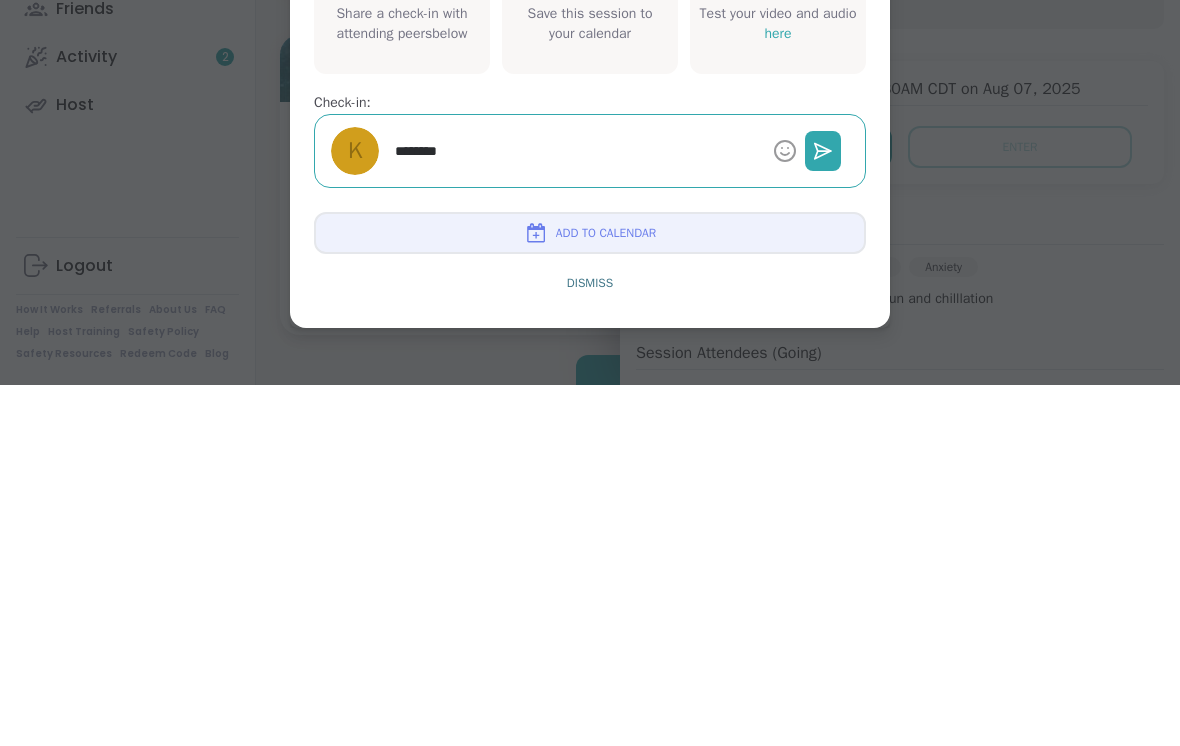 type on "*" 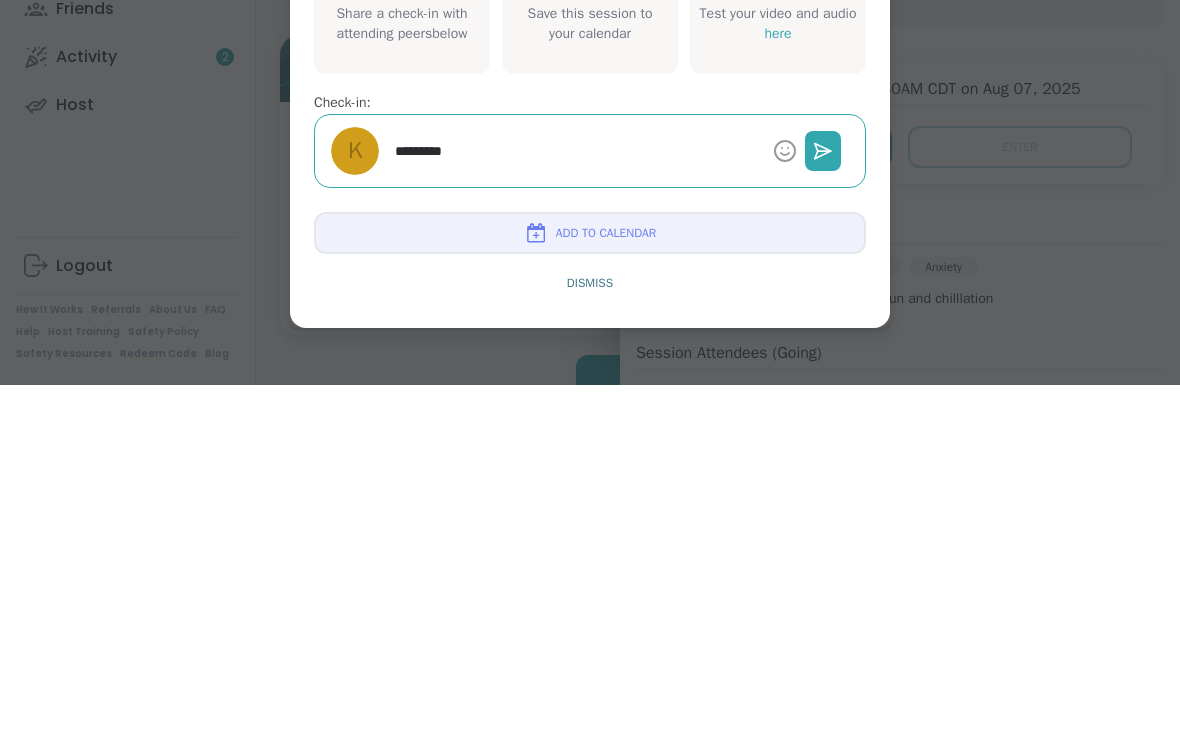 type on "*" 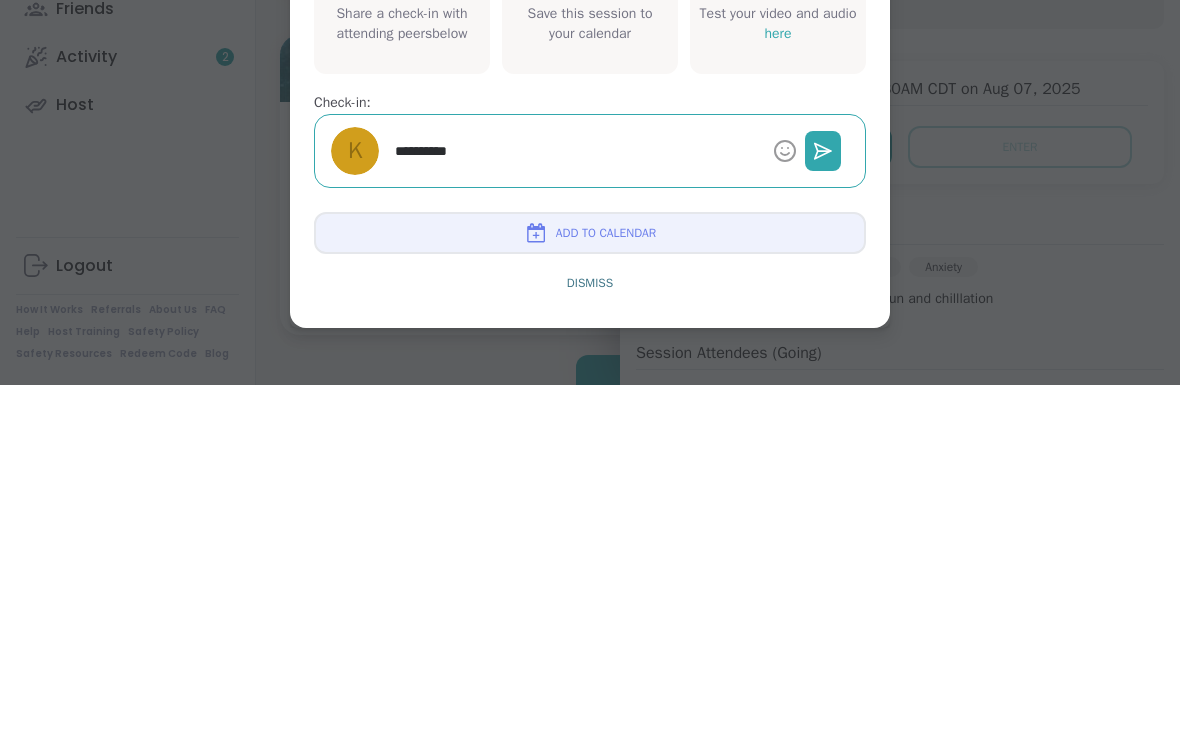 type on "*" 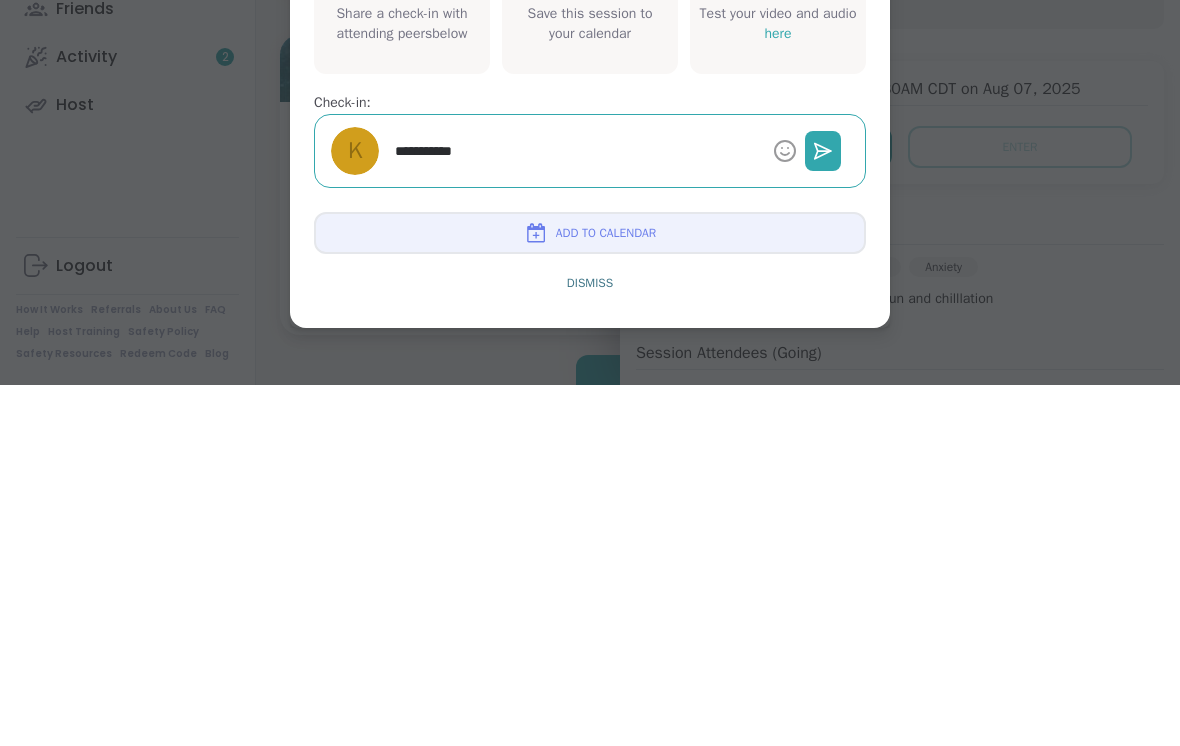type on "*" 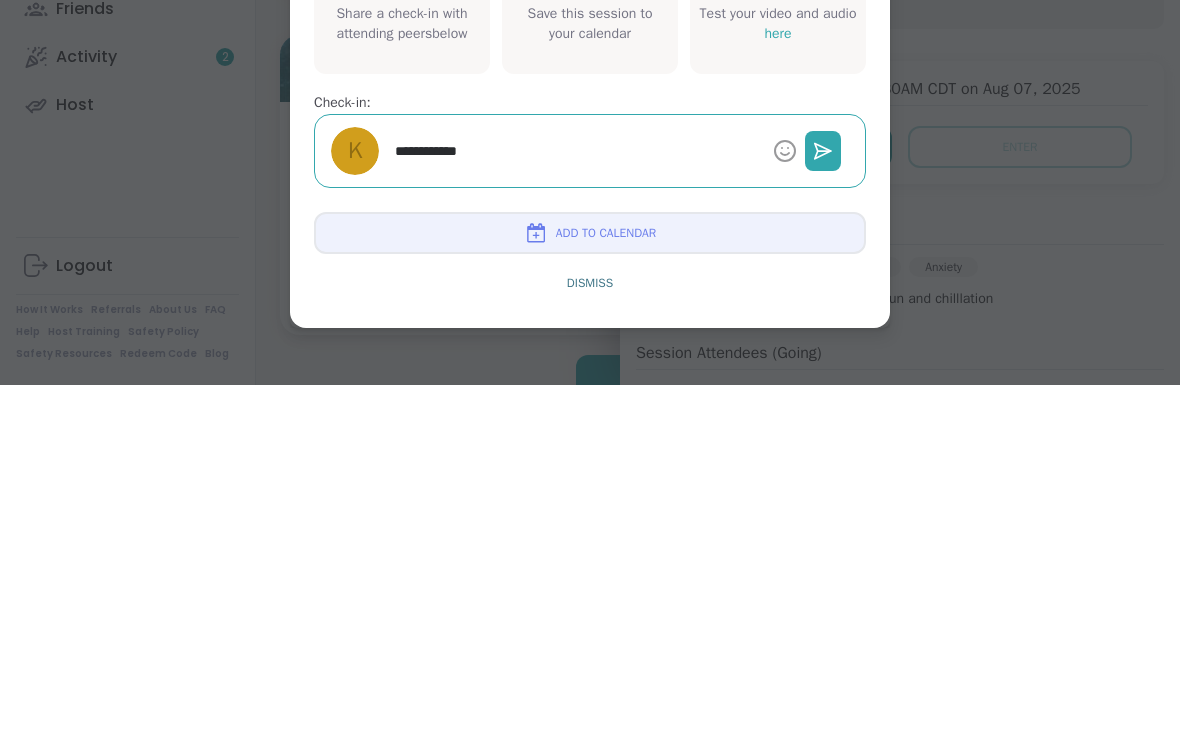 type on "*" 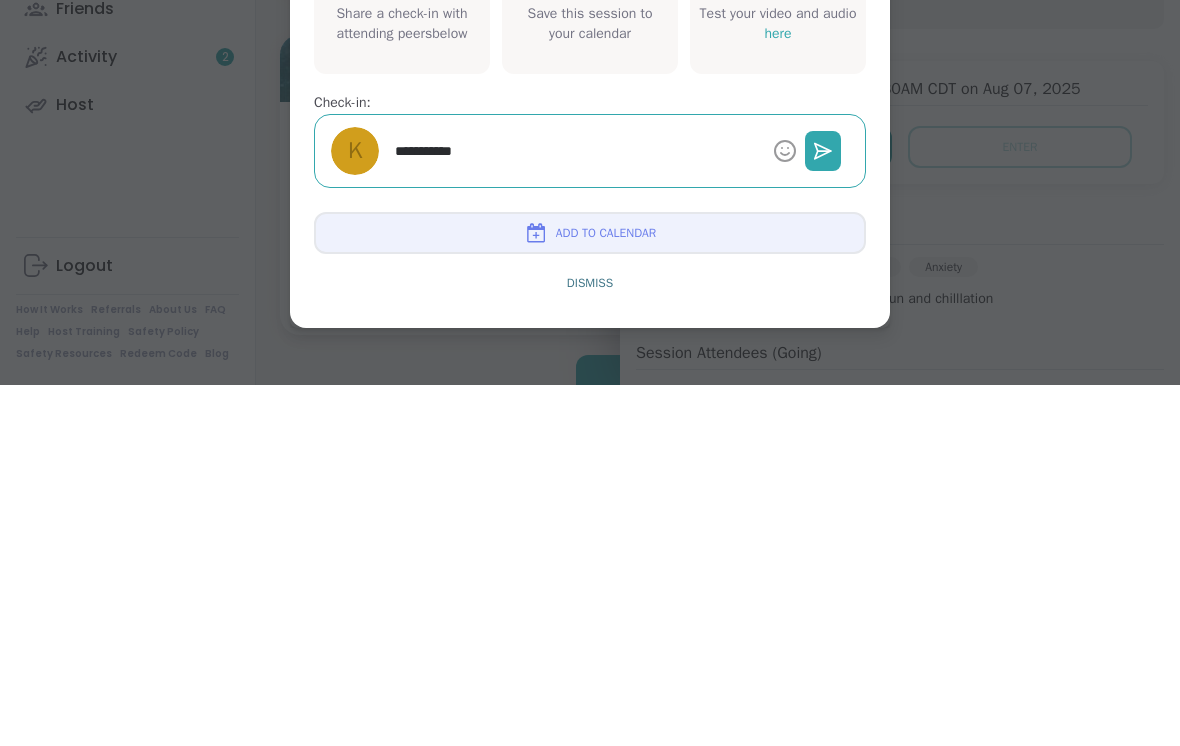 type on "*" 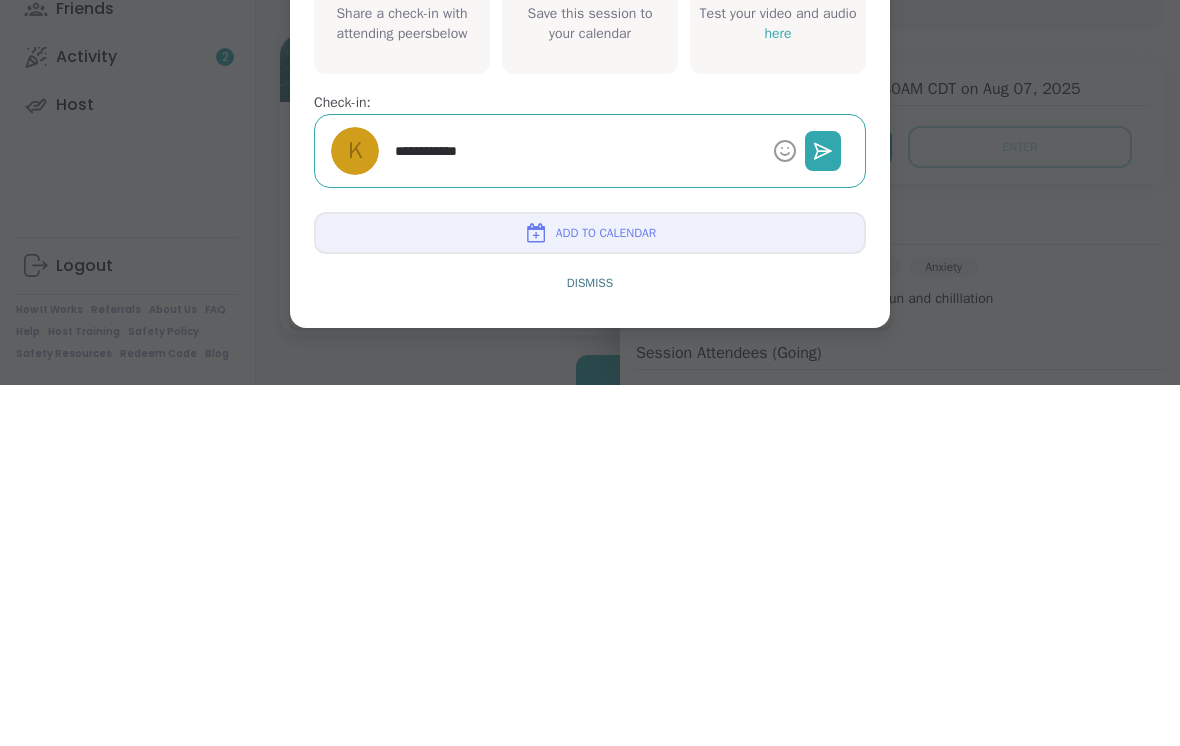 type on "*" 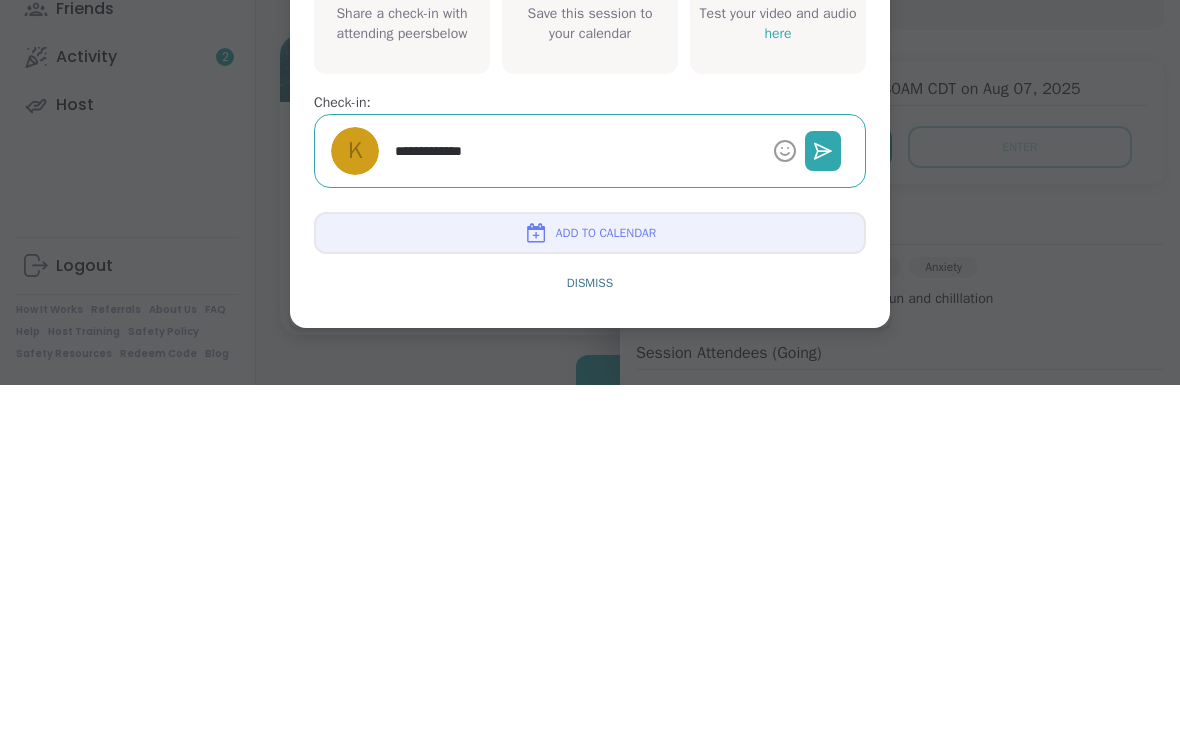 type on "**********" 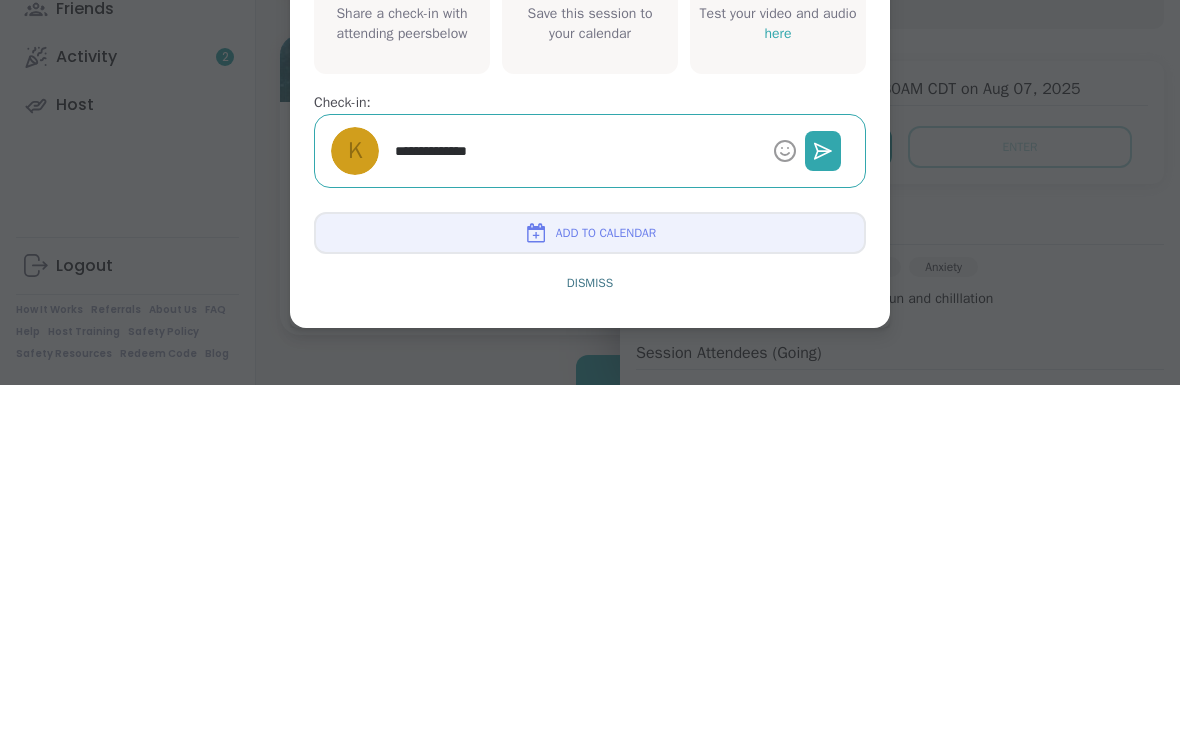 type on "*" 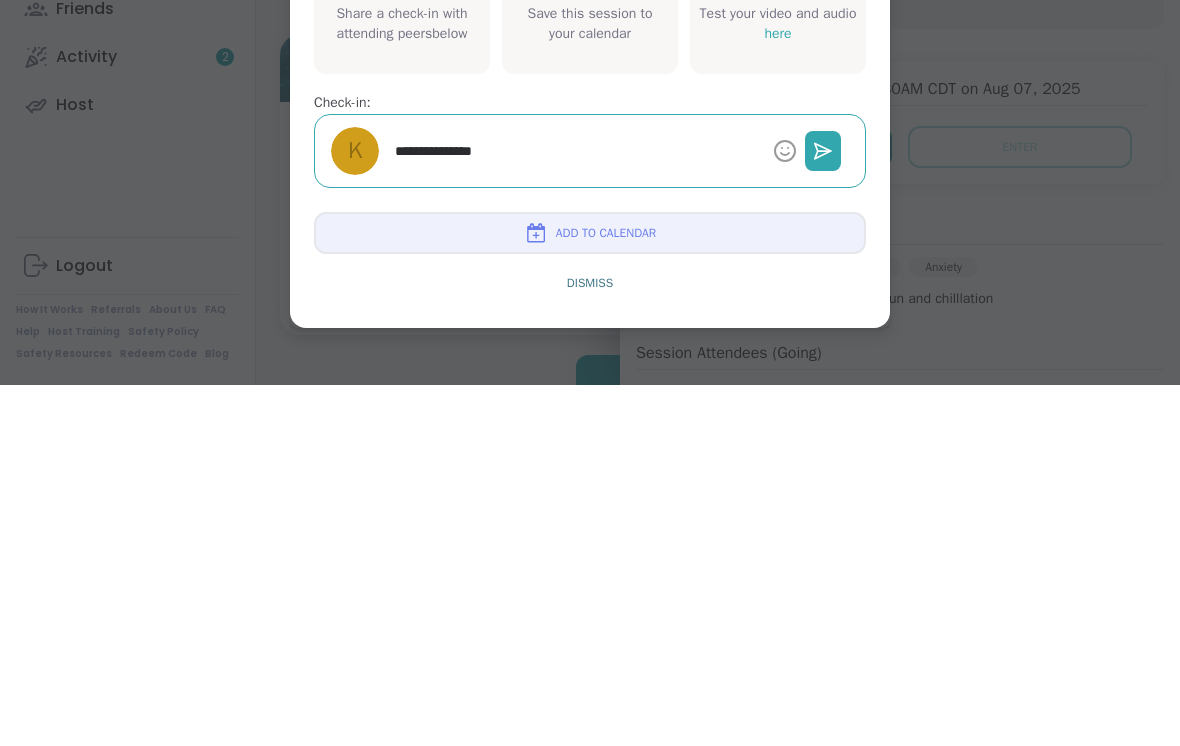 type on "*" 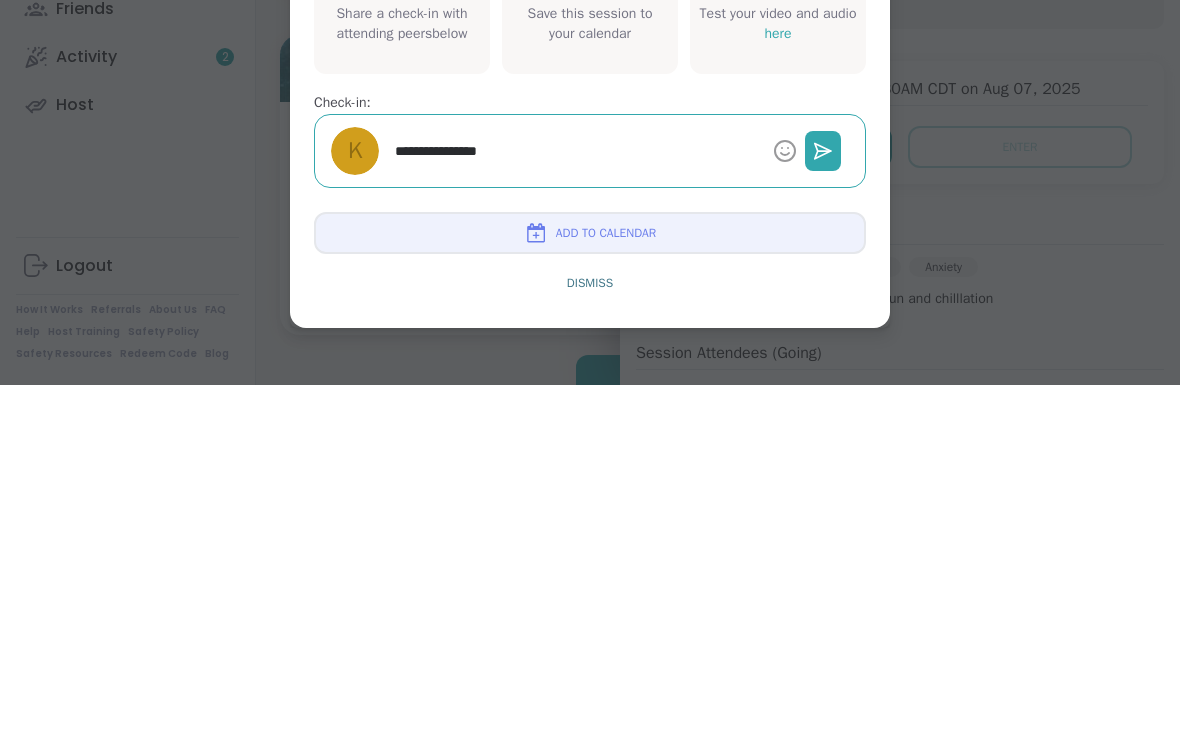 type on "*" 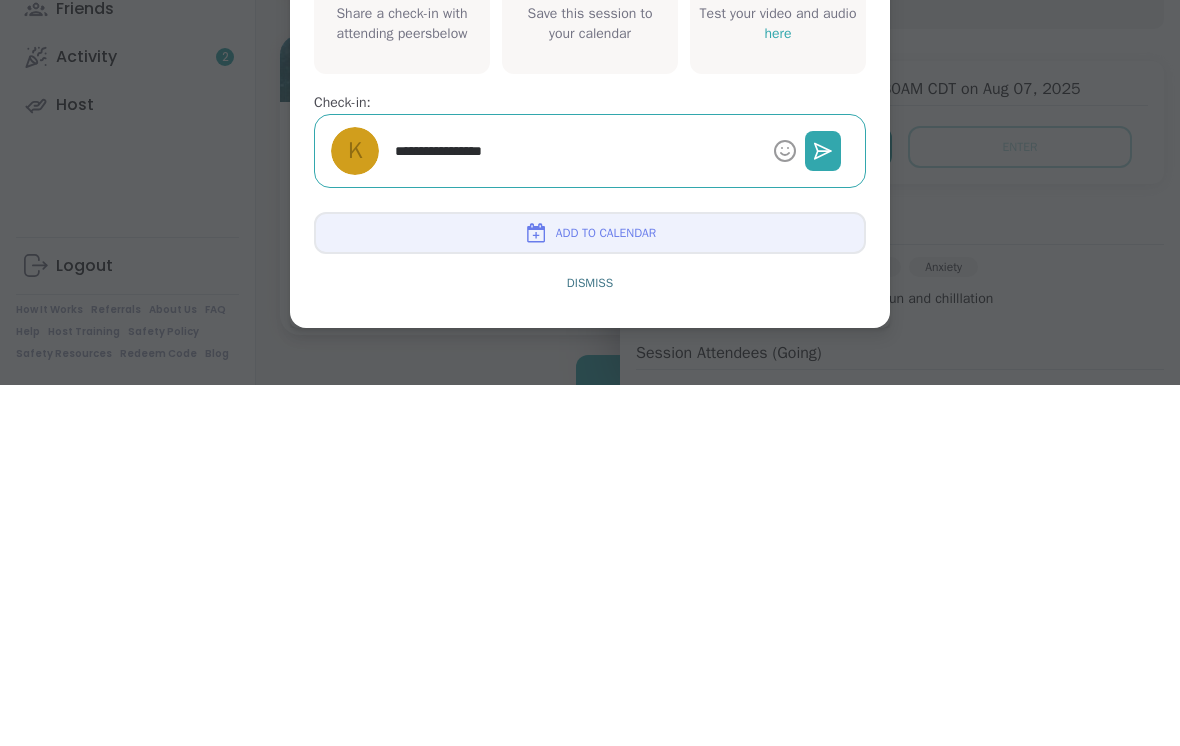 type on "*" 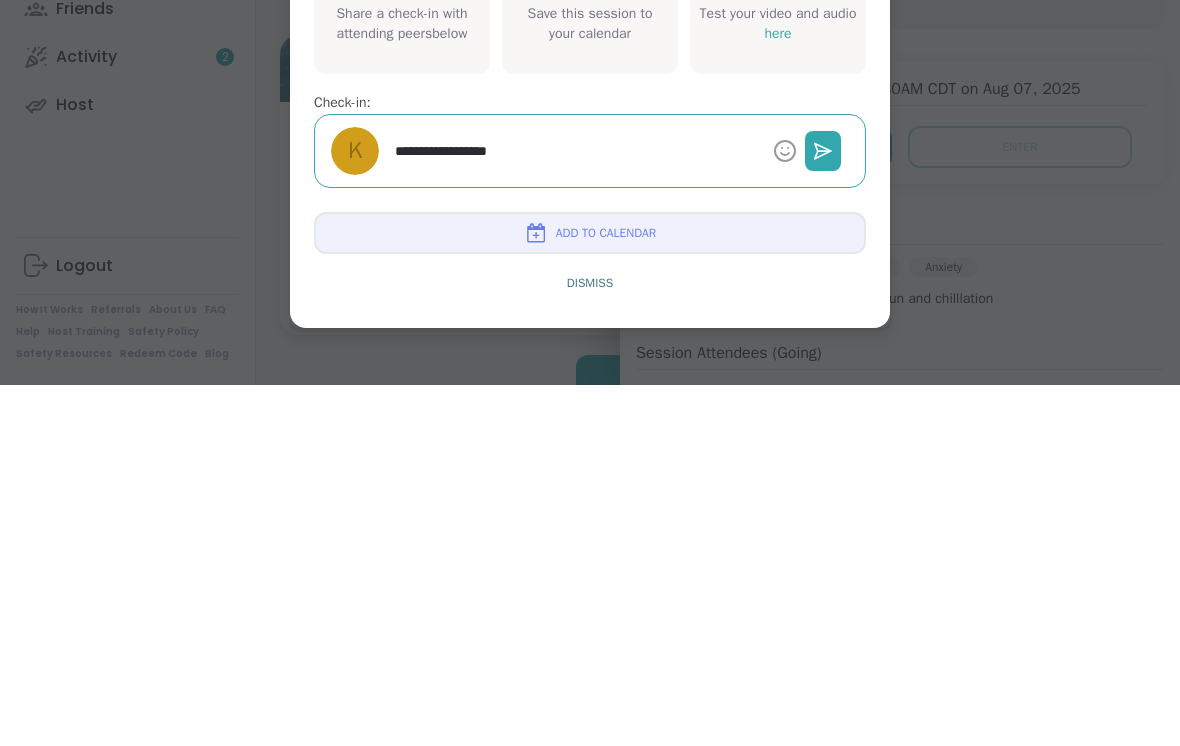 type on "*" 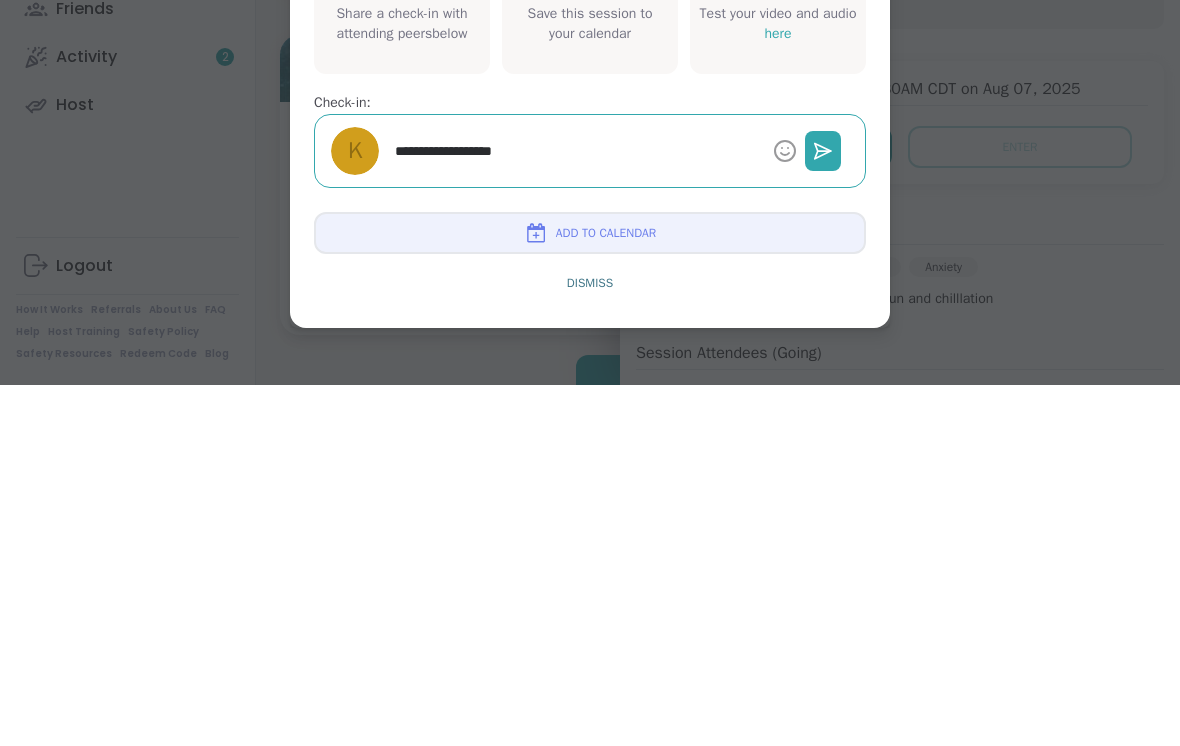 type on "*" 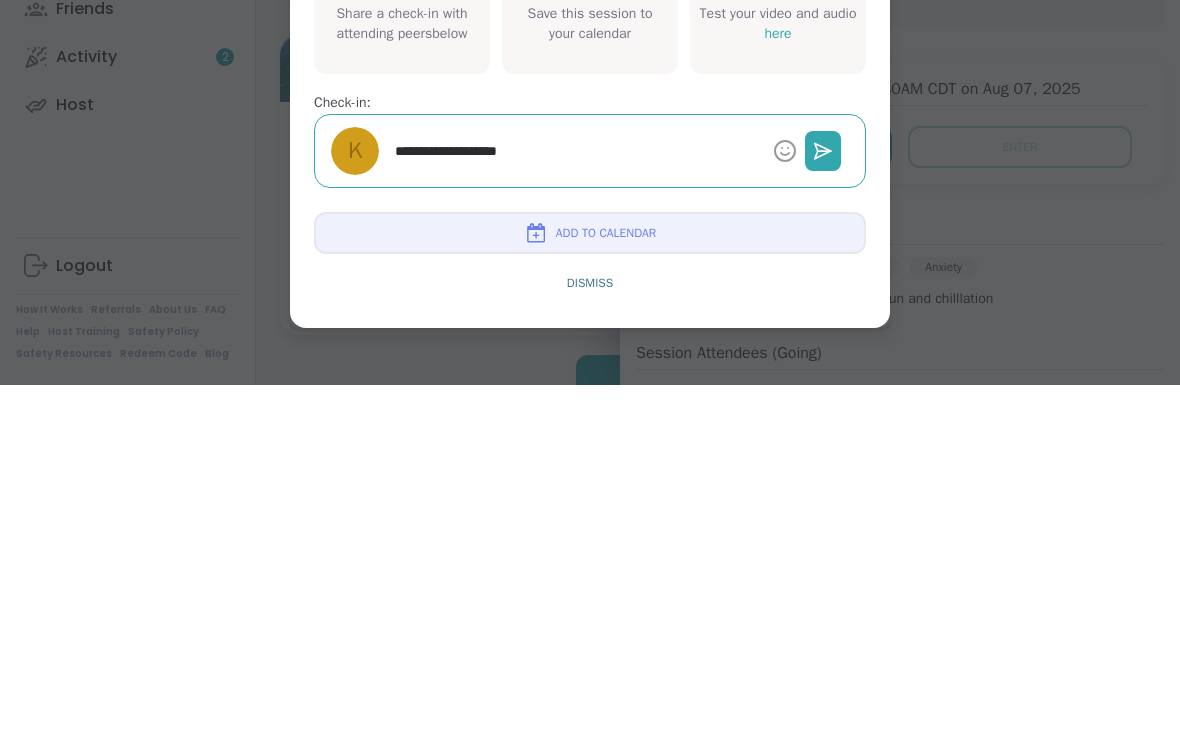 type on "*" 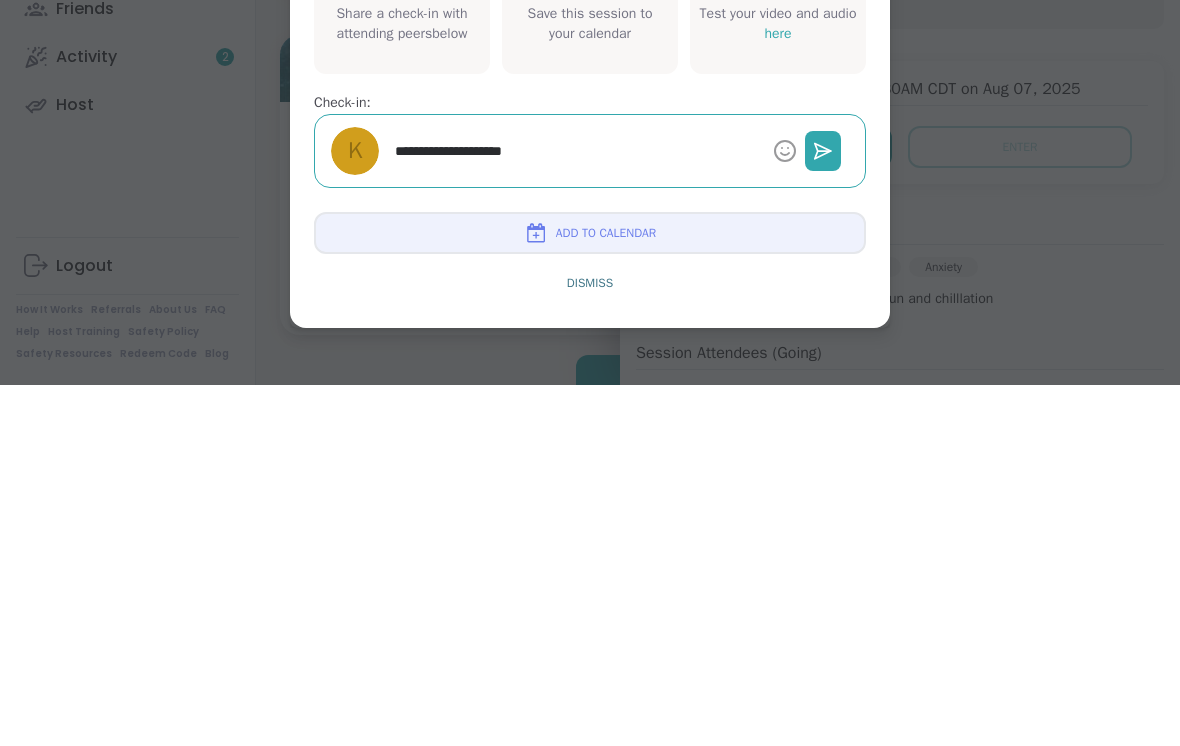 type on "**********" 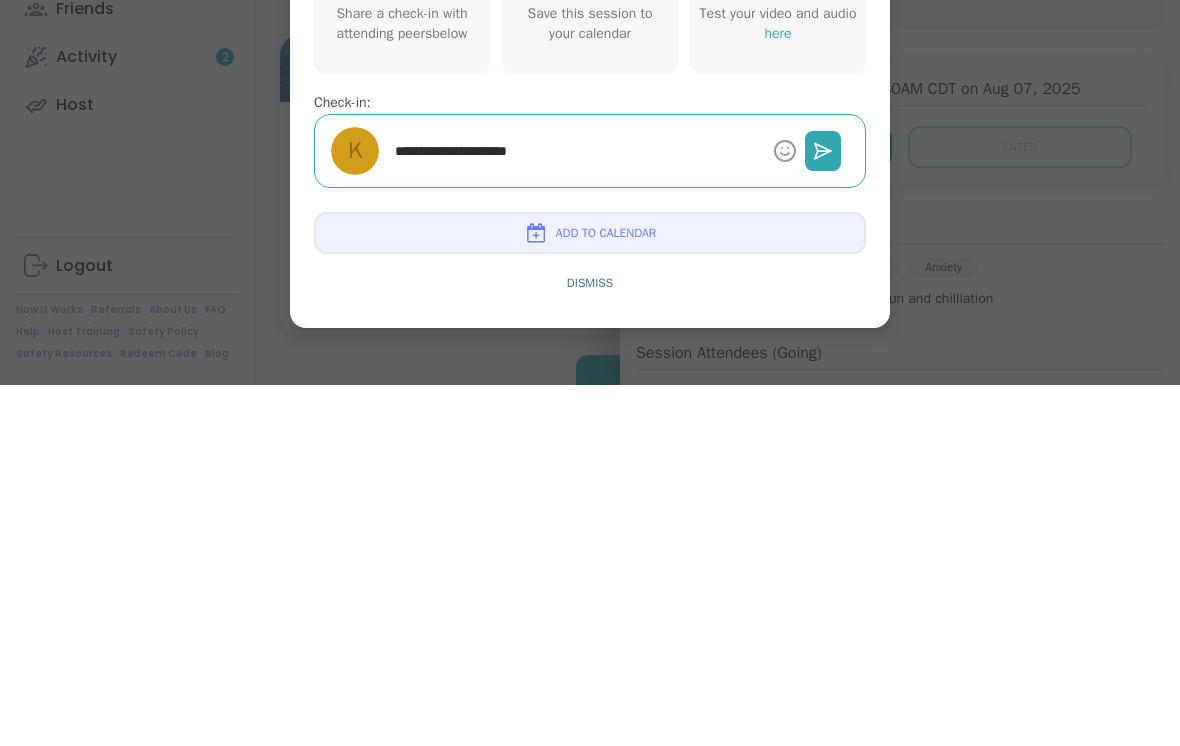 type on "*" 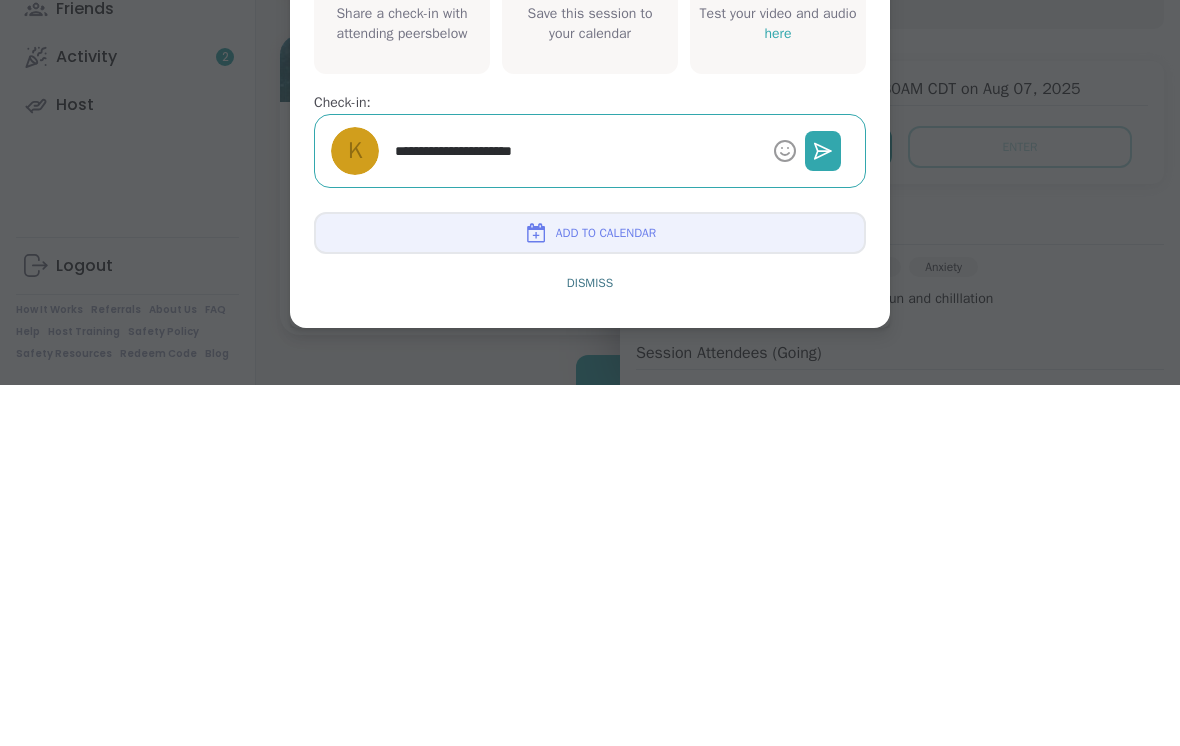 type on "*" 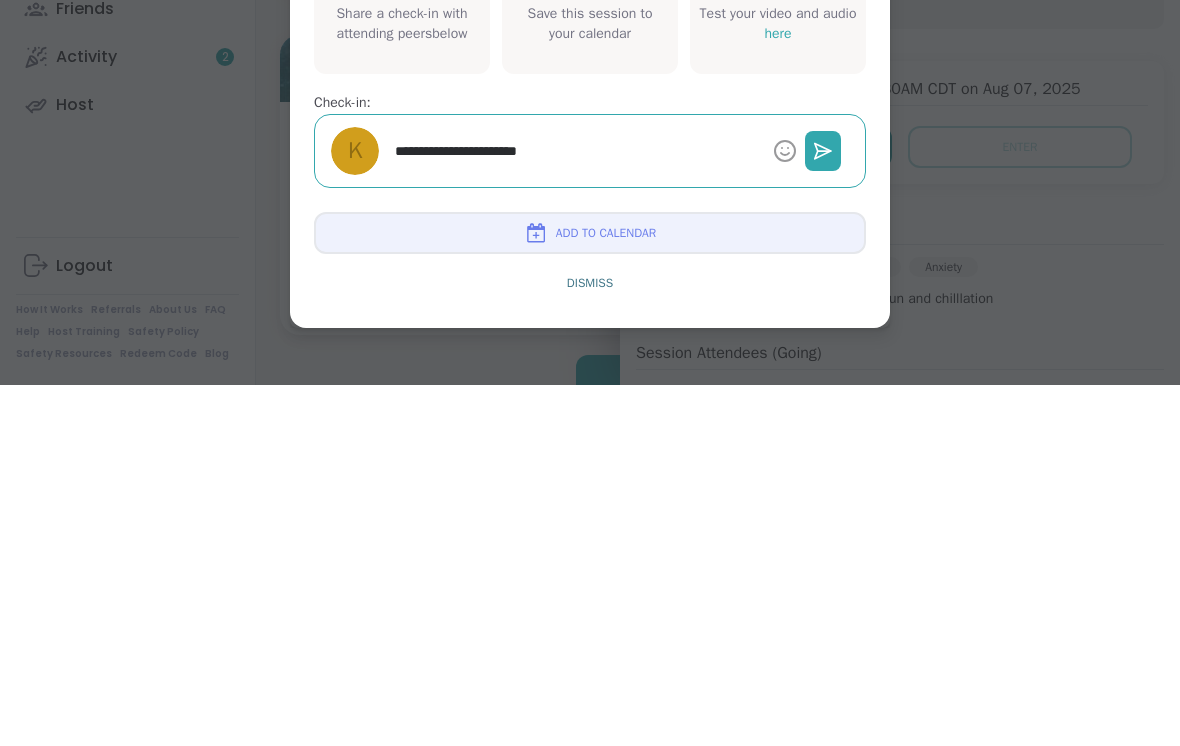 type on "*" 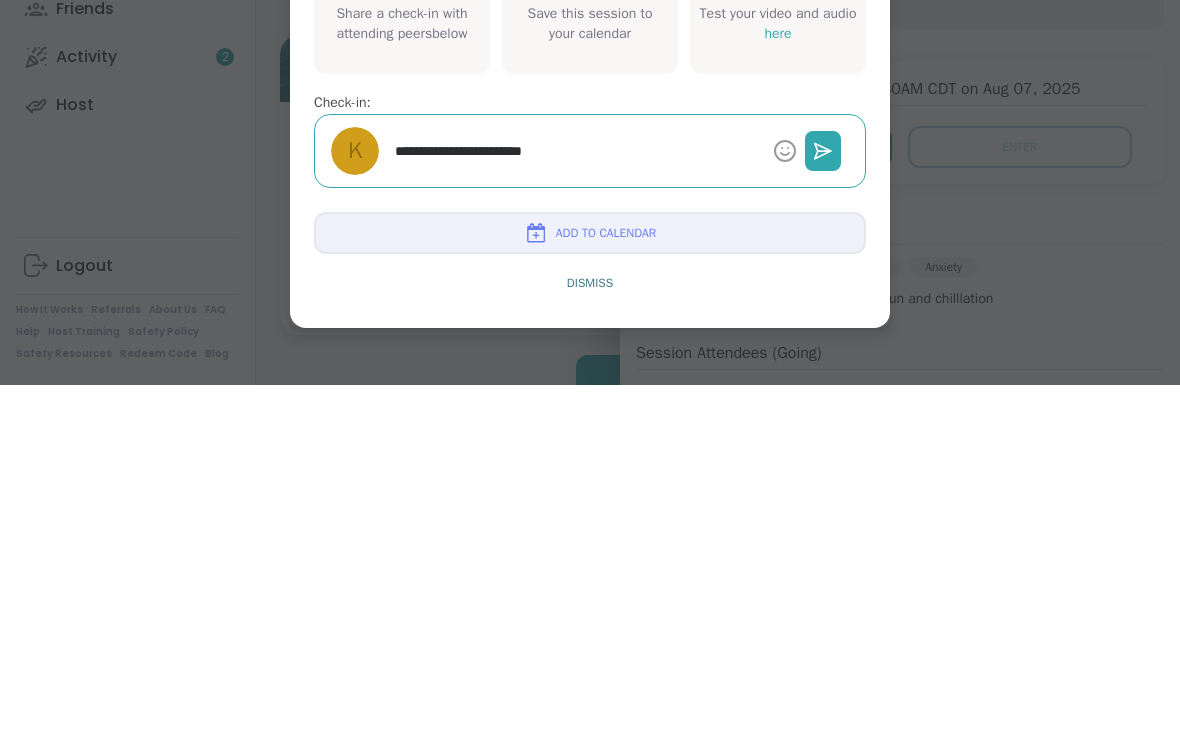 type on "**********" 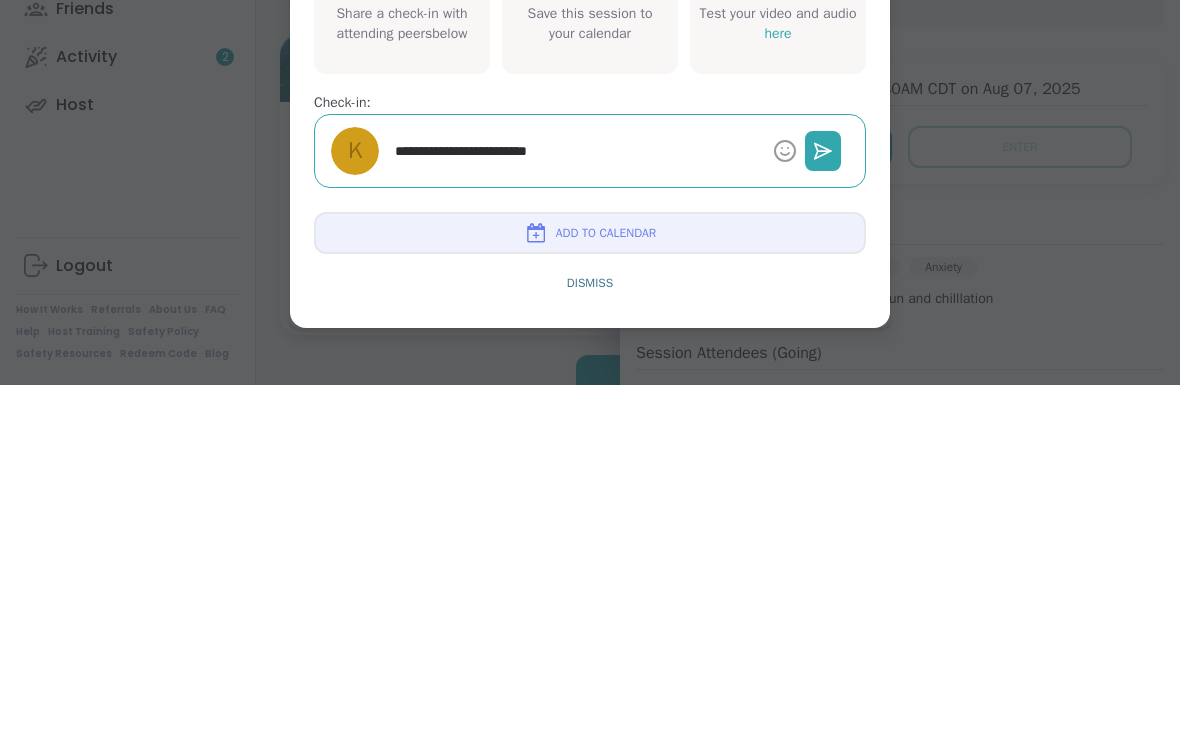 type on "*" 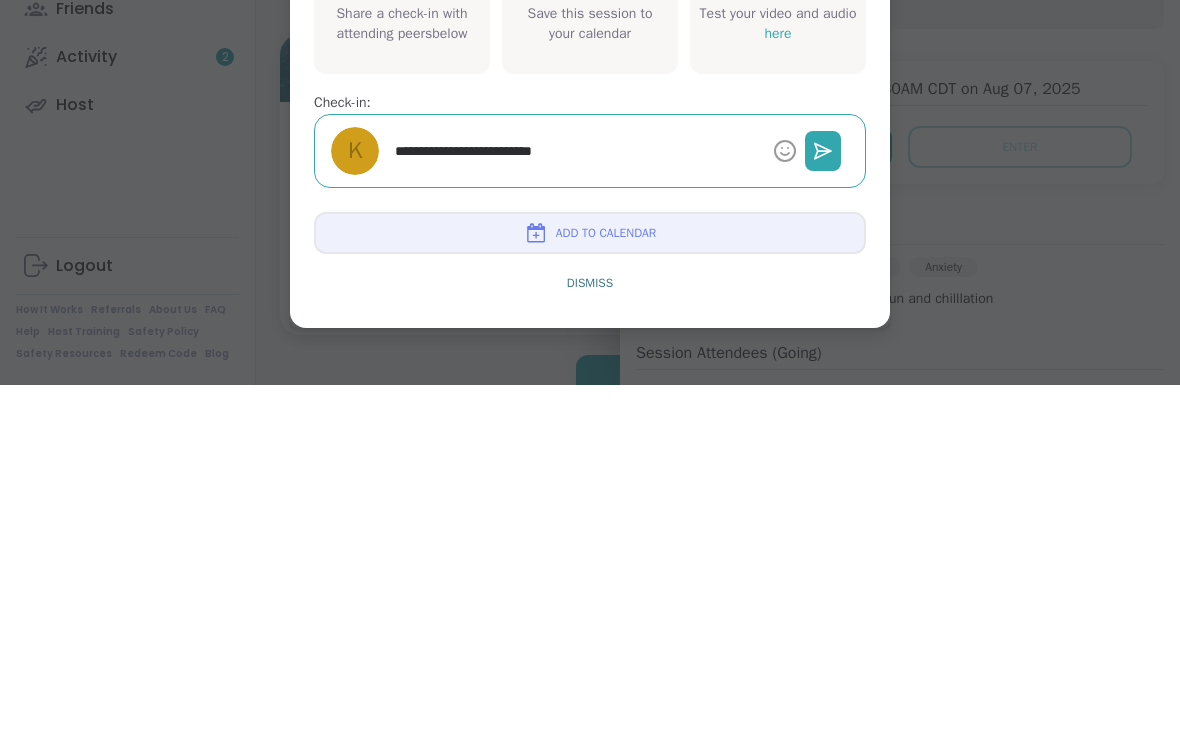 type on "**********" 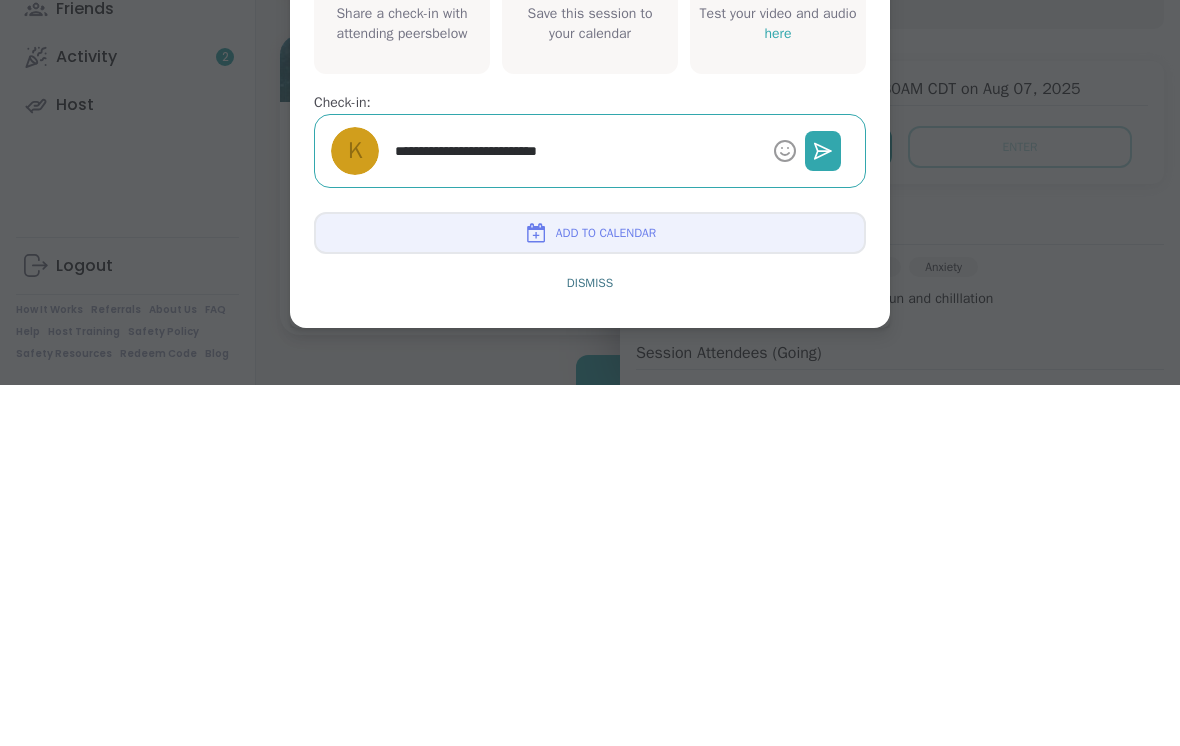 type on "*" 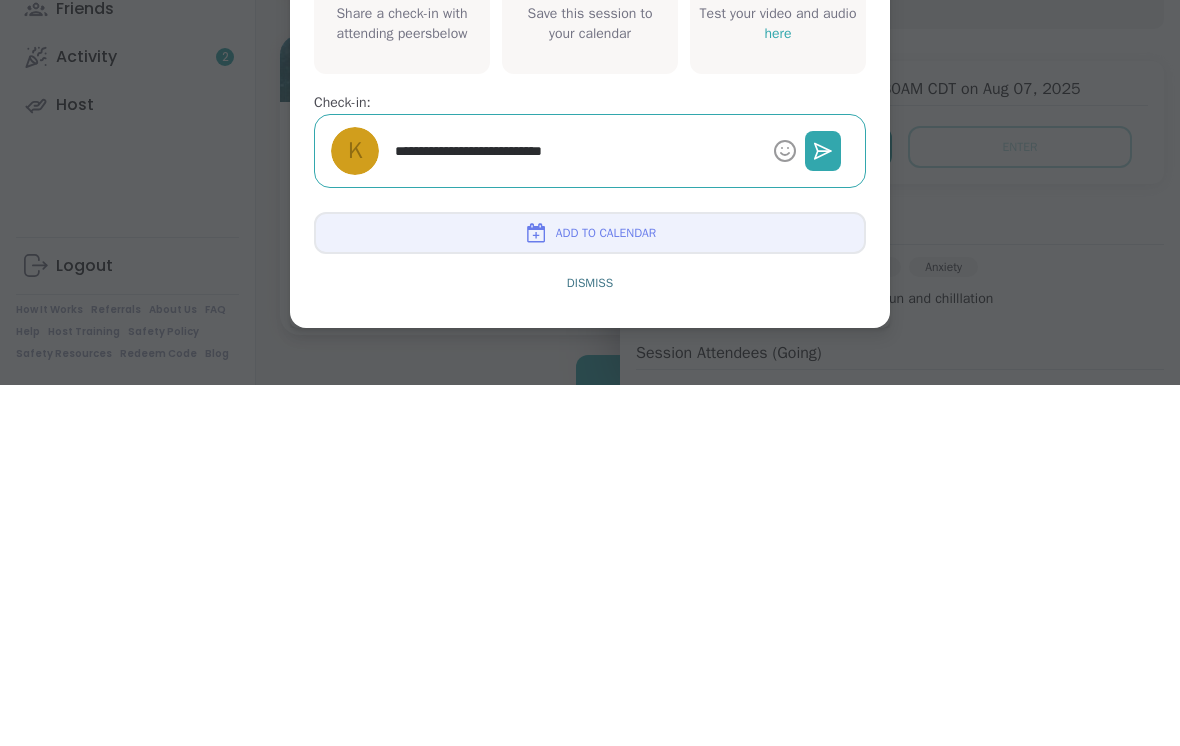 type on "*" 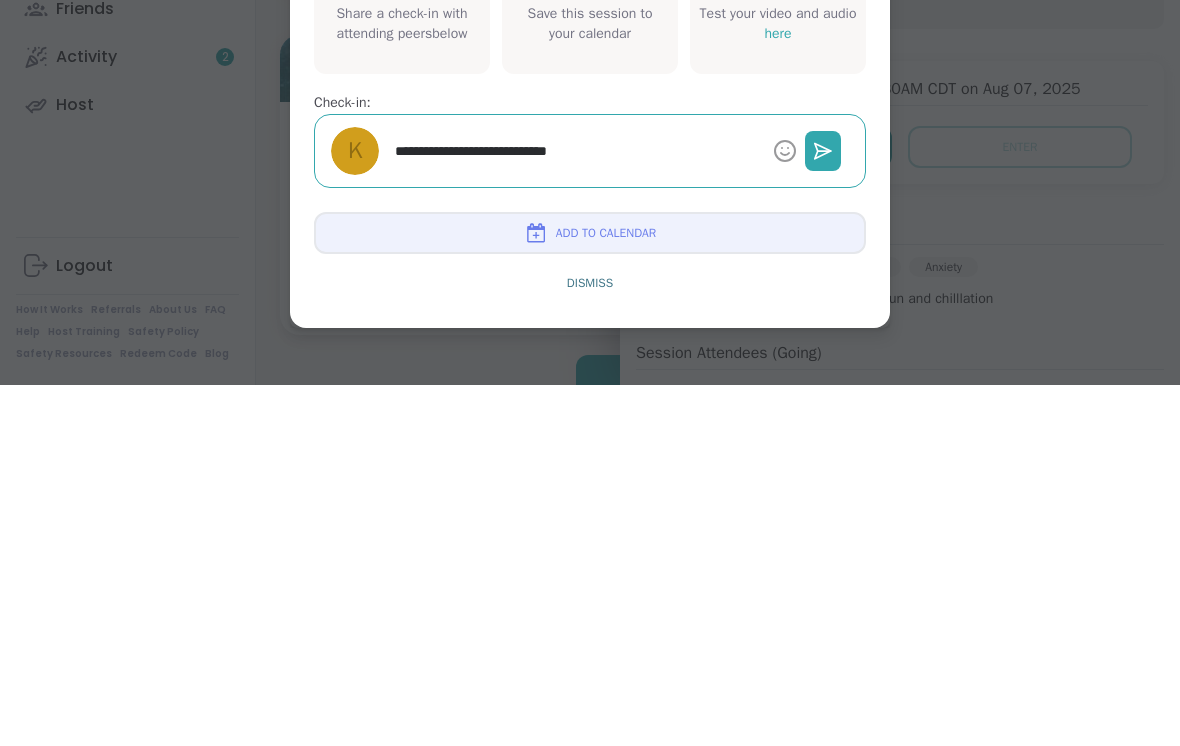 type on "*" 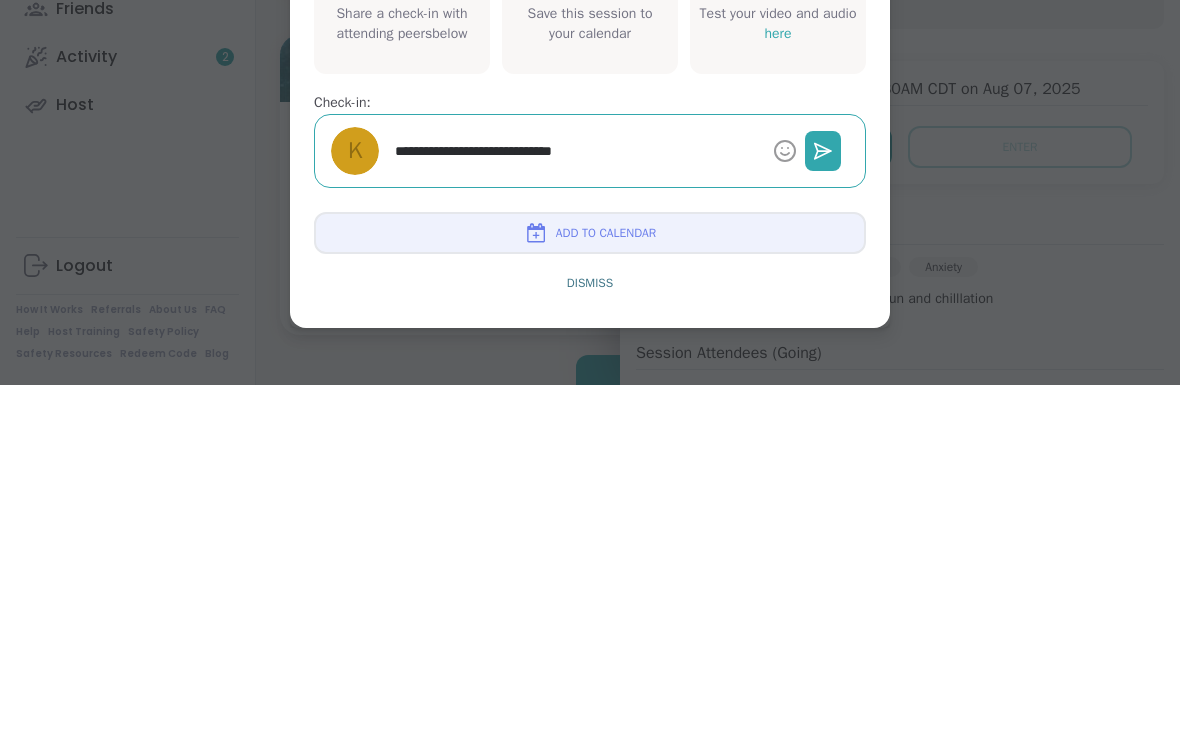 type on "*" 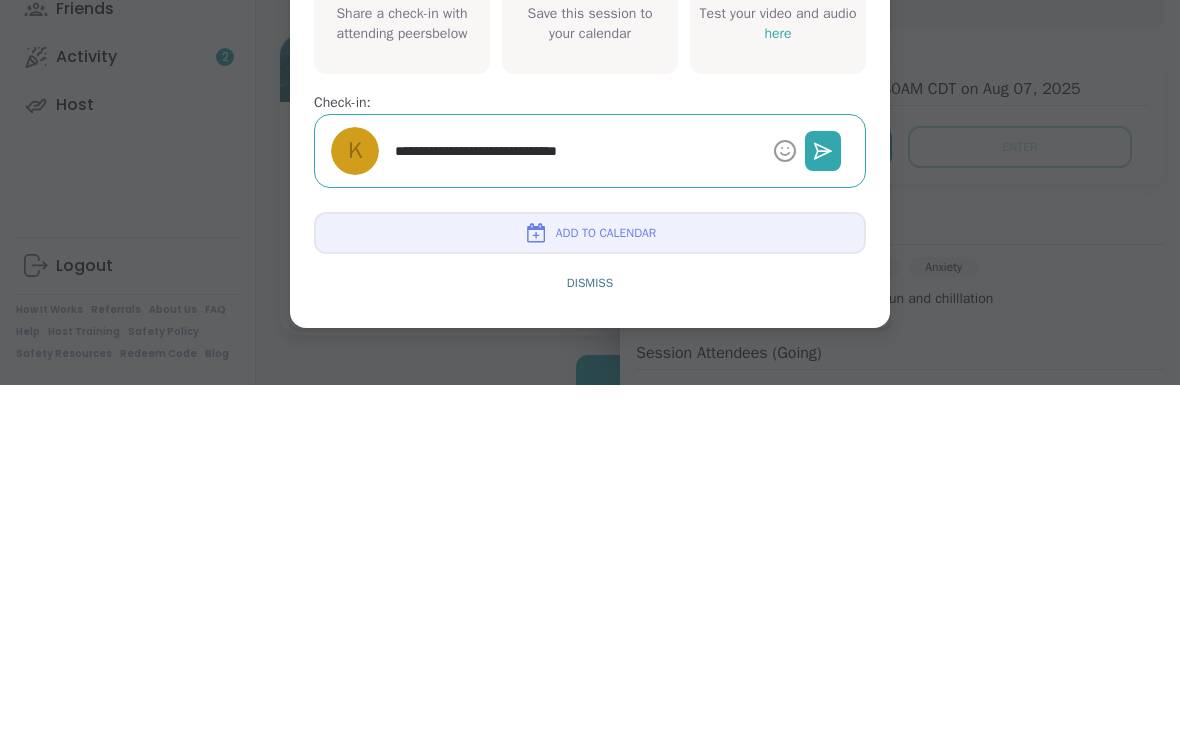 type on "*" 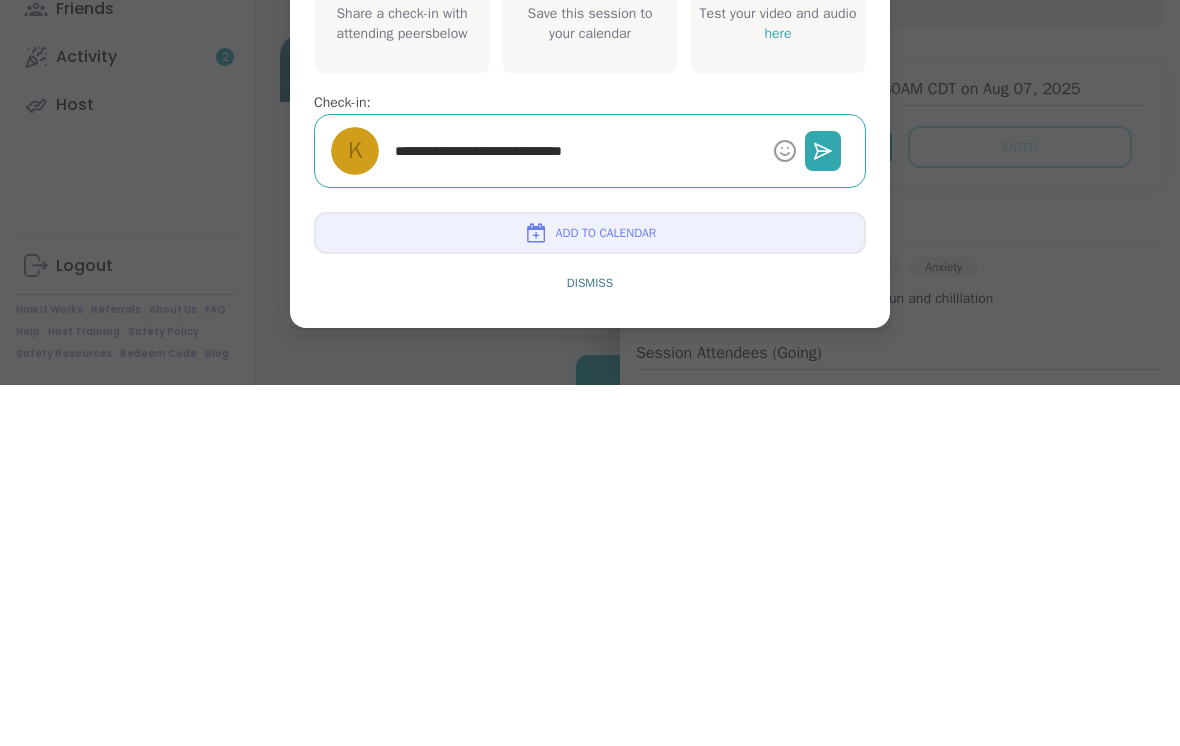 type on "*" 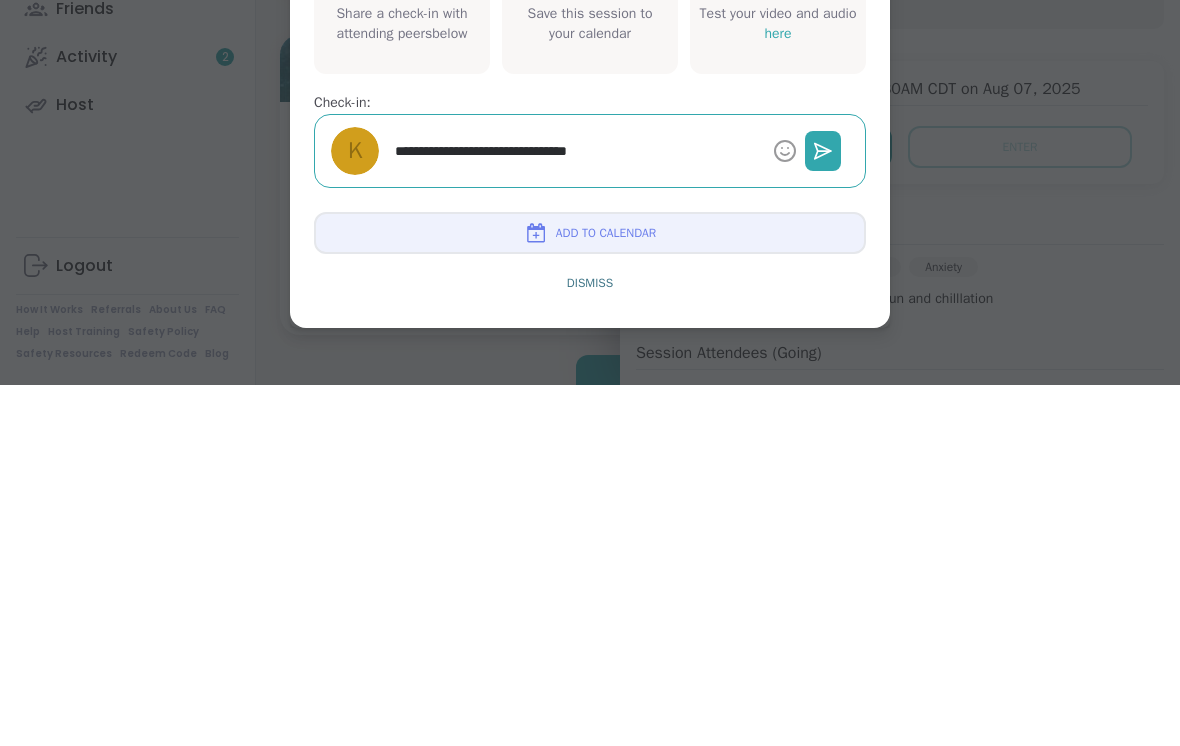 type on "**********" 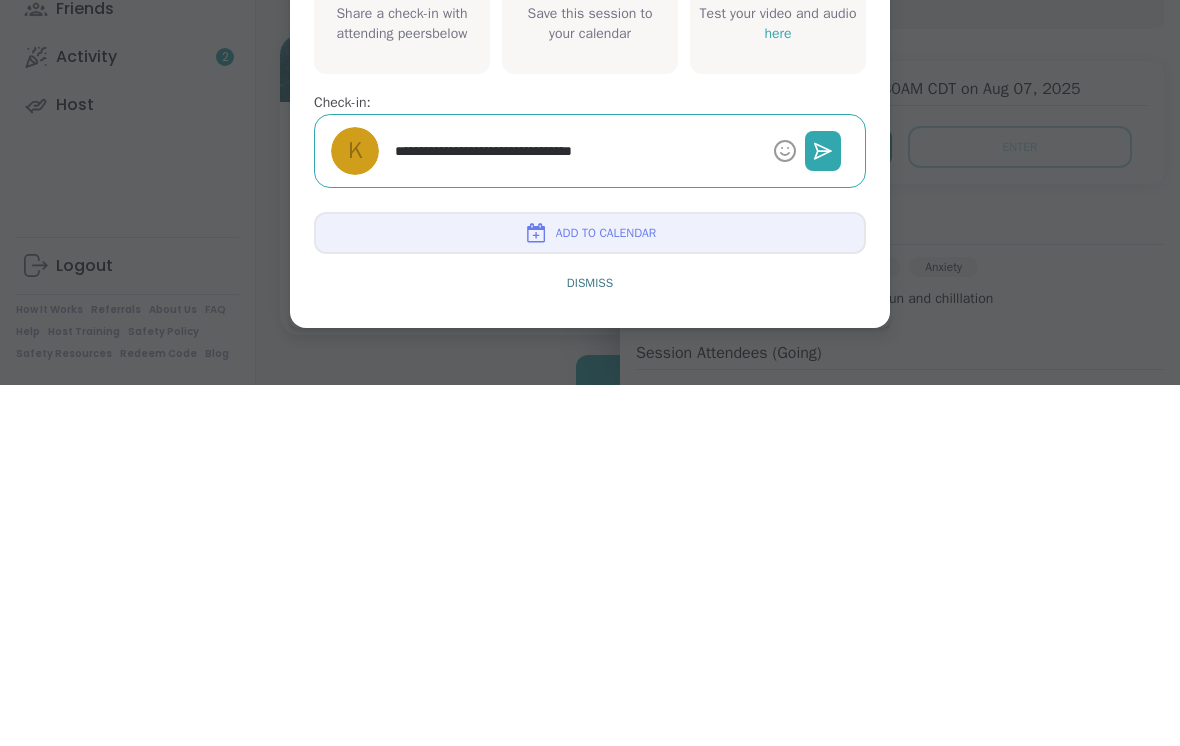 type on "*" 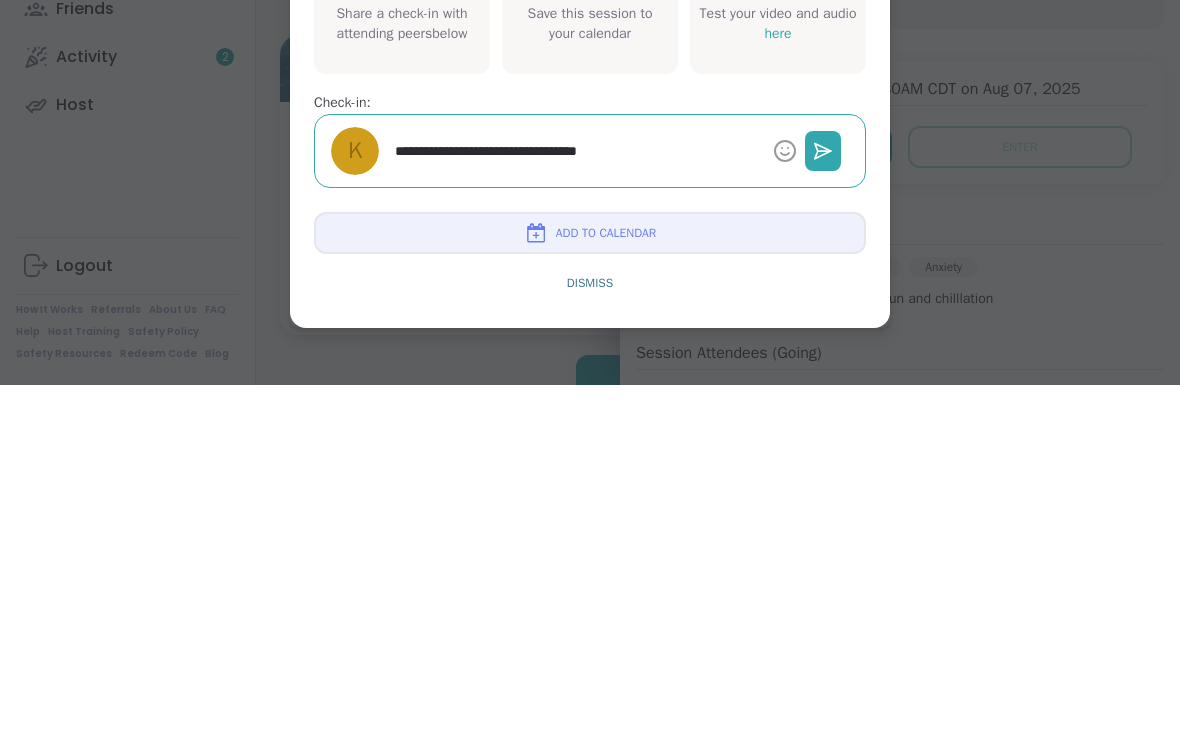 type on "*" 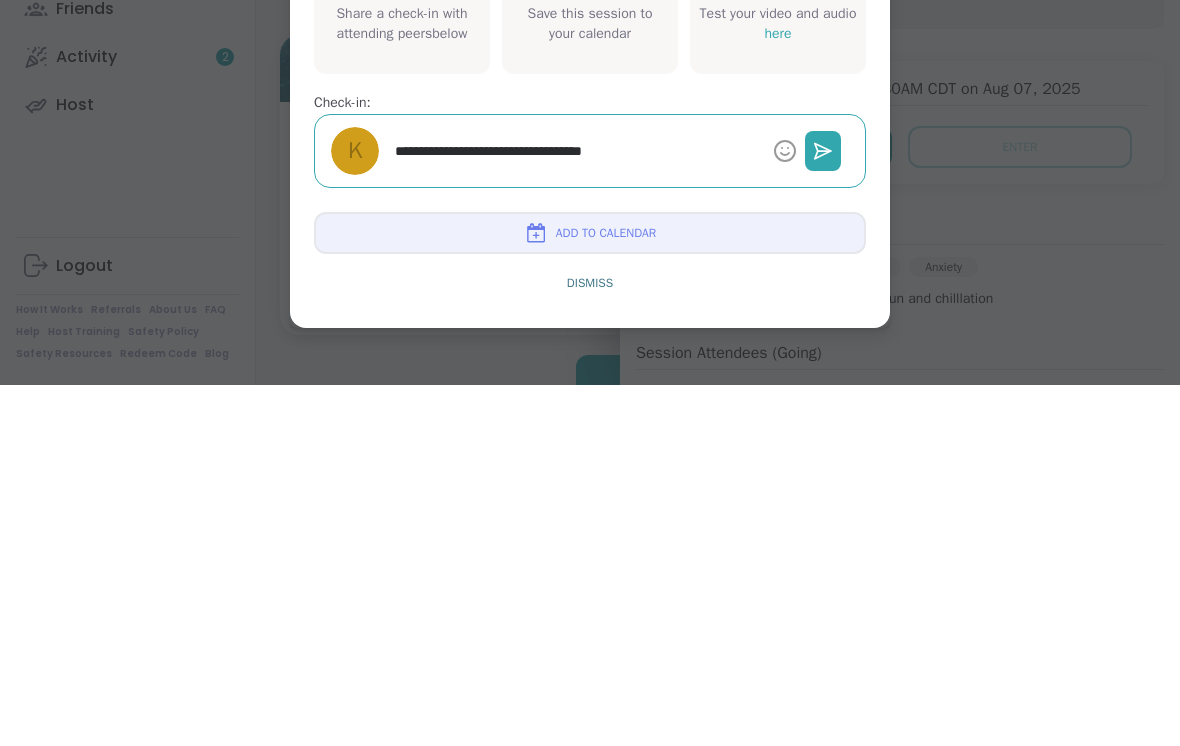 type on "*" 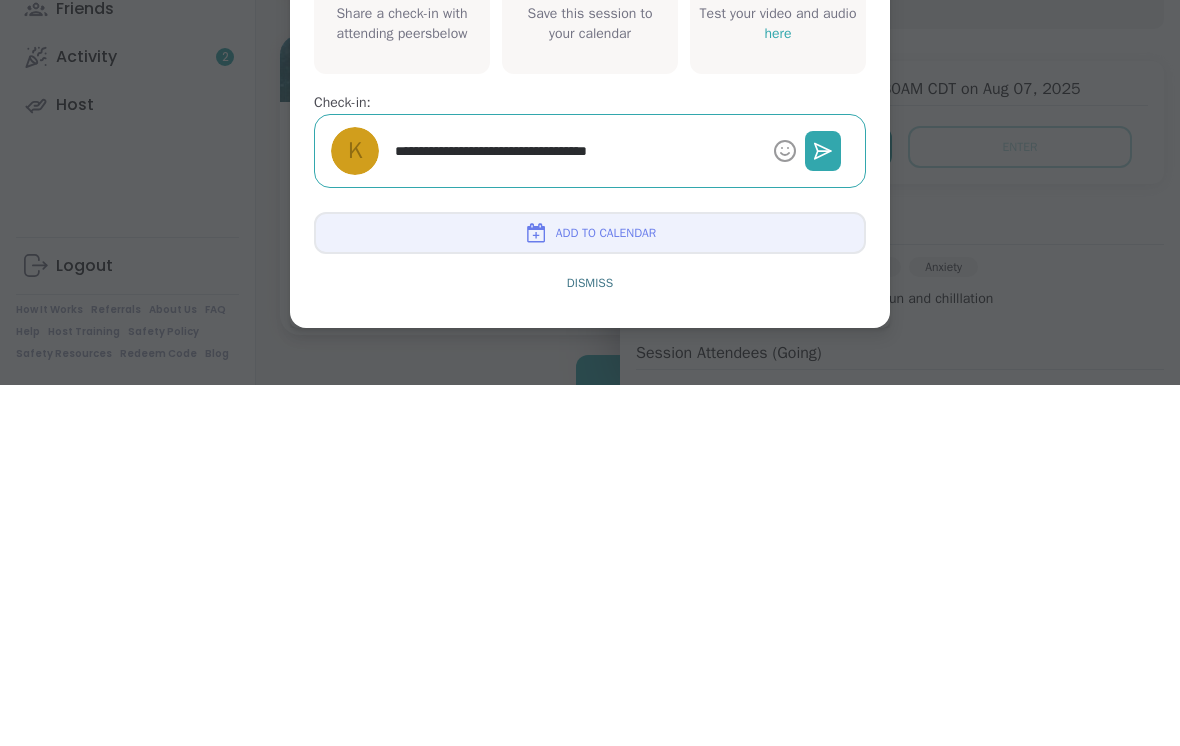 type on "*" 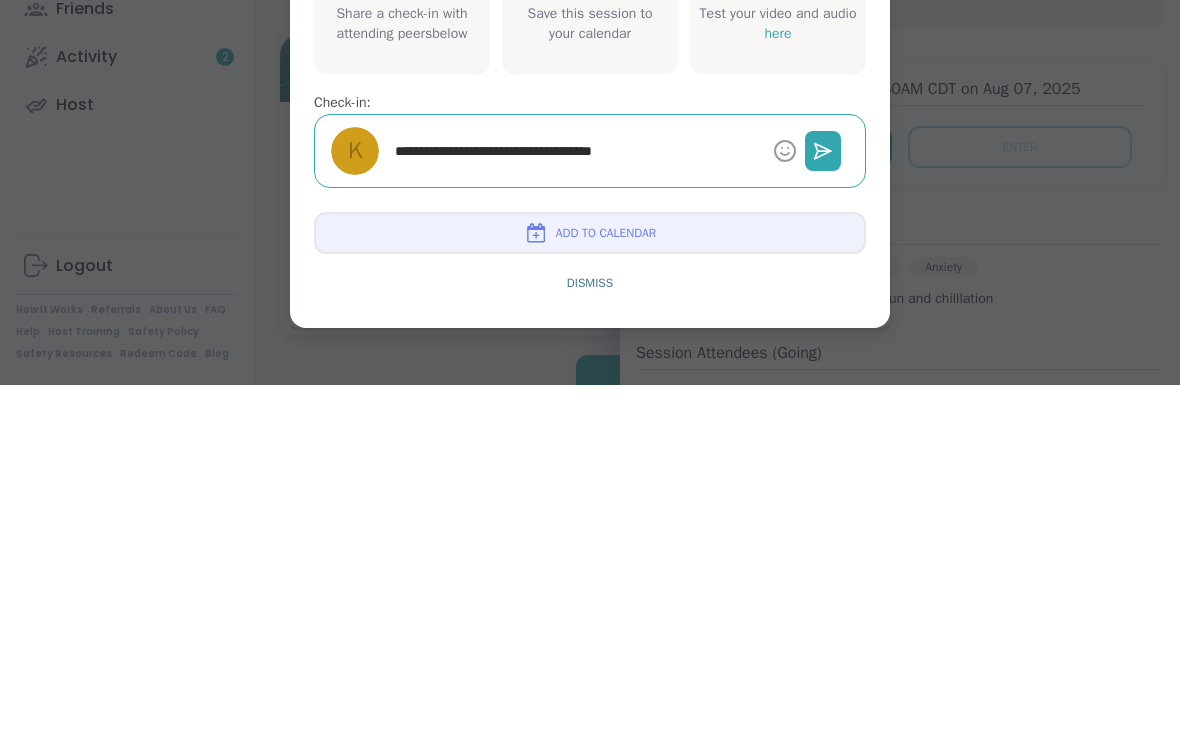 type on "*" 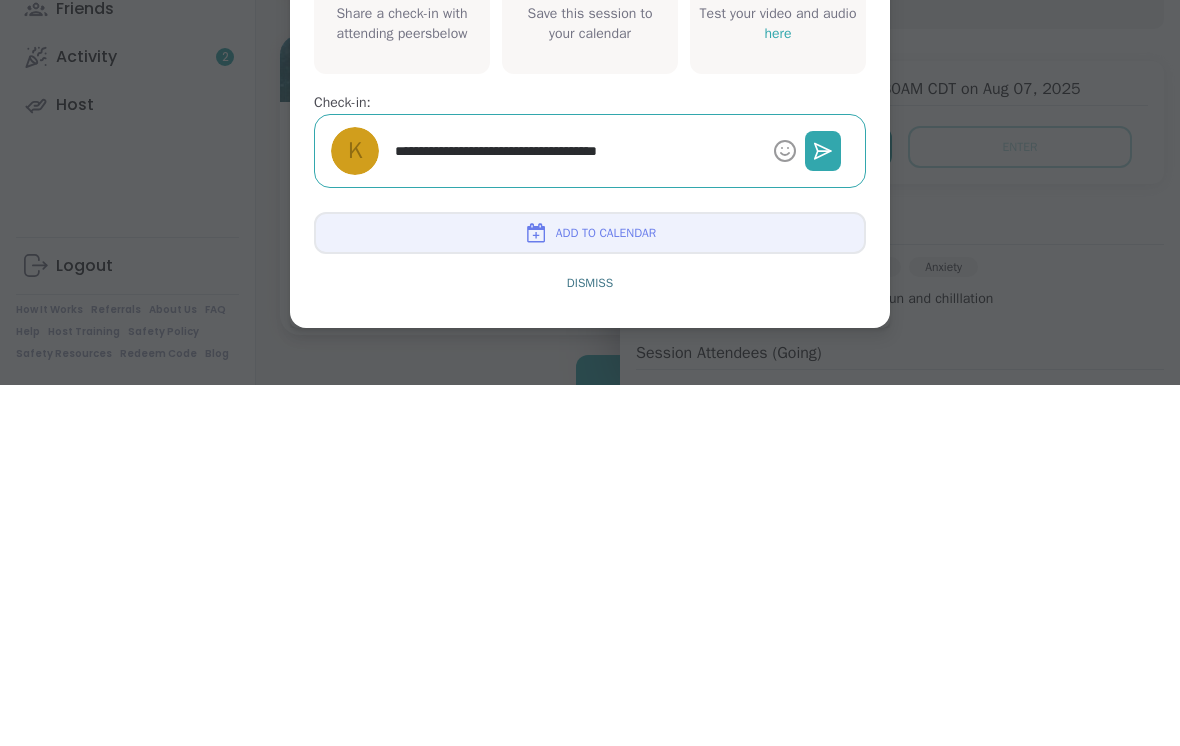 type on "*" 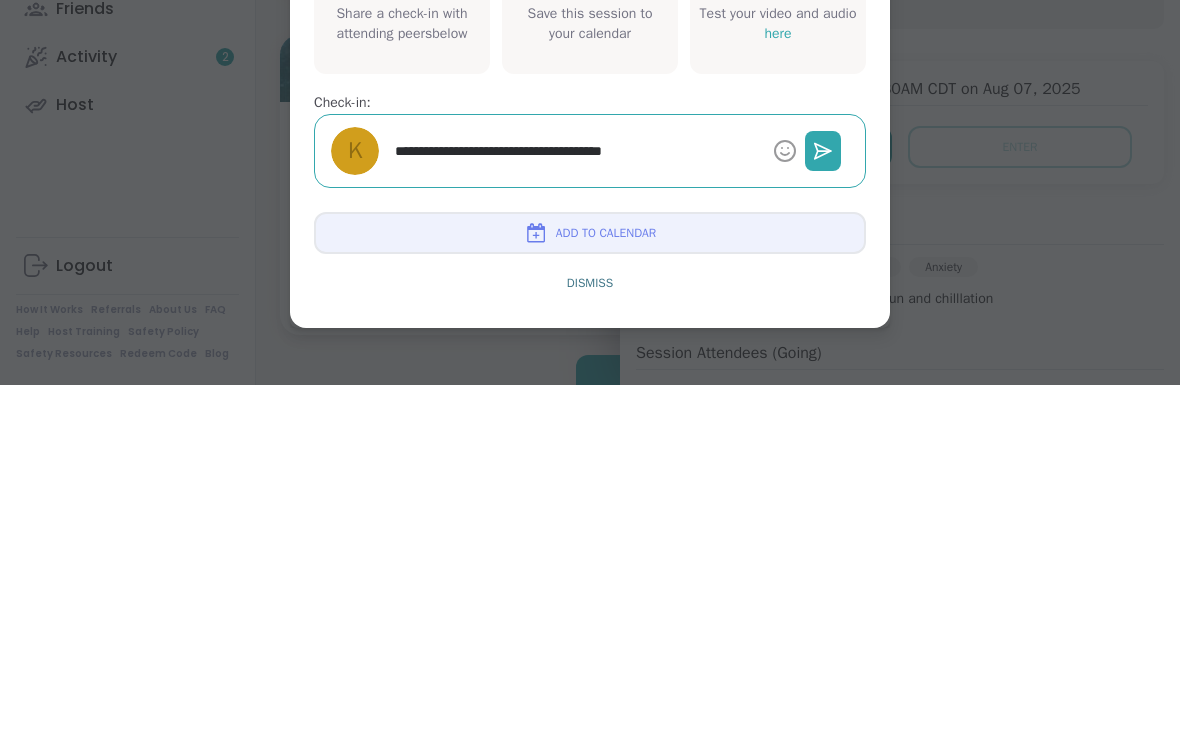 type on "*" 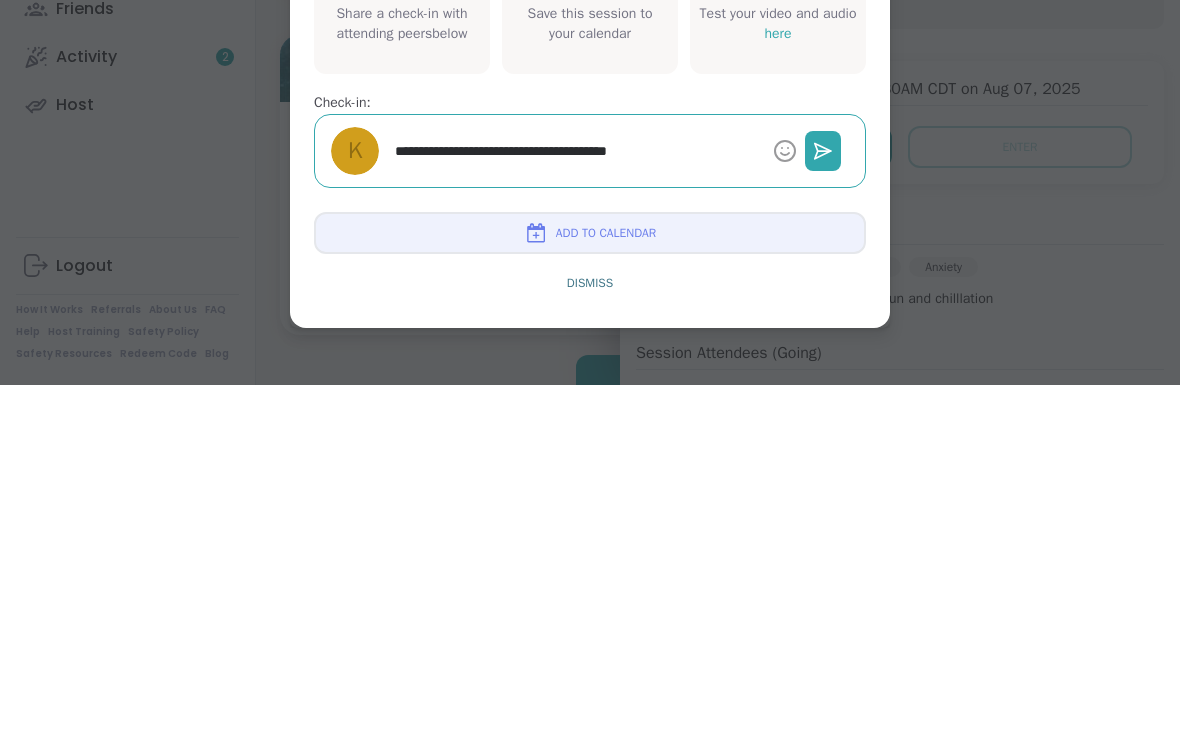type on "**********" 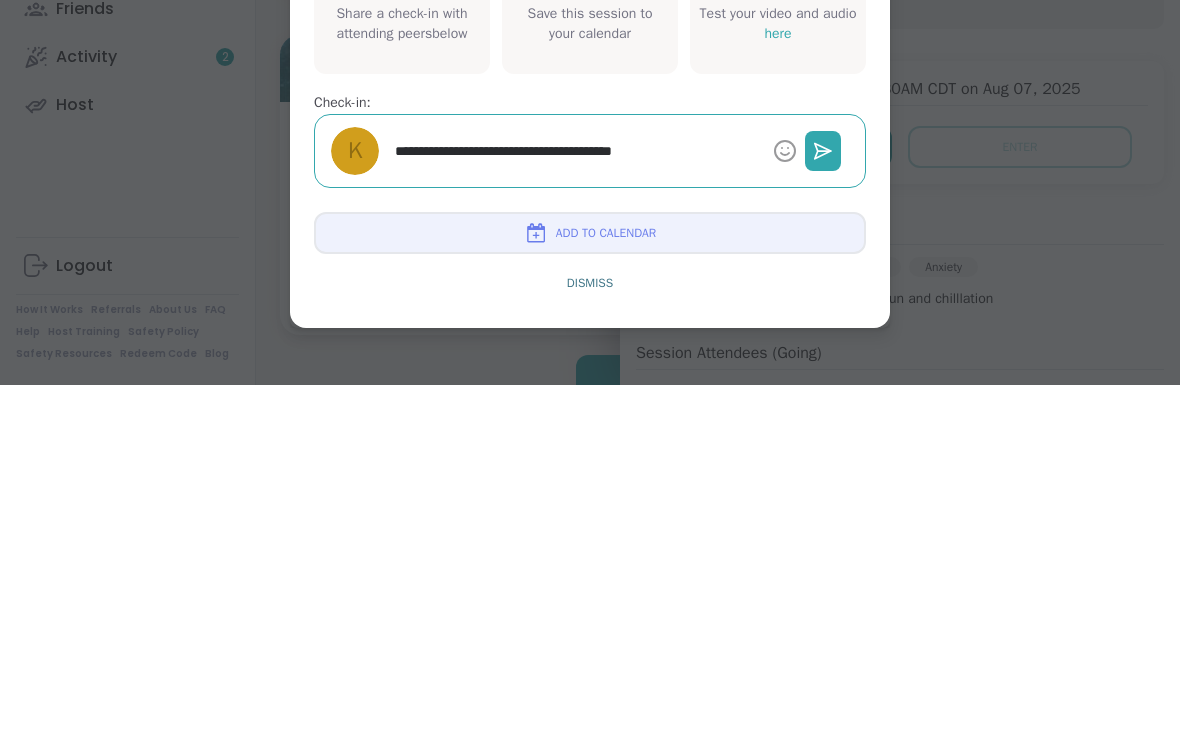 type on "*" 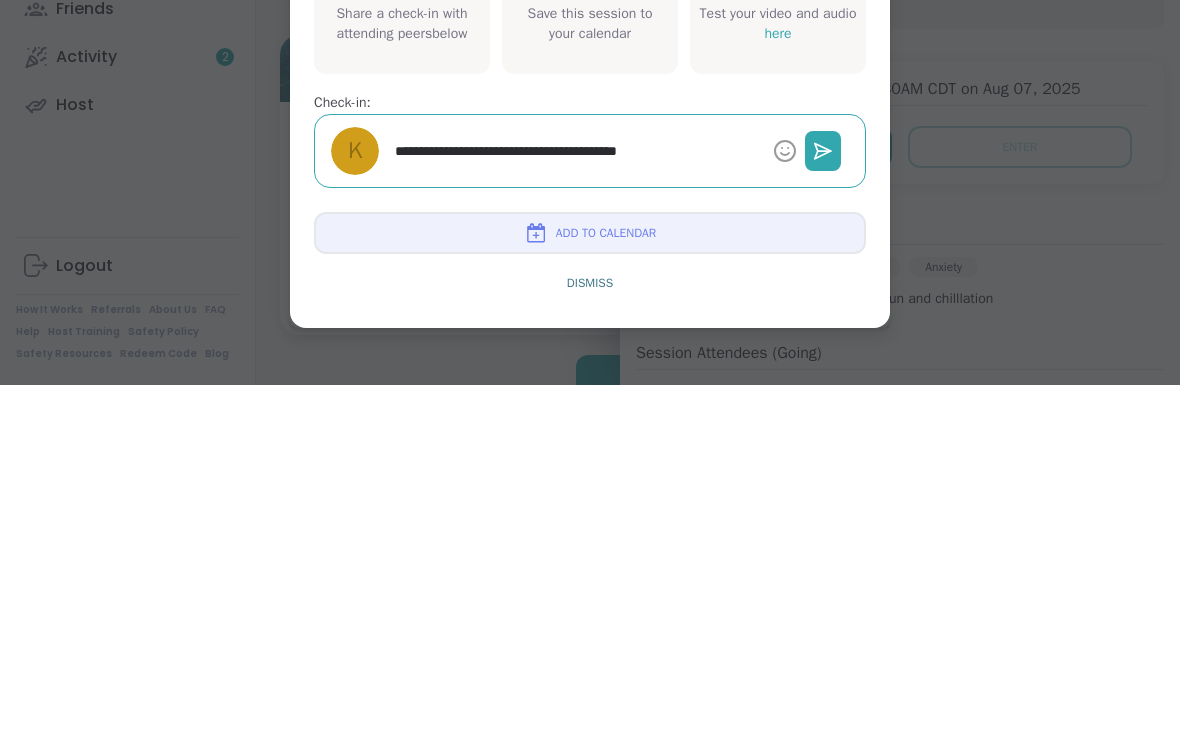 type on "*" 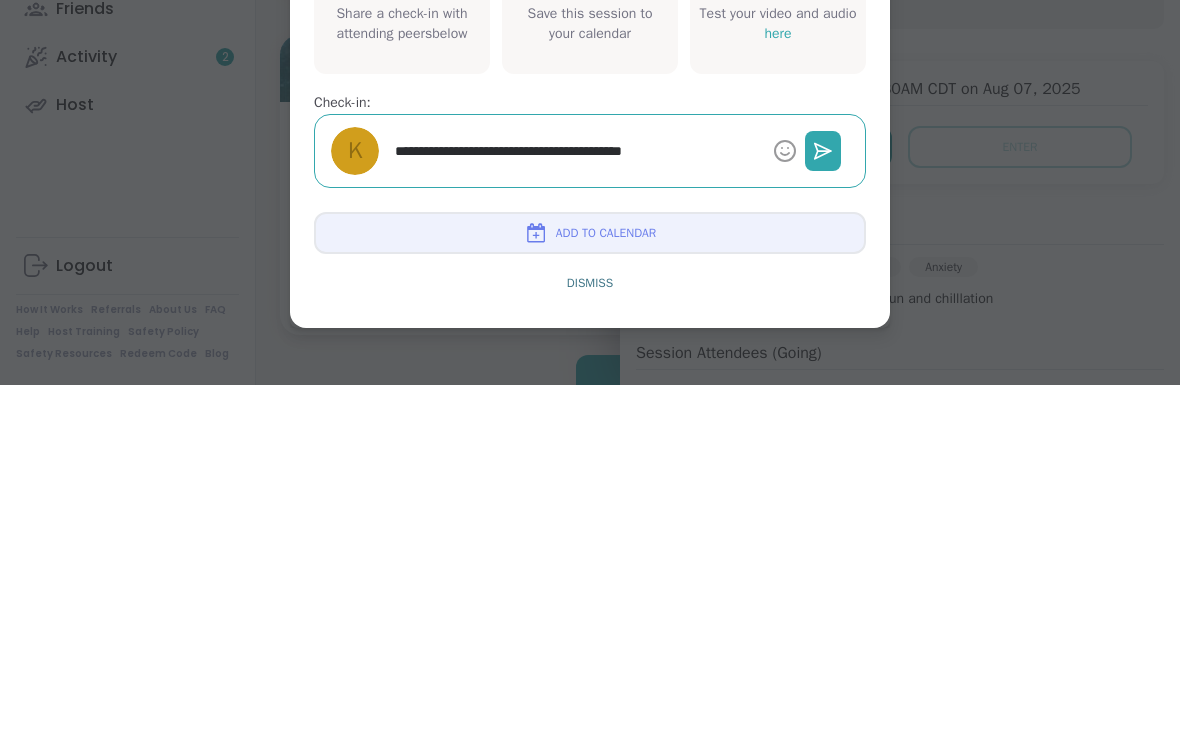 type on "*" 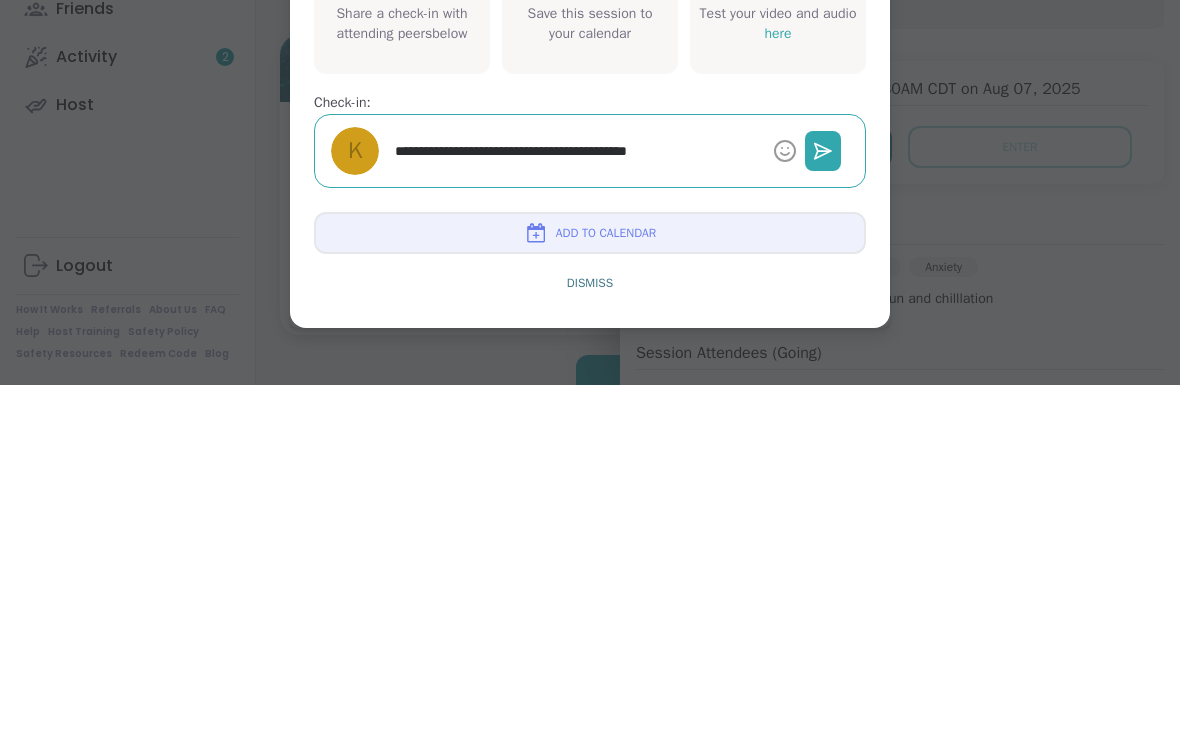 type on "*" 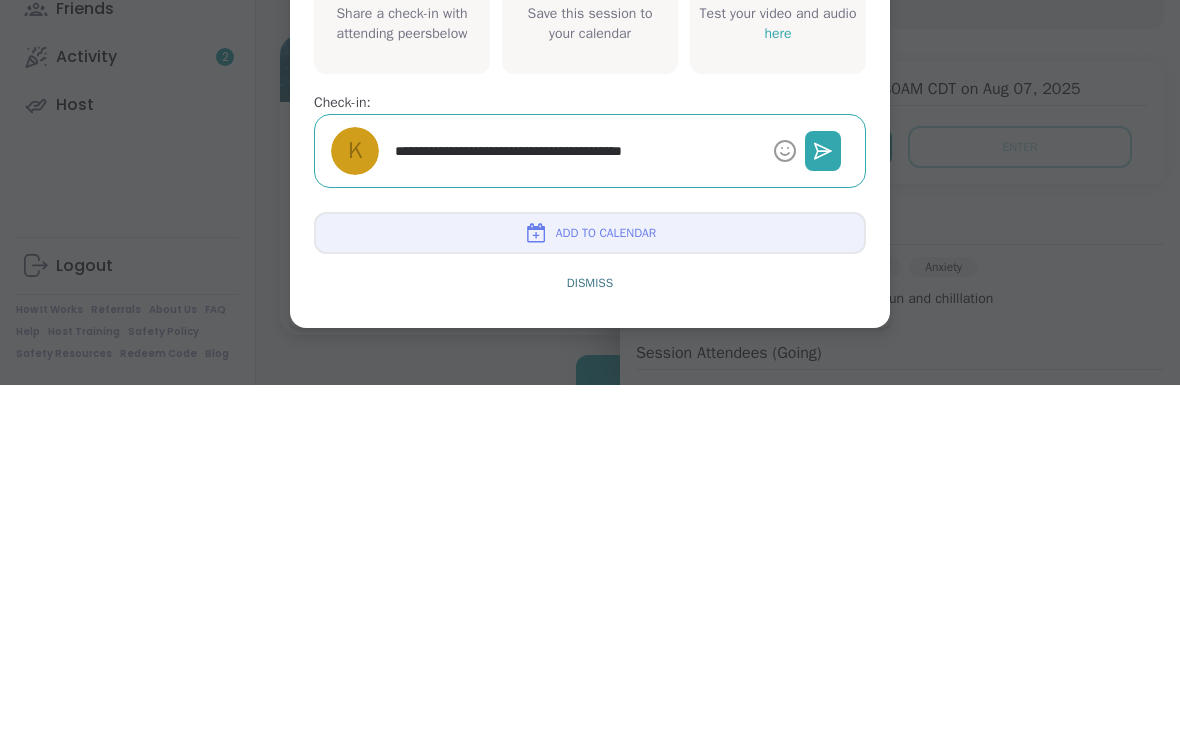 type on "**********" 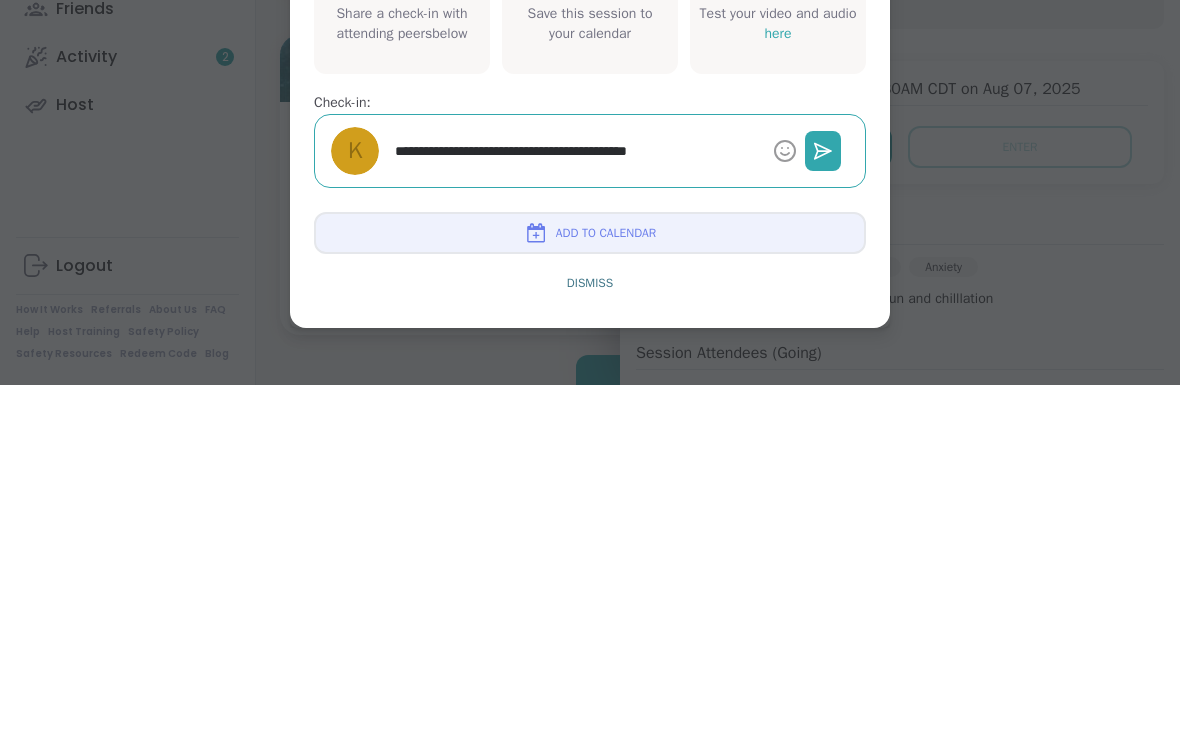 type on "*" 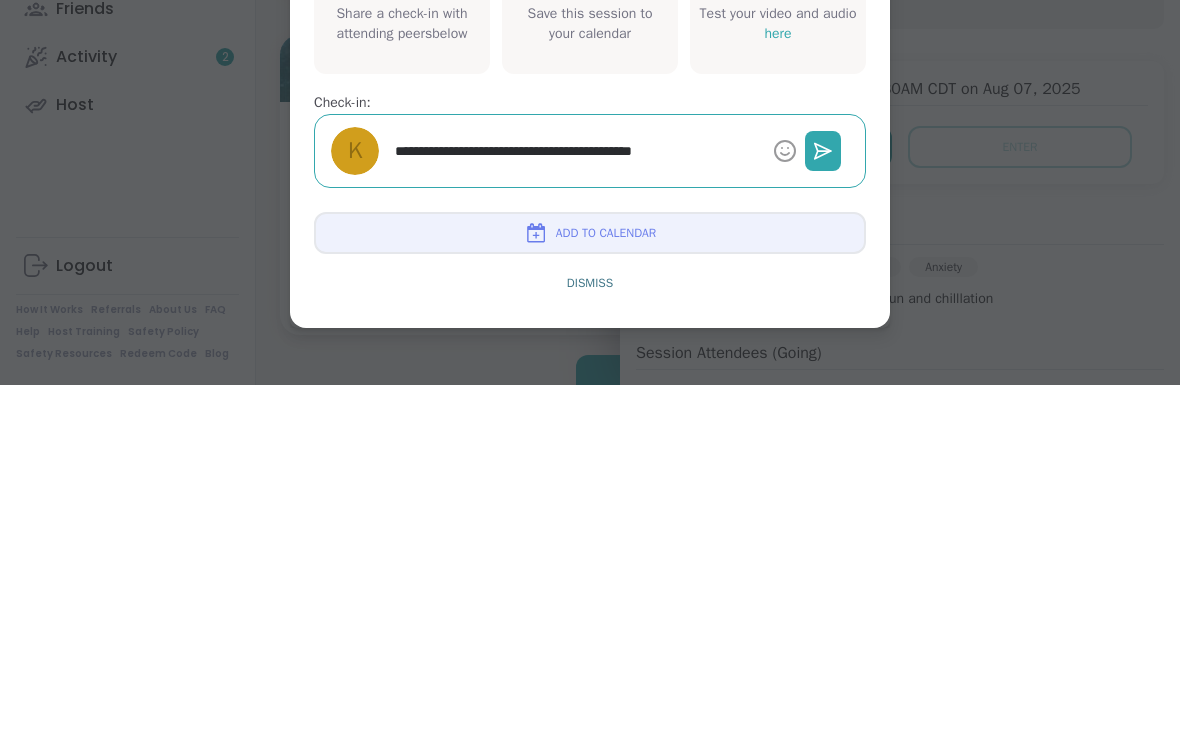 type on "*" 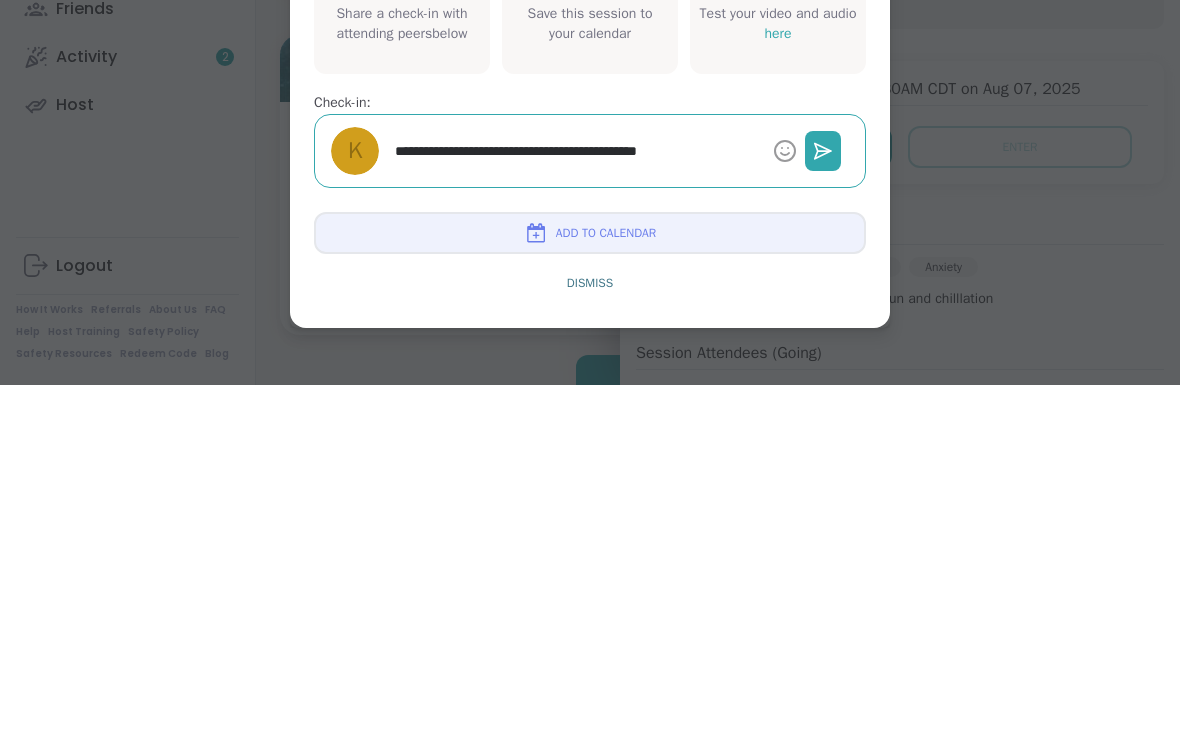 type on "**********" 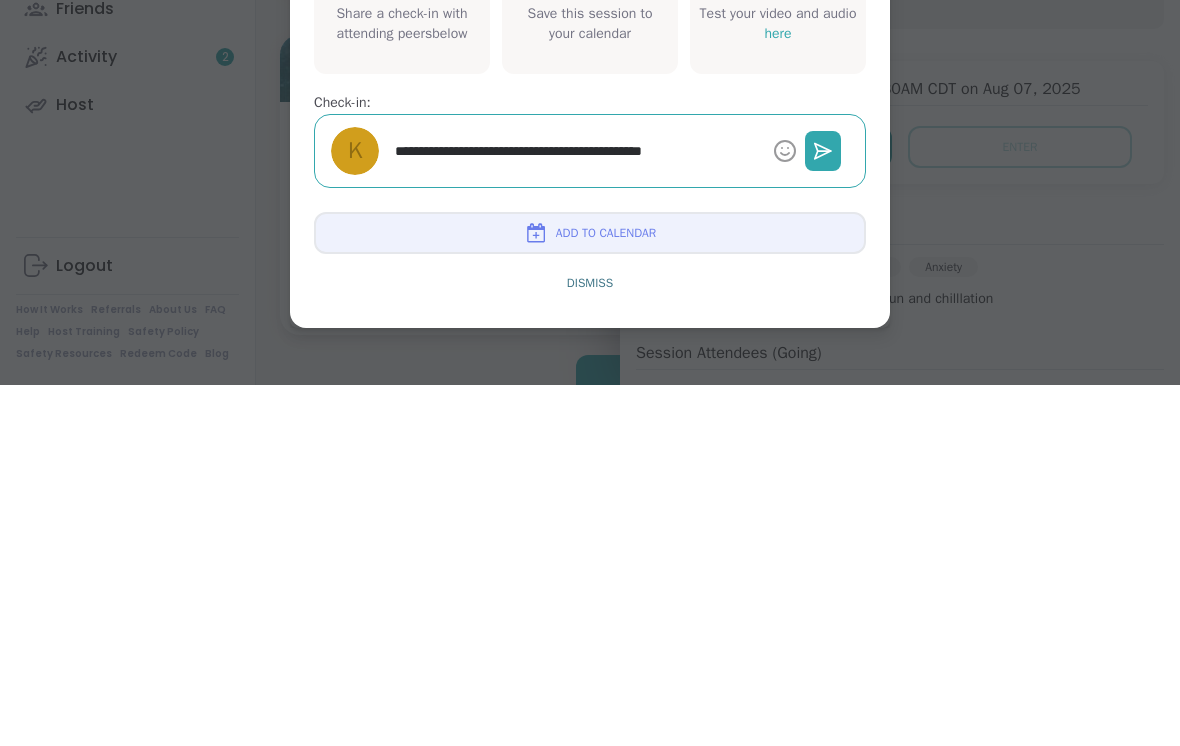 type on "*" 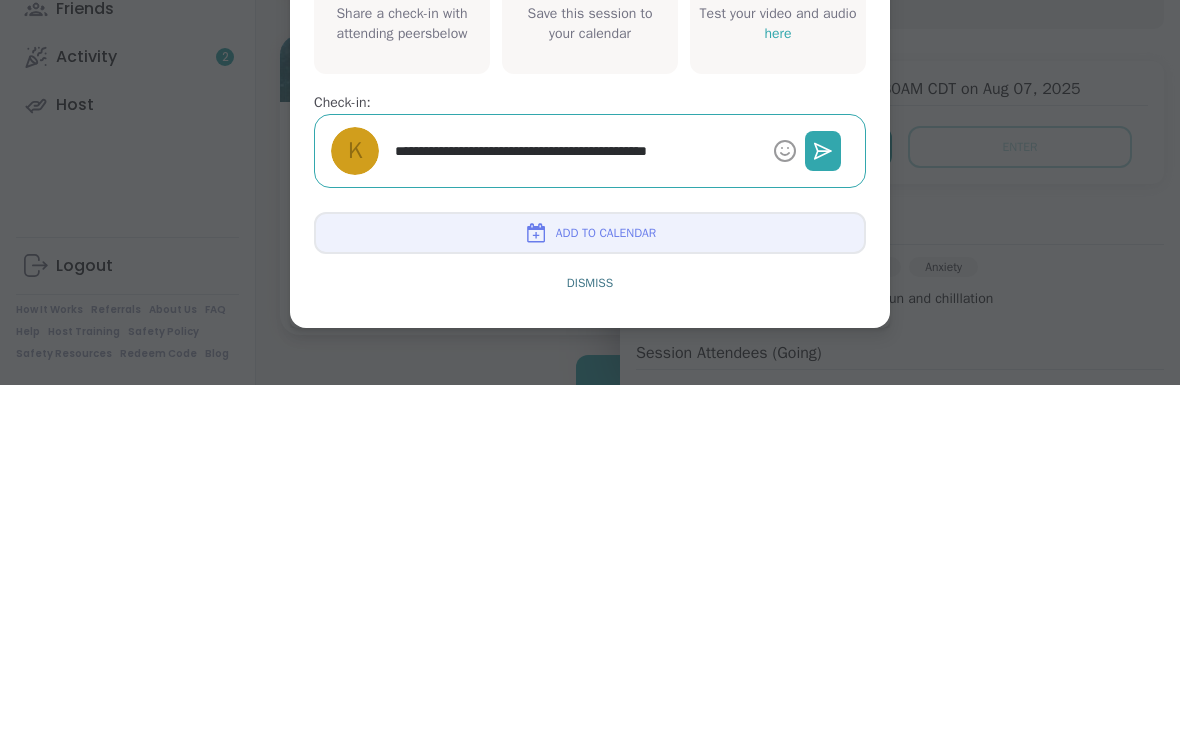 type on "*" 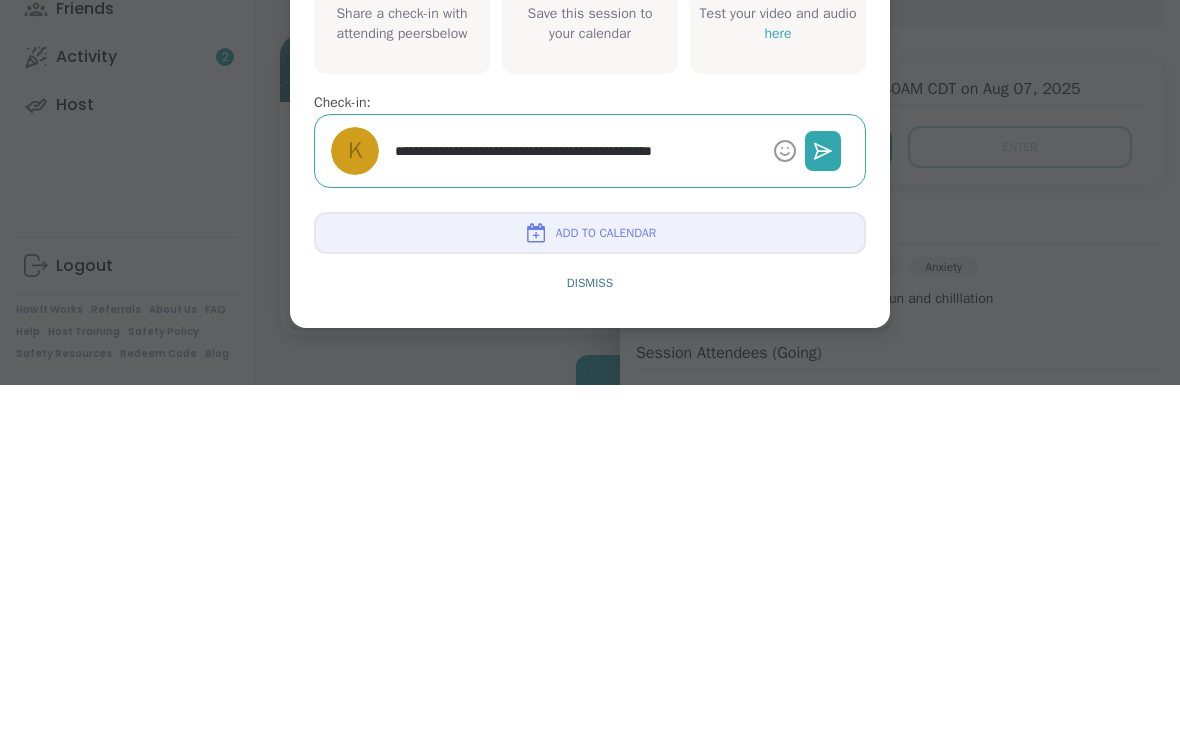 type on "*" 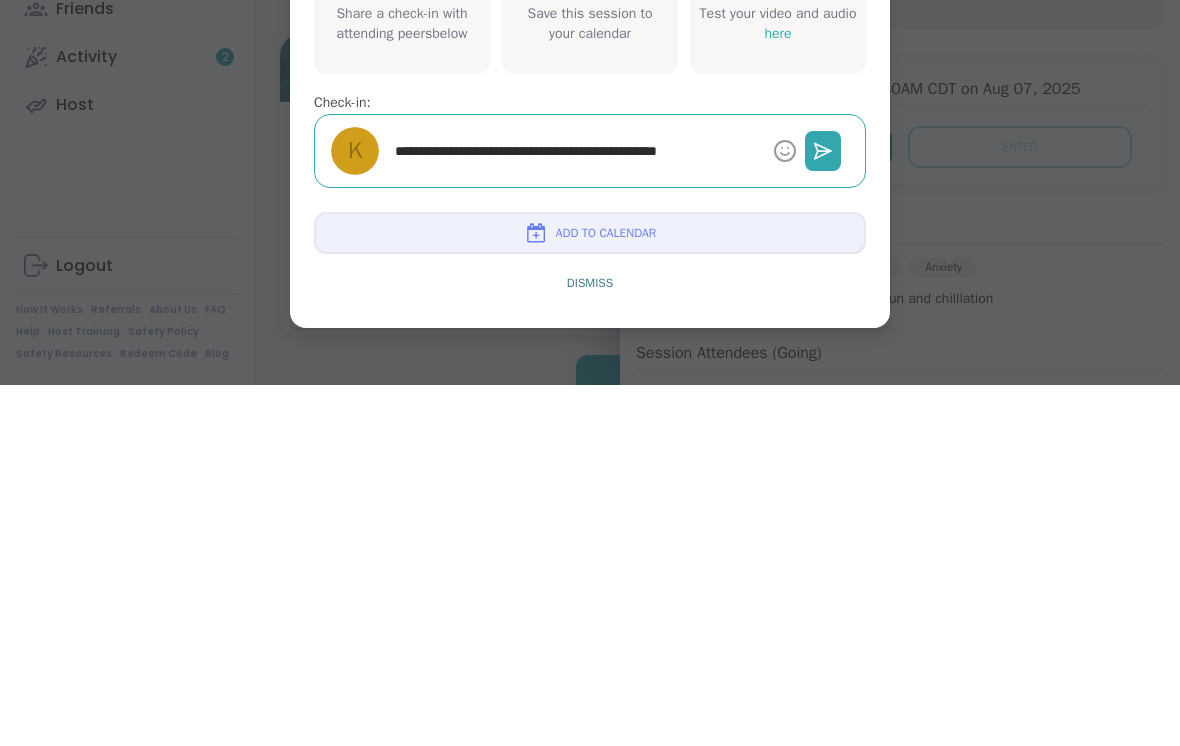 type on "*" 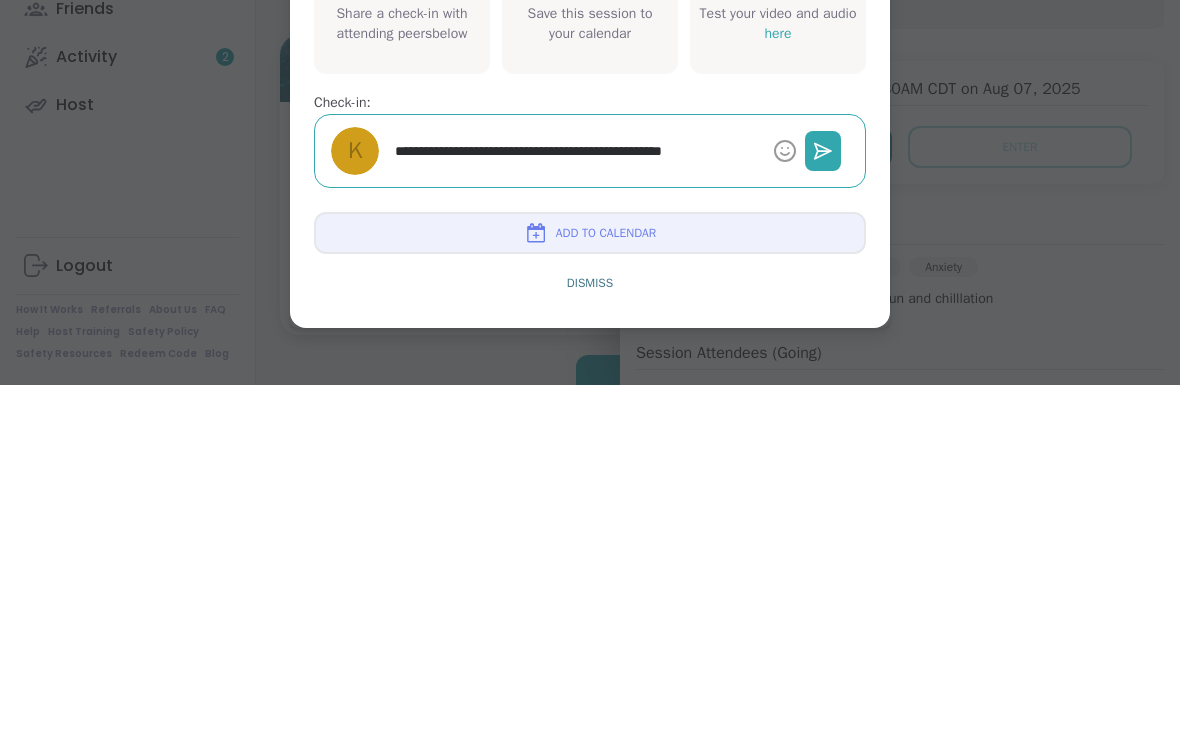 type on "*" 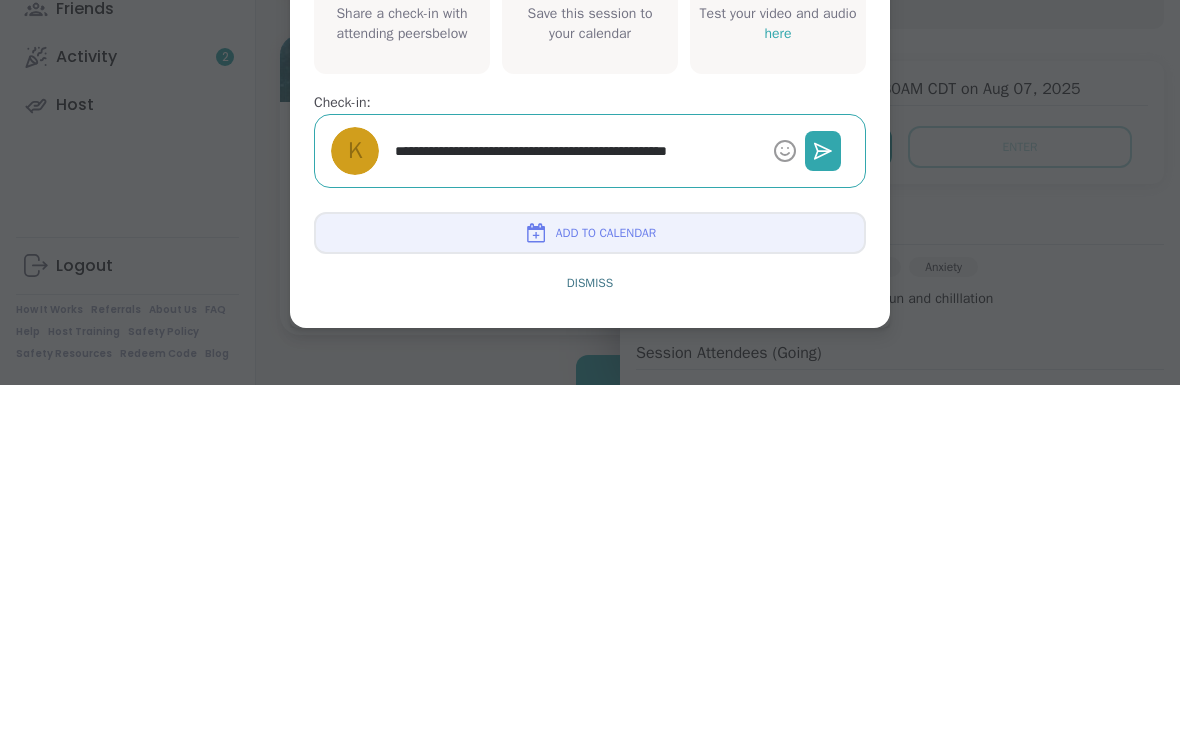 type on "*" 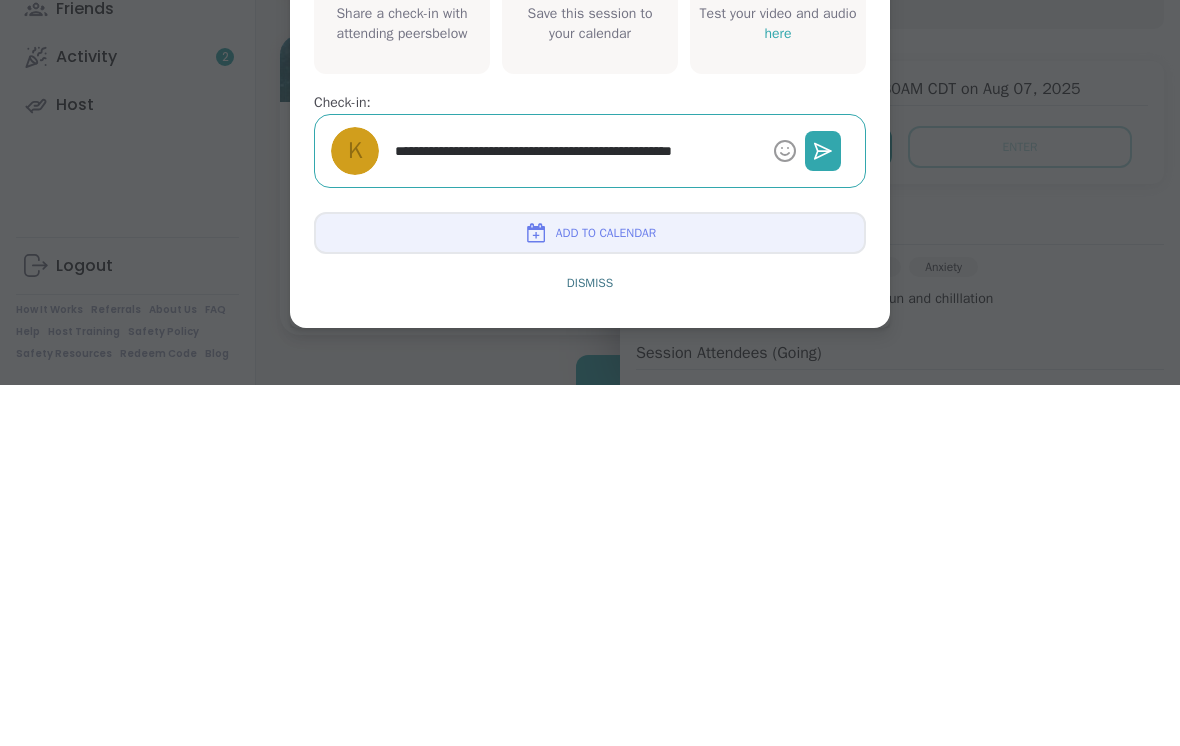 type on "*" 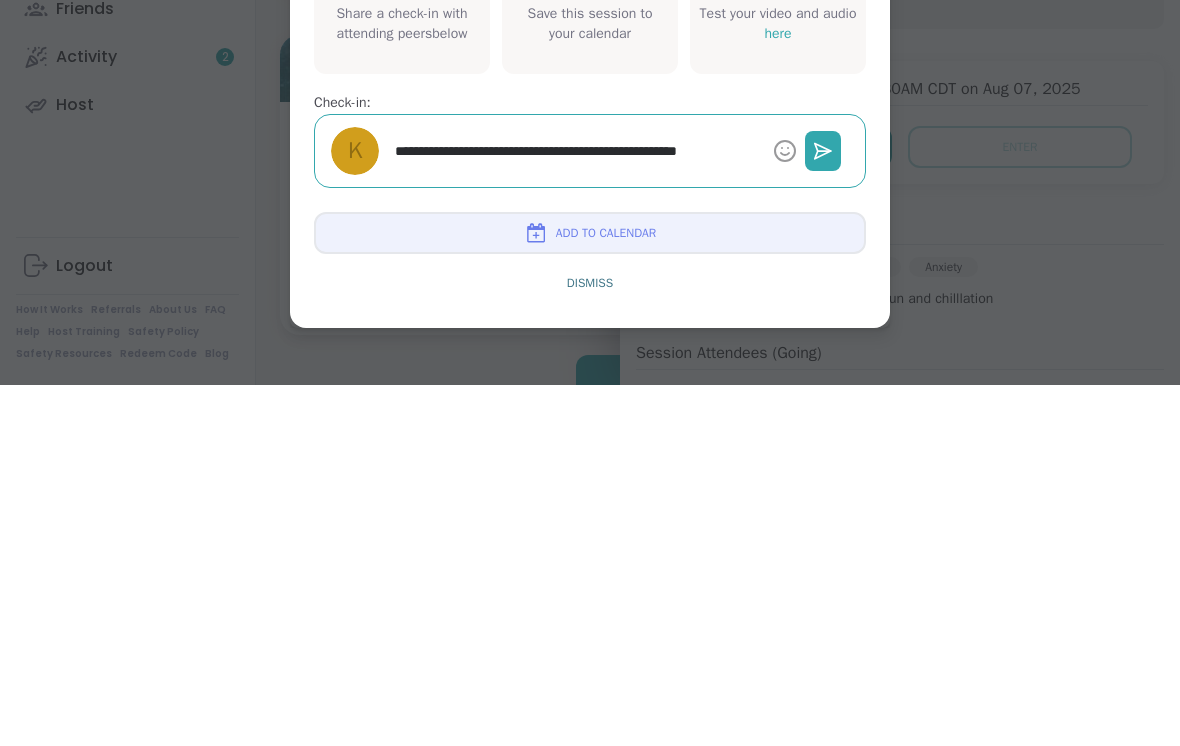type on "**********" 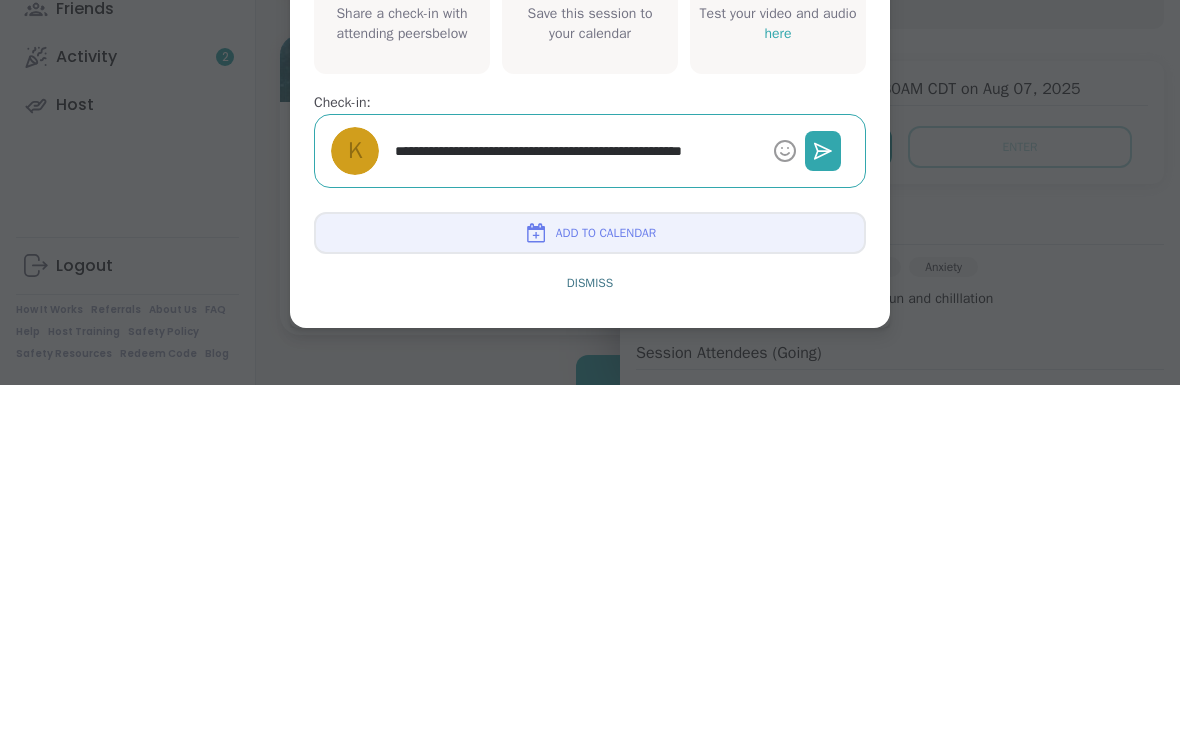 type on "*" 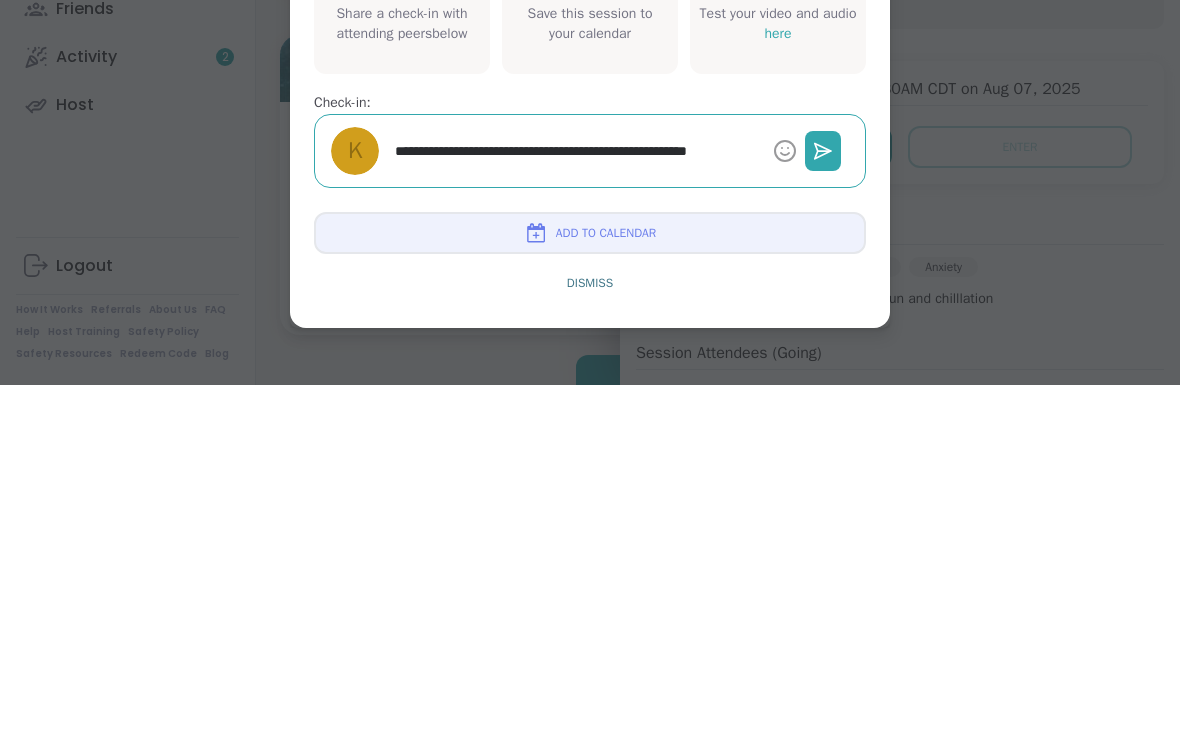 type on "**********" 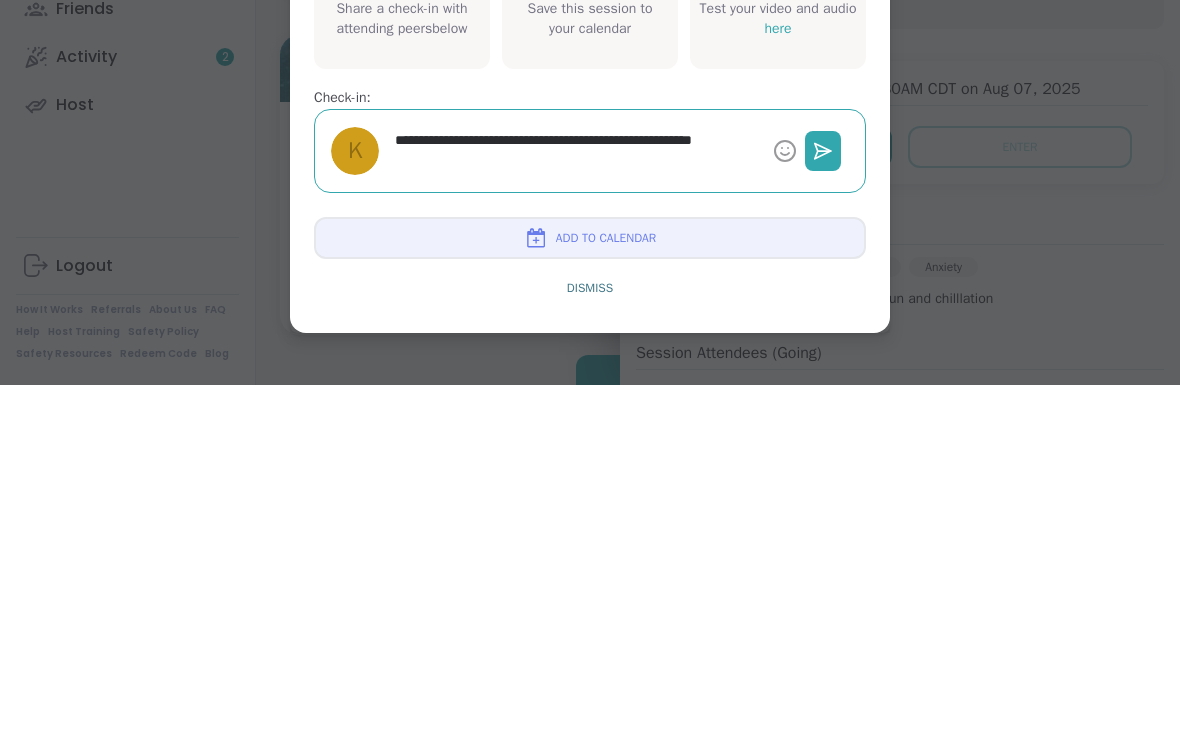 type on "*" 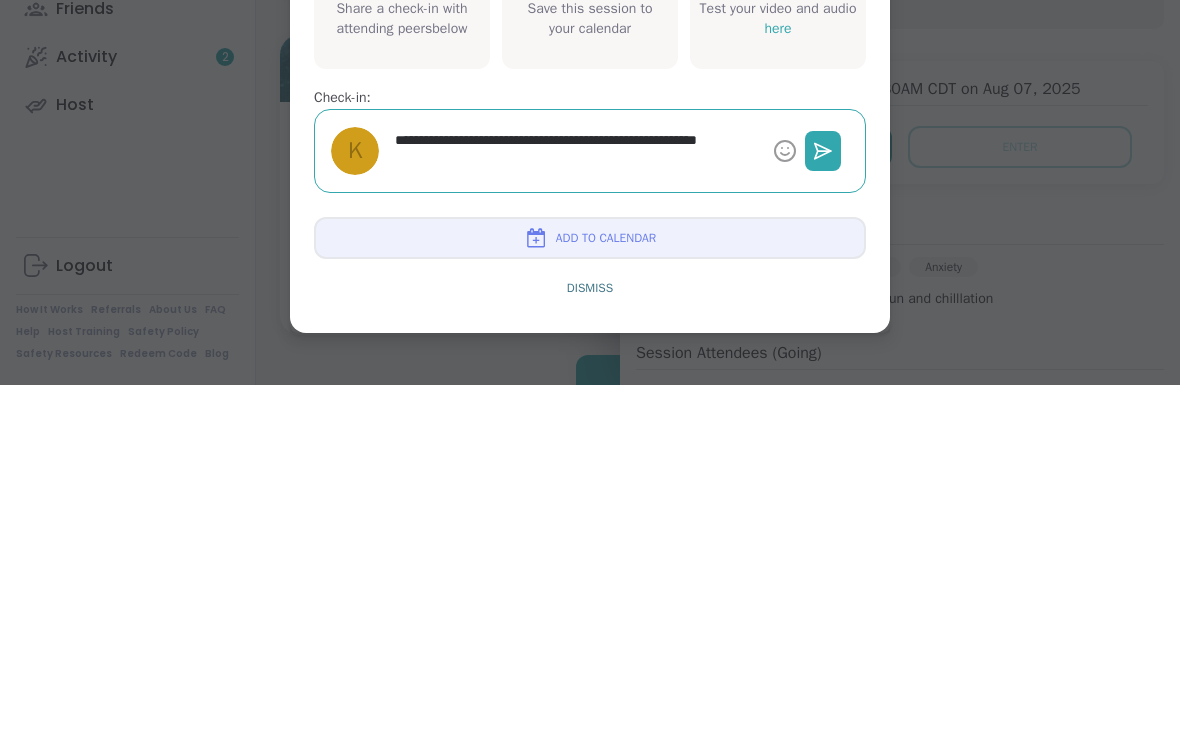 type on "*" 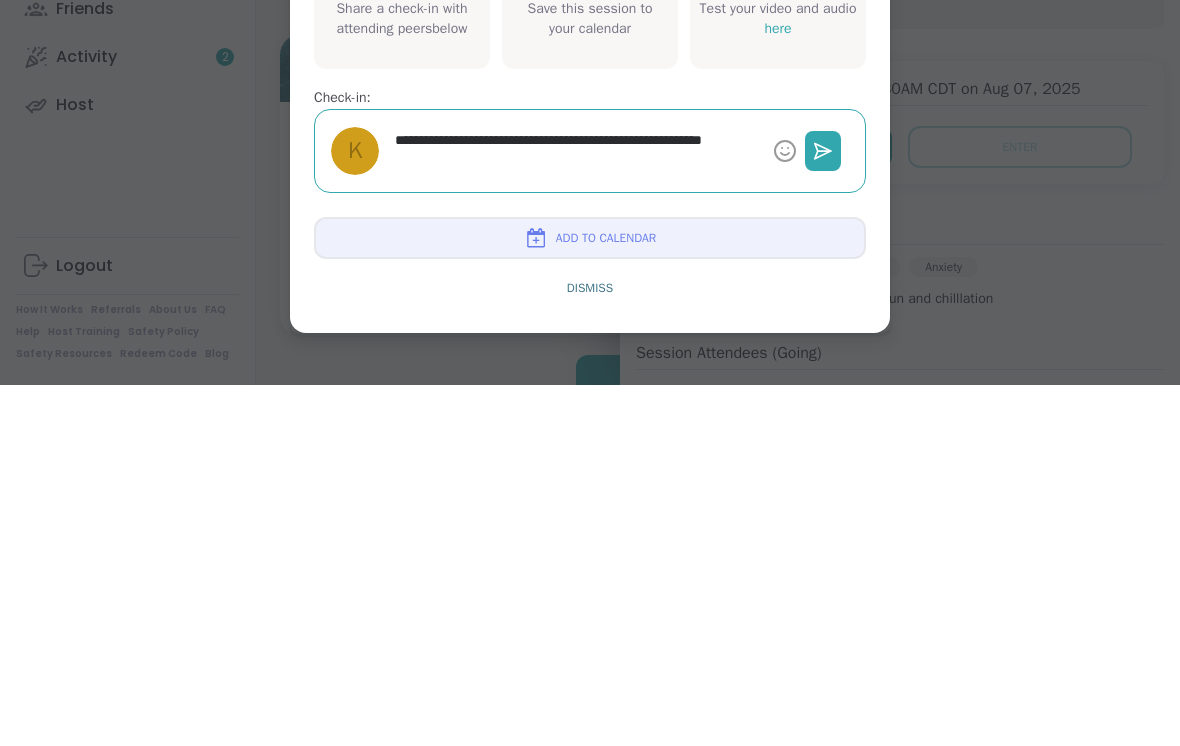 type on "*" 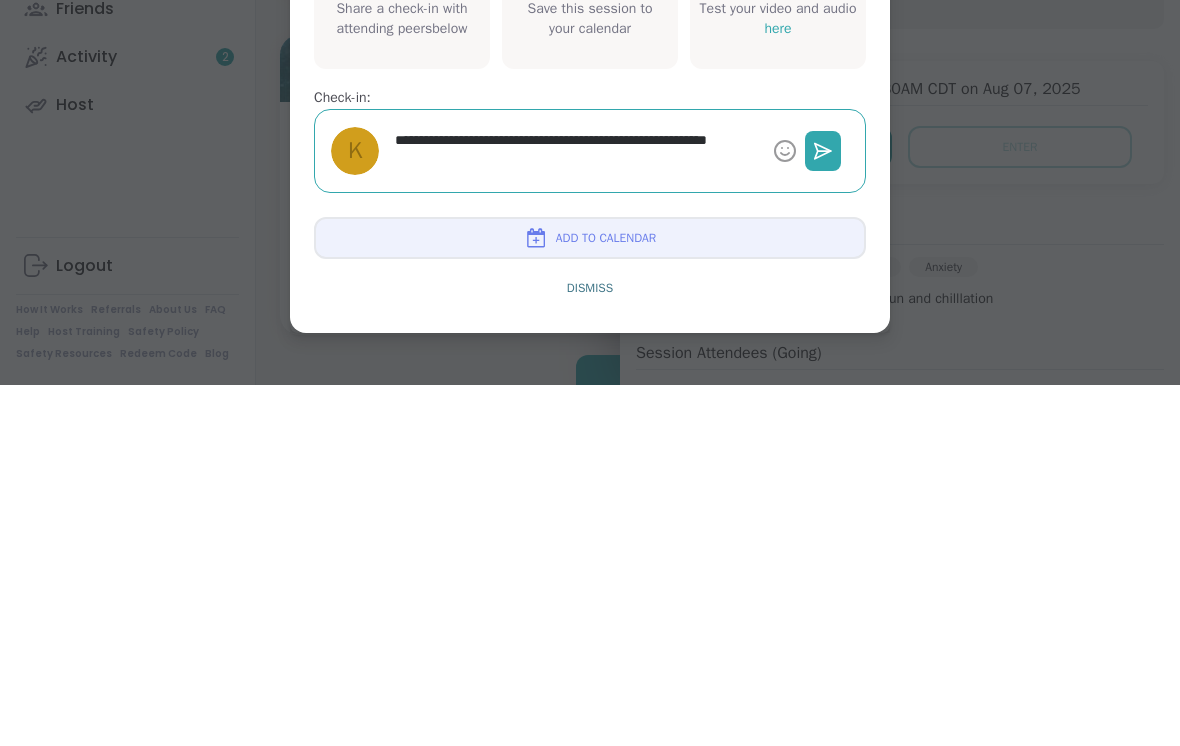 type 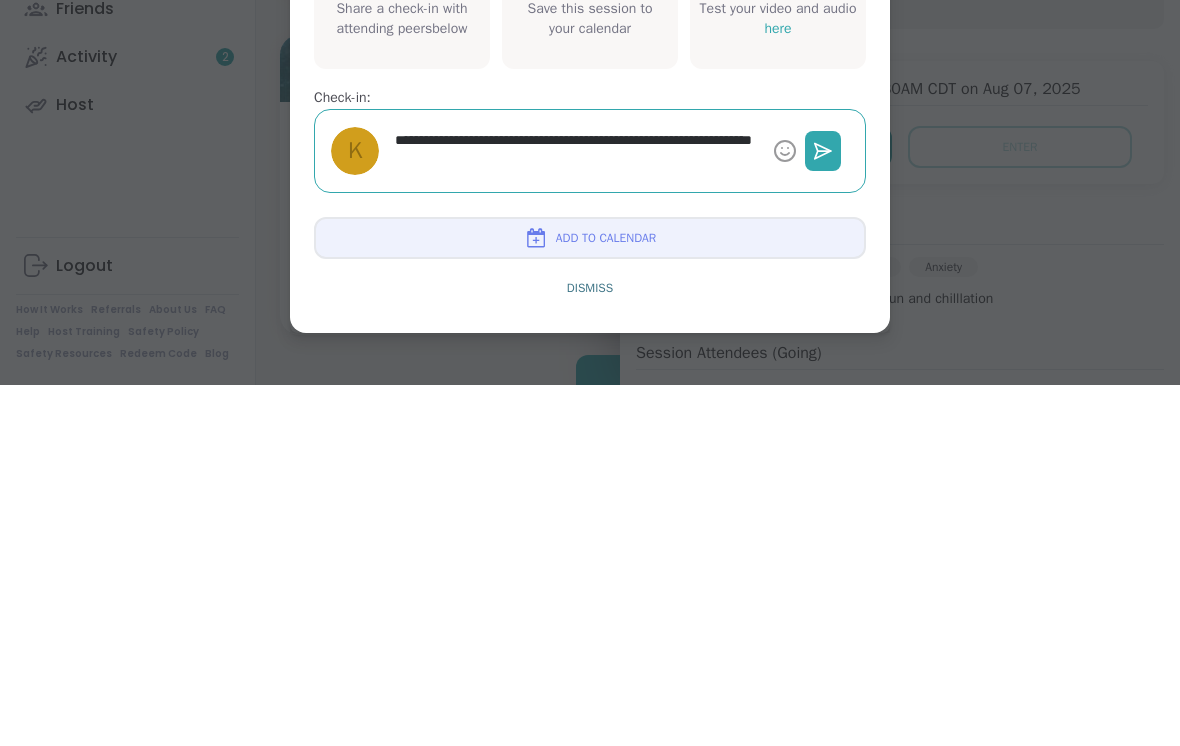 click 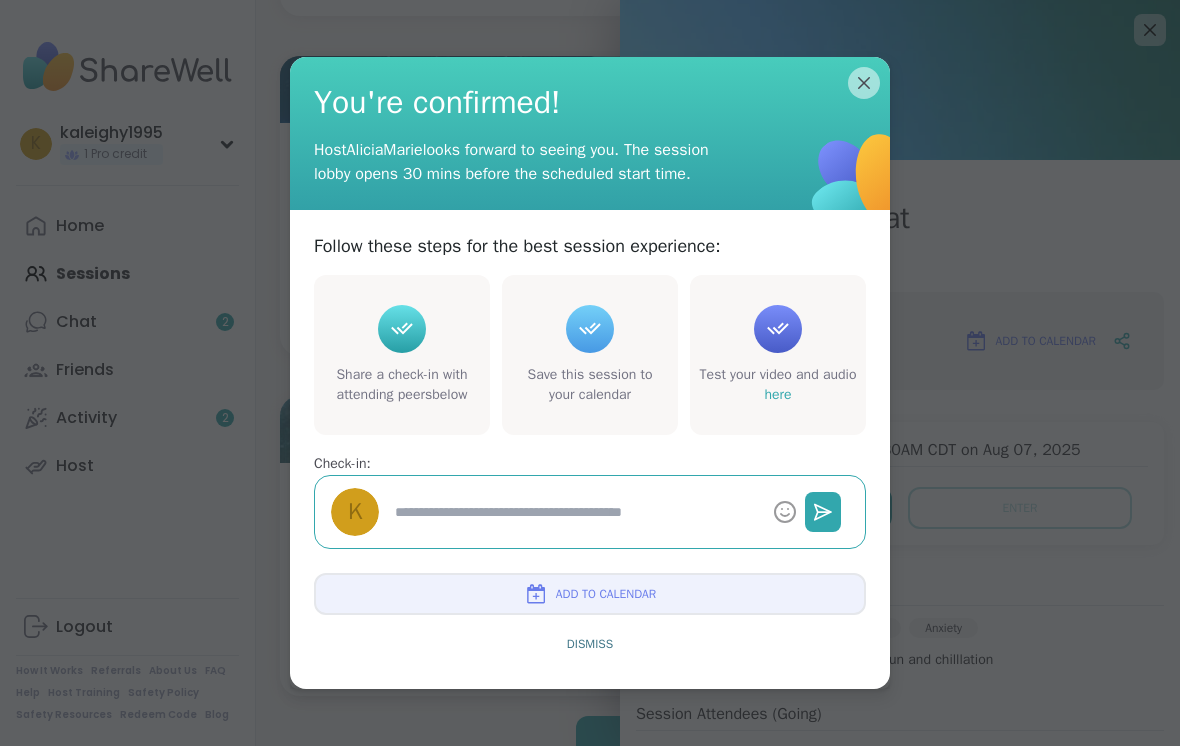 click on "You're confirmed! Host  [USERNAME]  looks forward to seeing you.   The session lobby opens 30 mins before the scheduled start time." at bounding box center [590, 133] 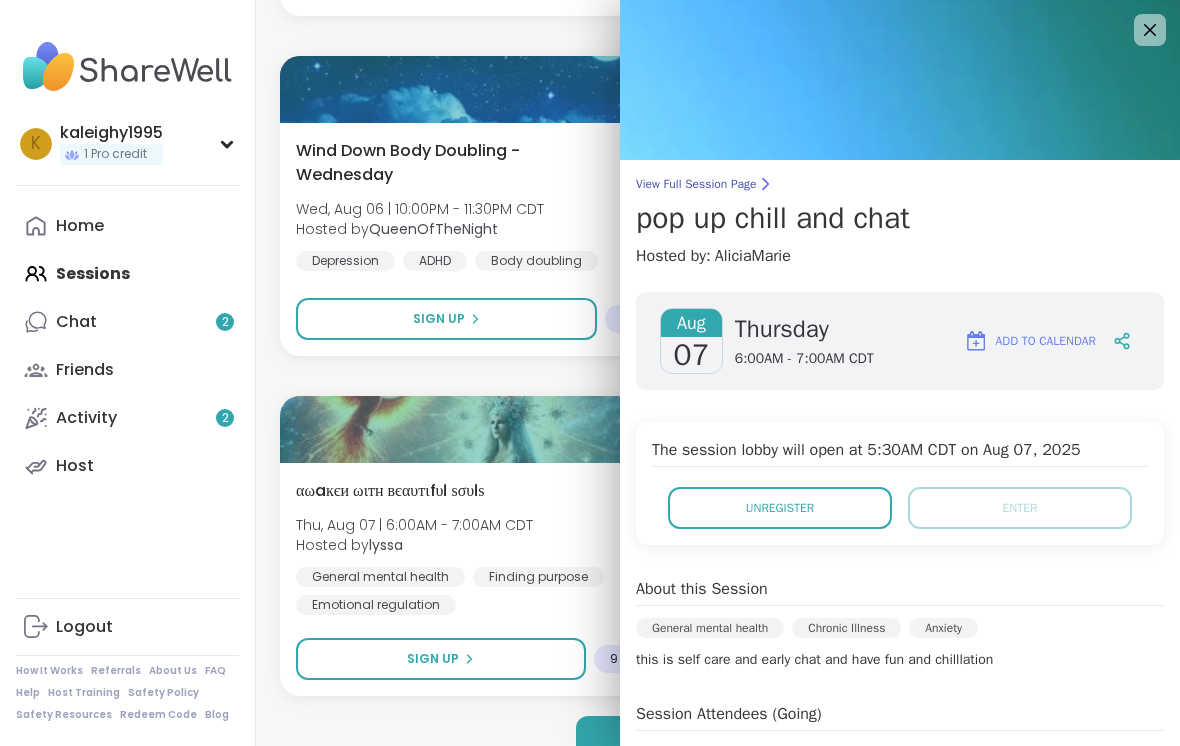 click 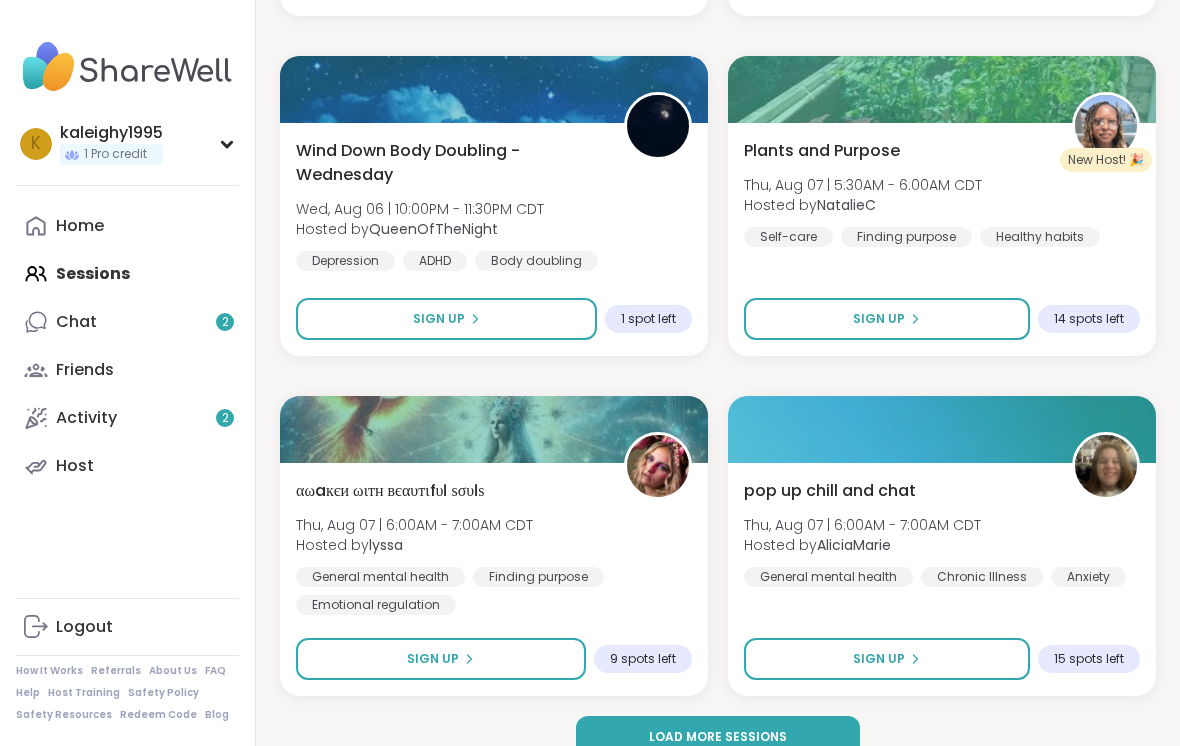click on "General mental health" at bounding box center (380, 577) 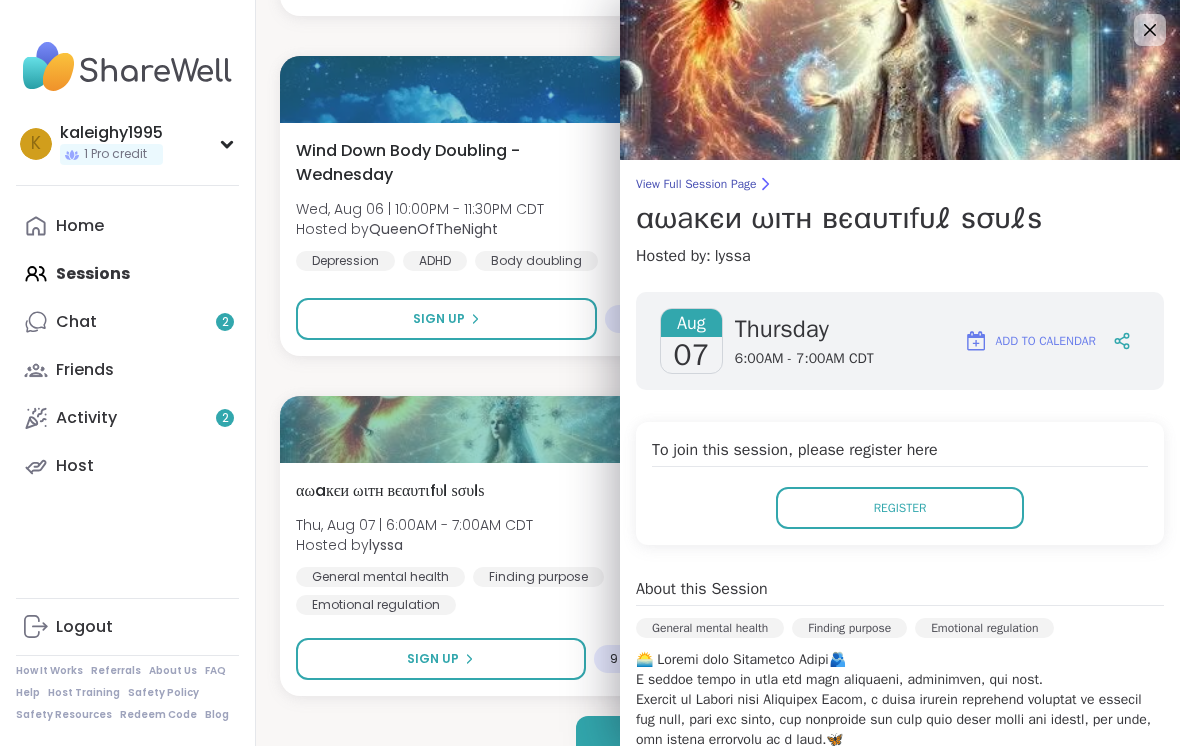 scroll, scrollTop: 5829, scrollLeft: 0, axis: vertical 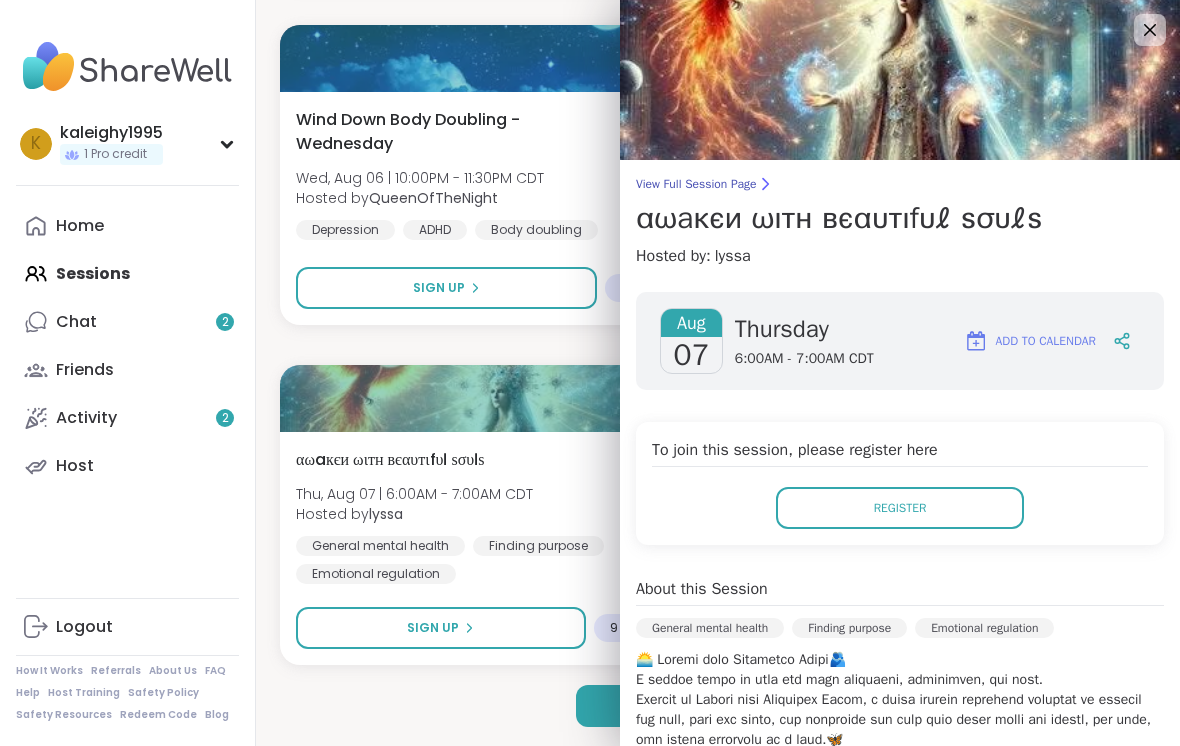 click at bounding box center [900, 80] 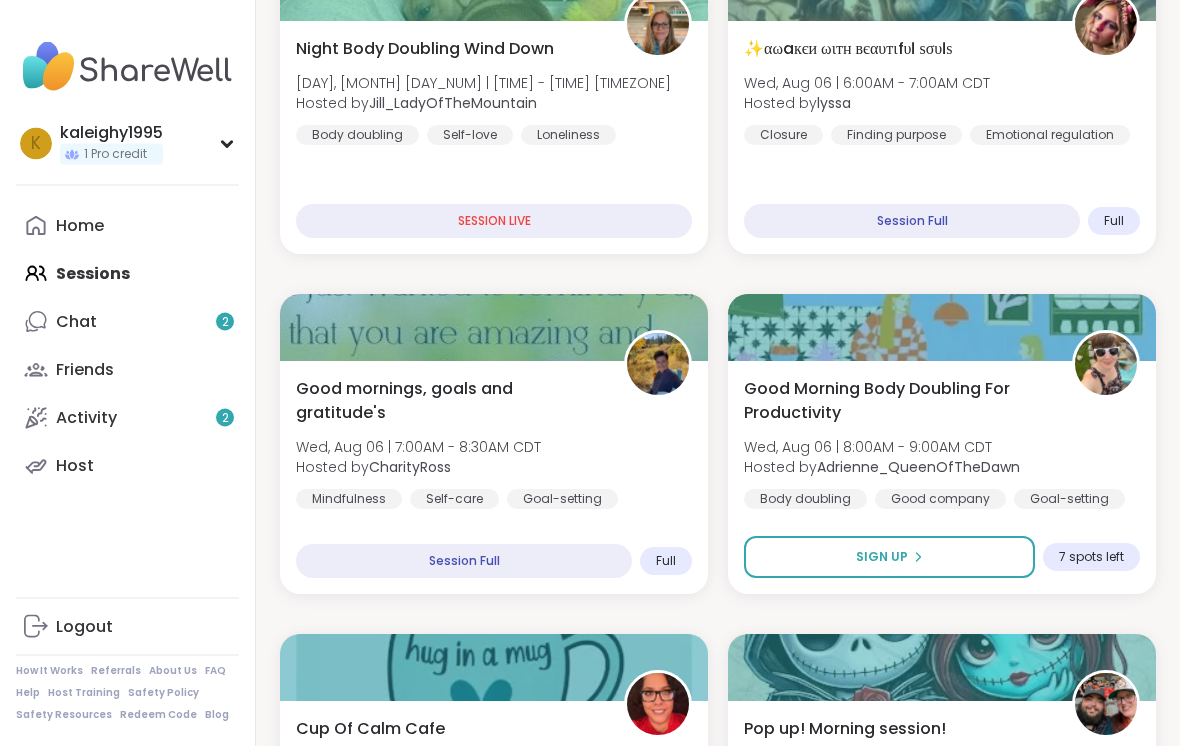 scroll, scrollTop: 460, scrollLeft: 0, axis: vertical 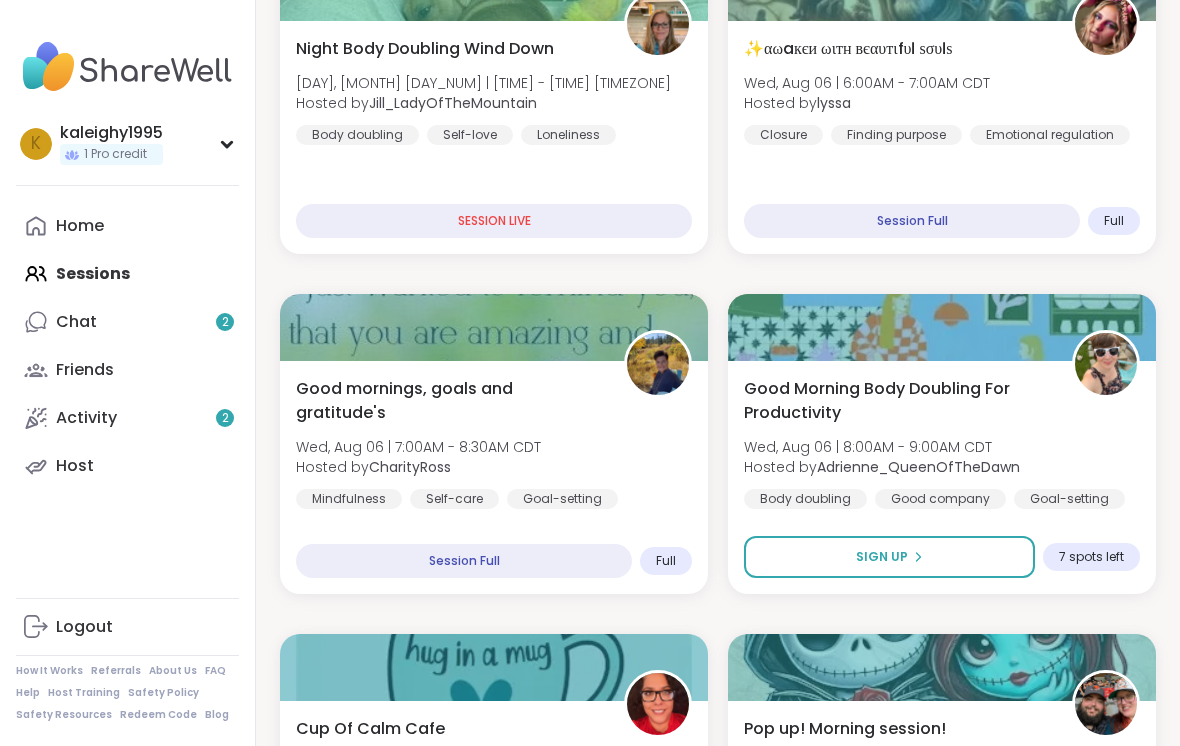 click on "7 spots left" at bounding box center (1091, 557) 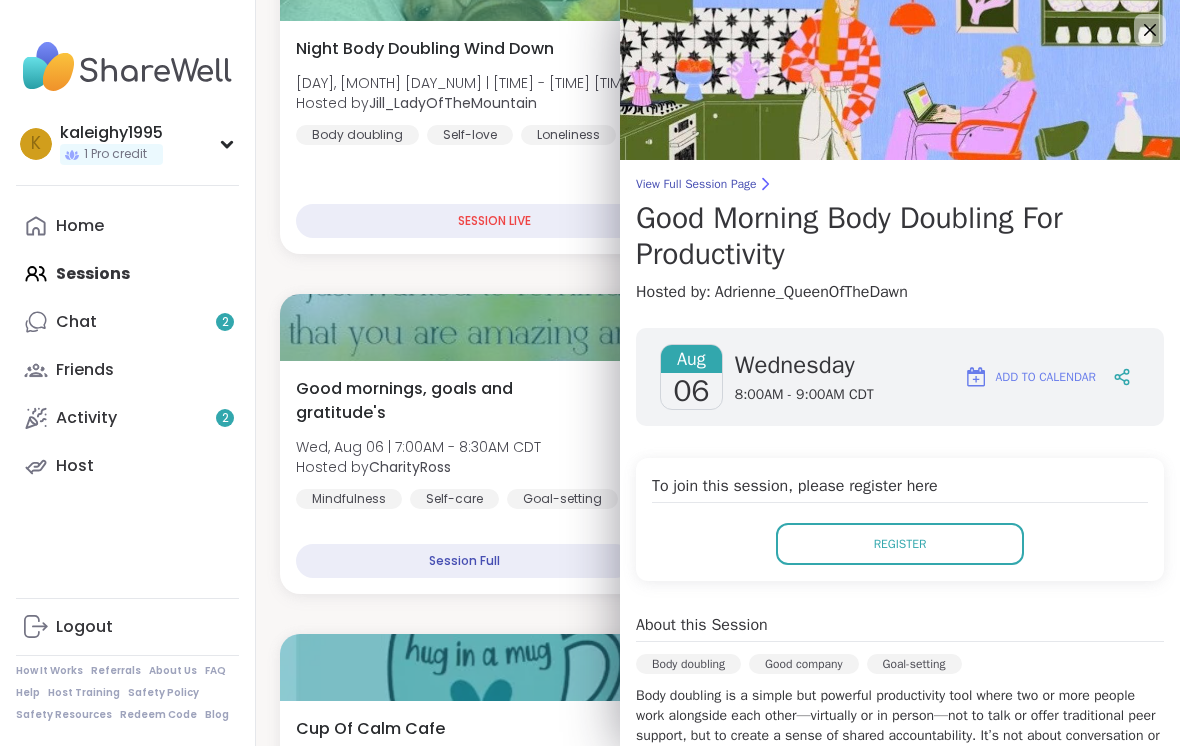 click on "Register" at bounding box center (900, 544) 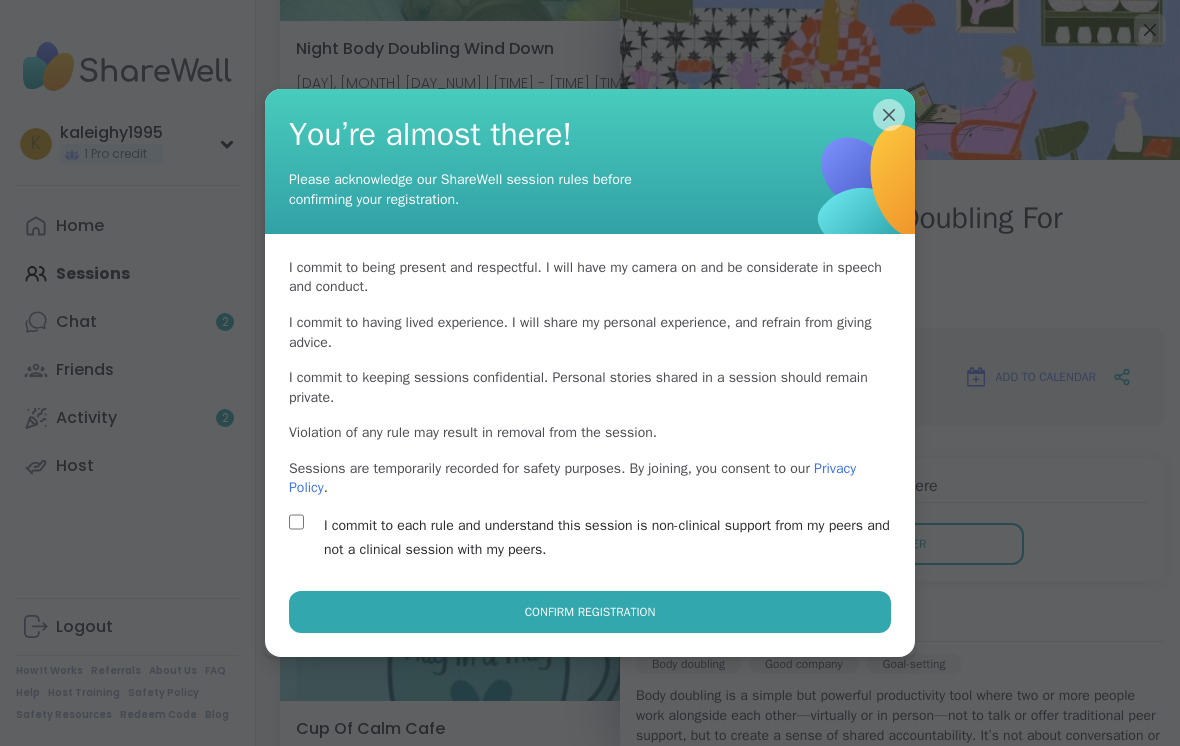 click on "Confirm Registration" at bounding box center (590, 612) 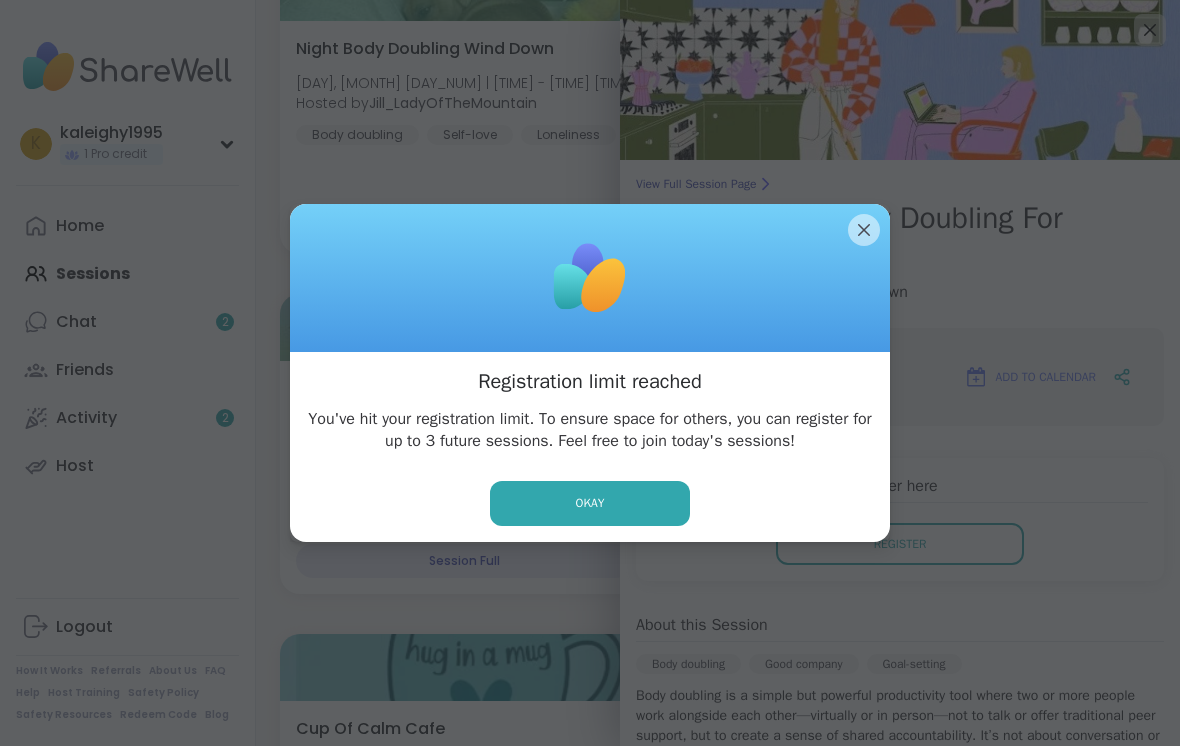 click on "Okay" at bounding box center (590, 503) 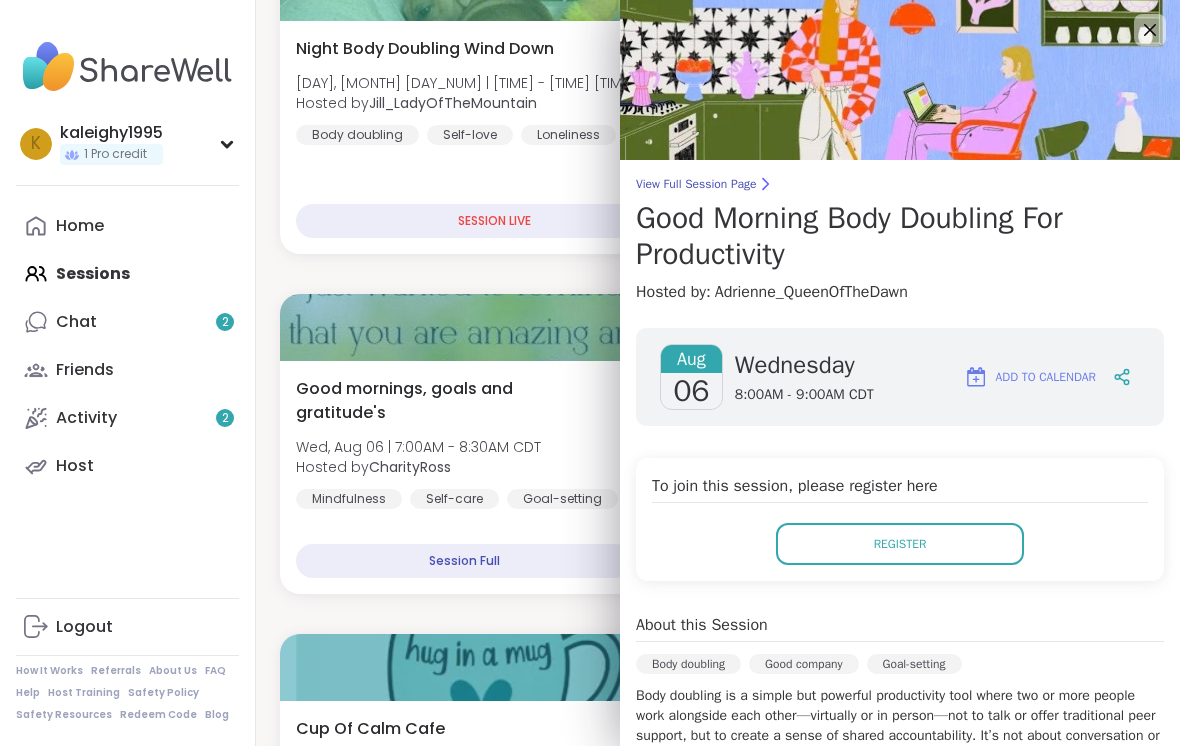 click on "Register" at bounding box center (900, 544) 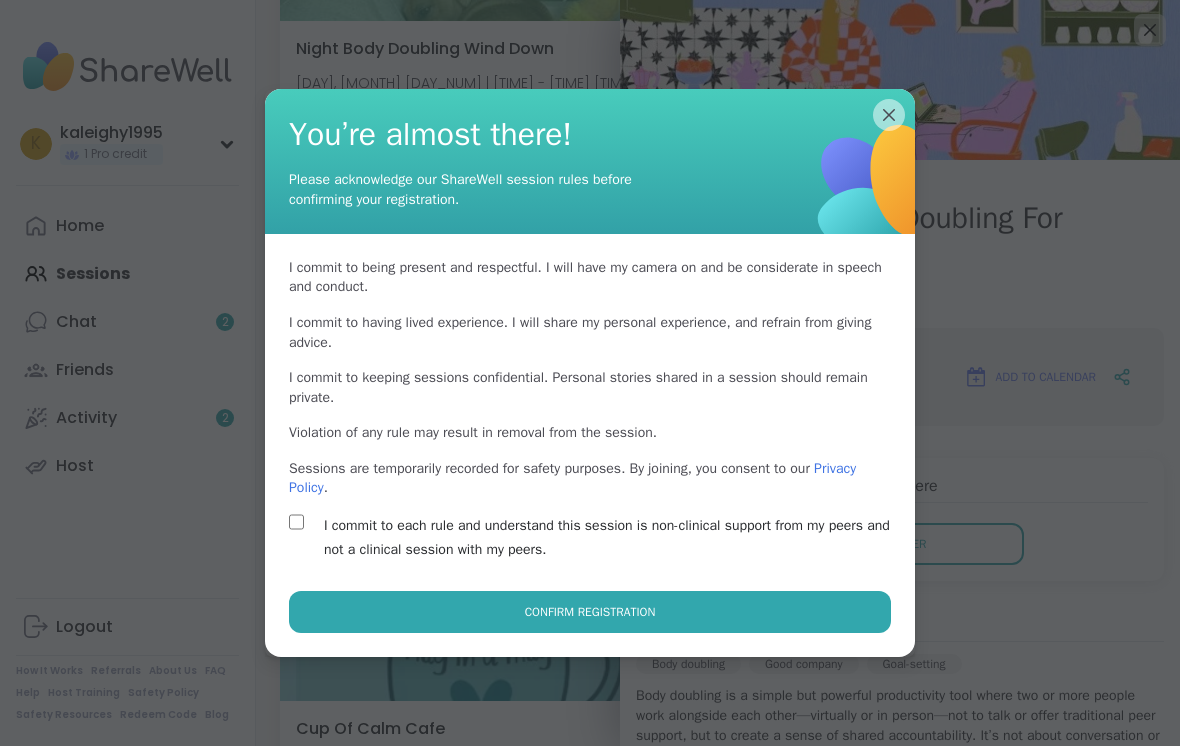 click on "Confirm Registration" at bounding box center (590, 612) 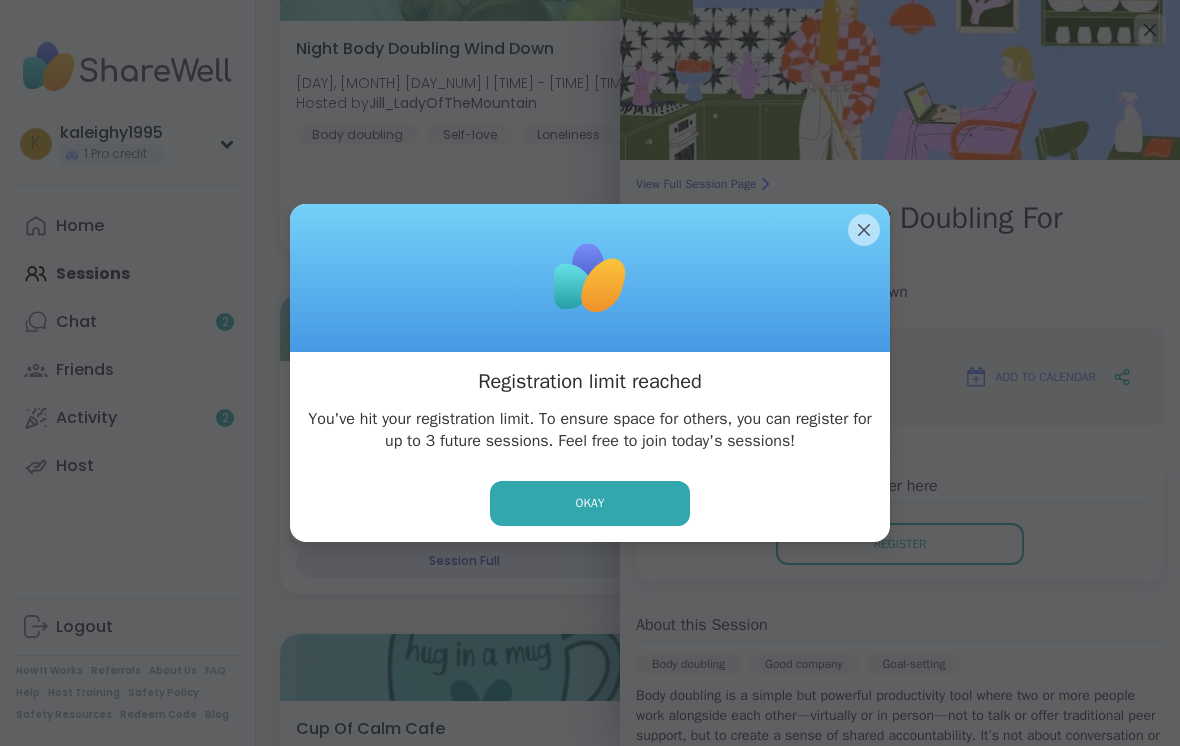click on "Okay" at bounding box center [590, 503] 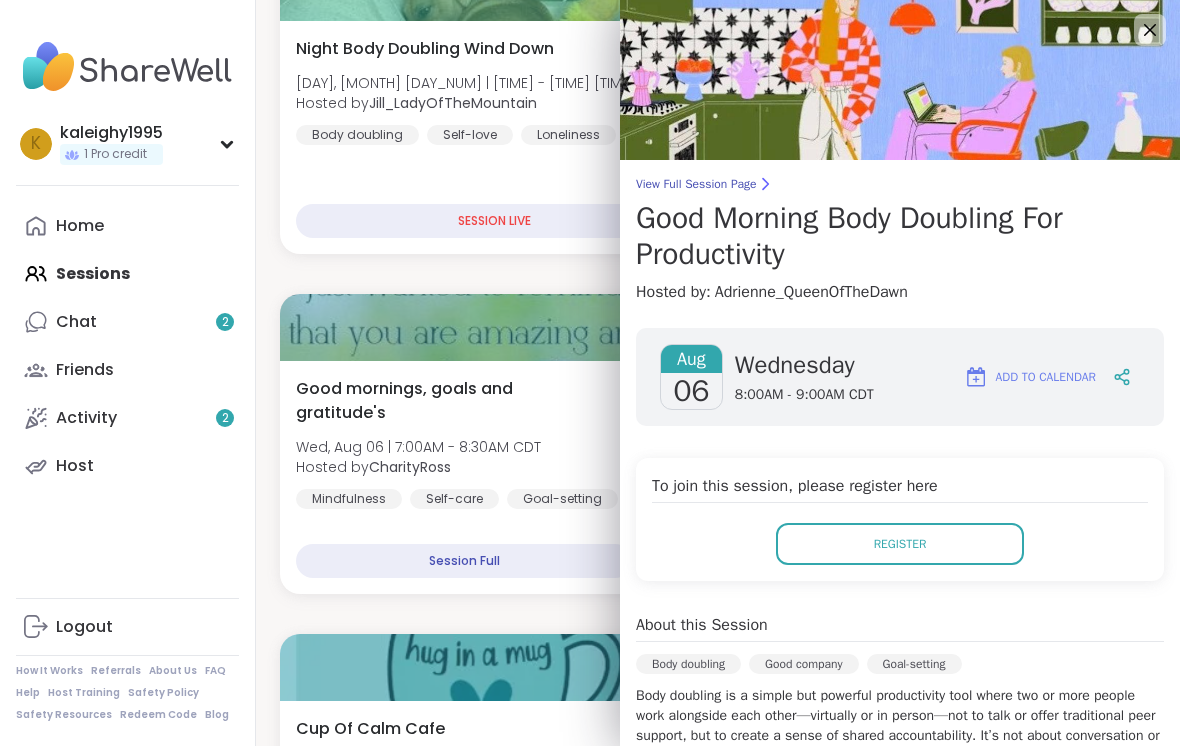click at bounding box center (900, 80) 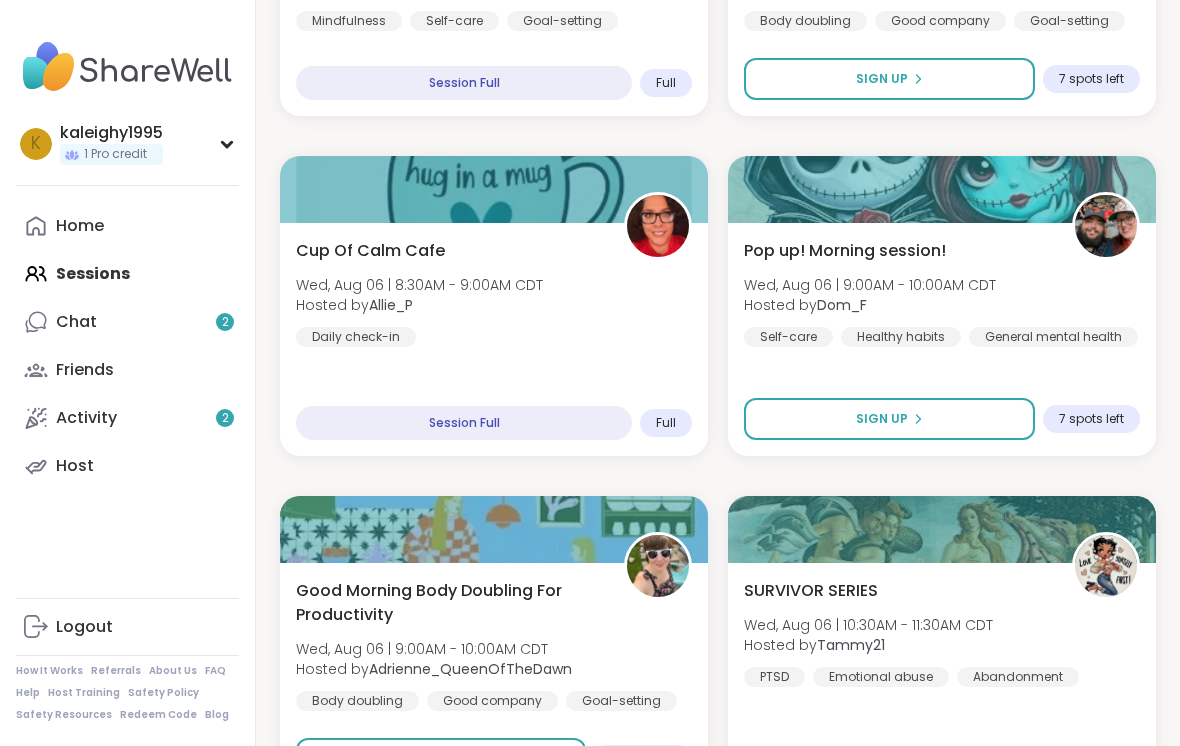 scroll, scrollTop: 944, scrollLeft: 0, axis: vertical 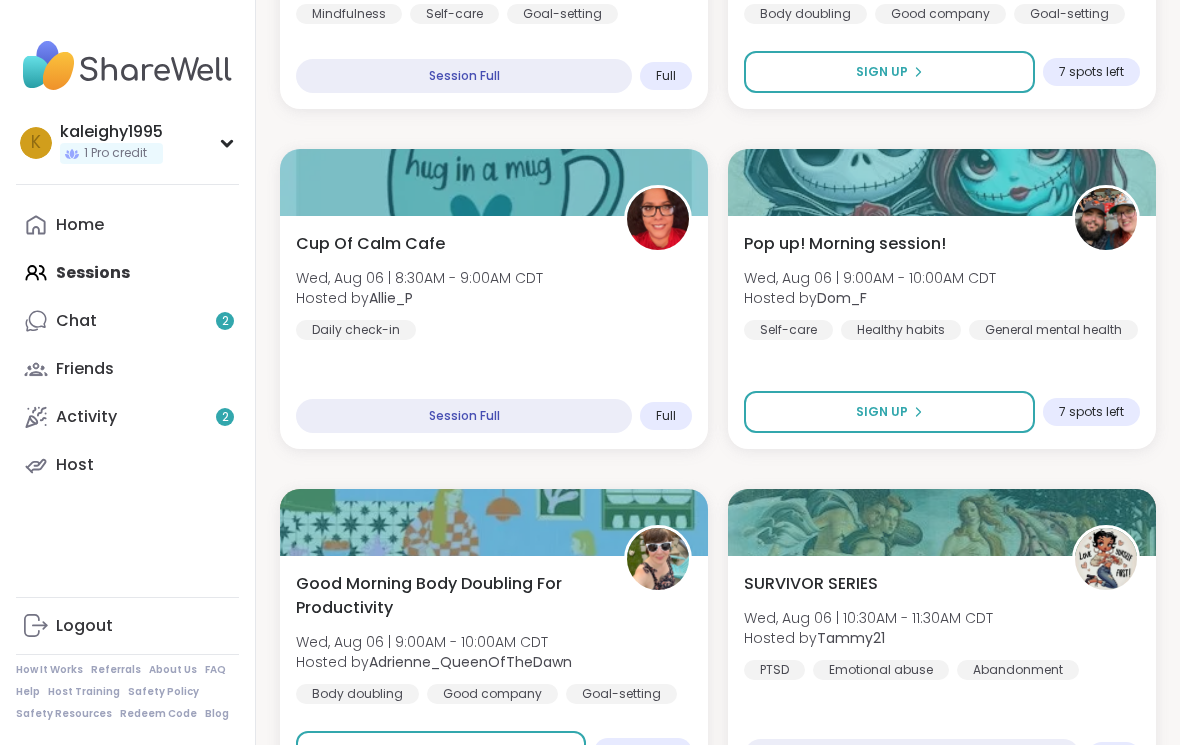 click on "7 spots left" at bounding box center [1091, 413] 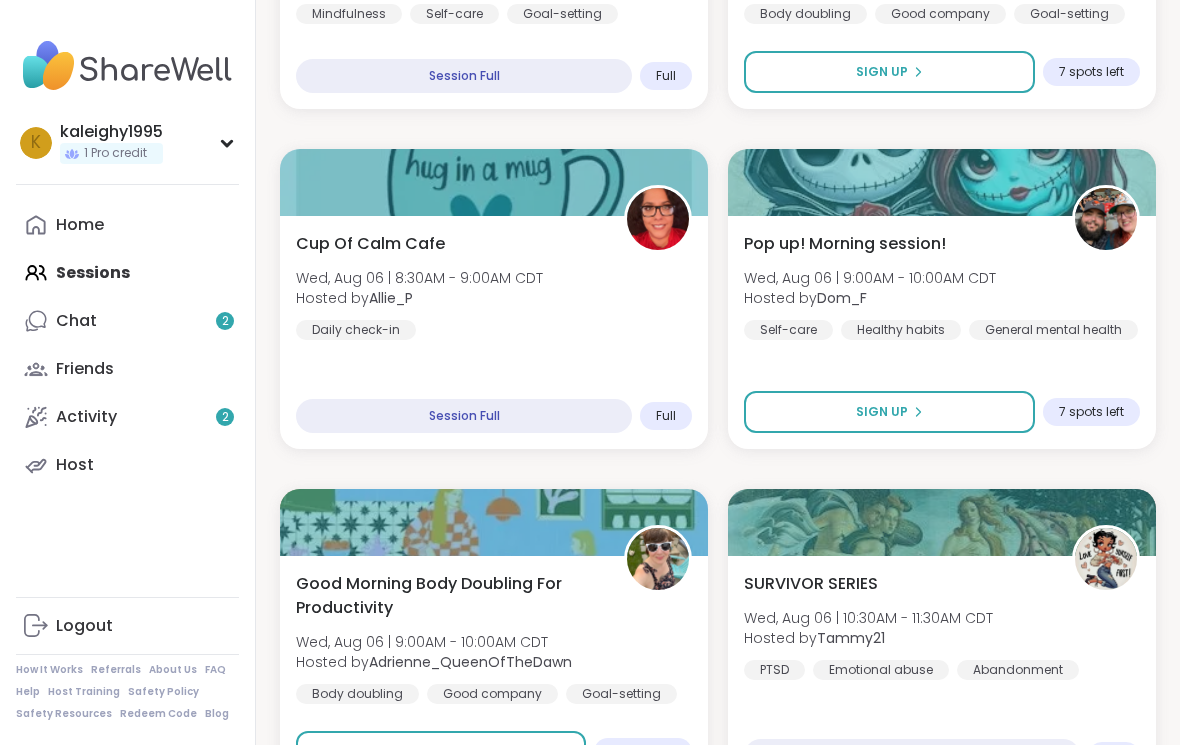scroll, scrollTop: 945, scrollLeft: 0, axis: vertical 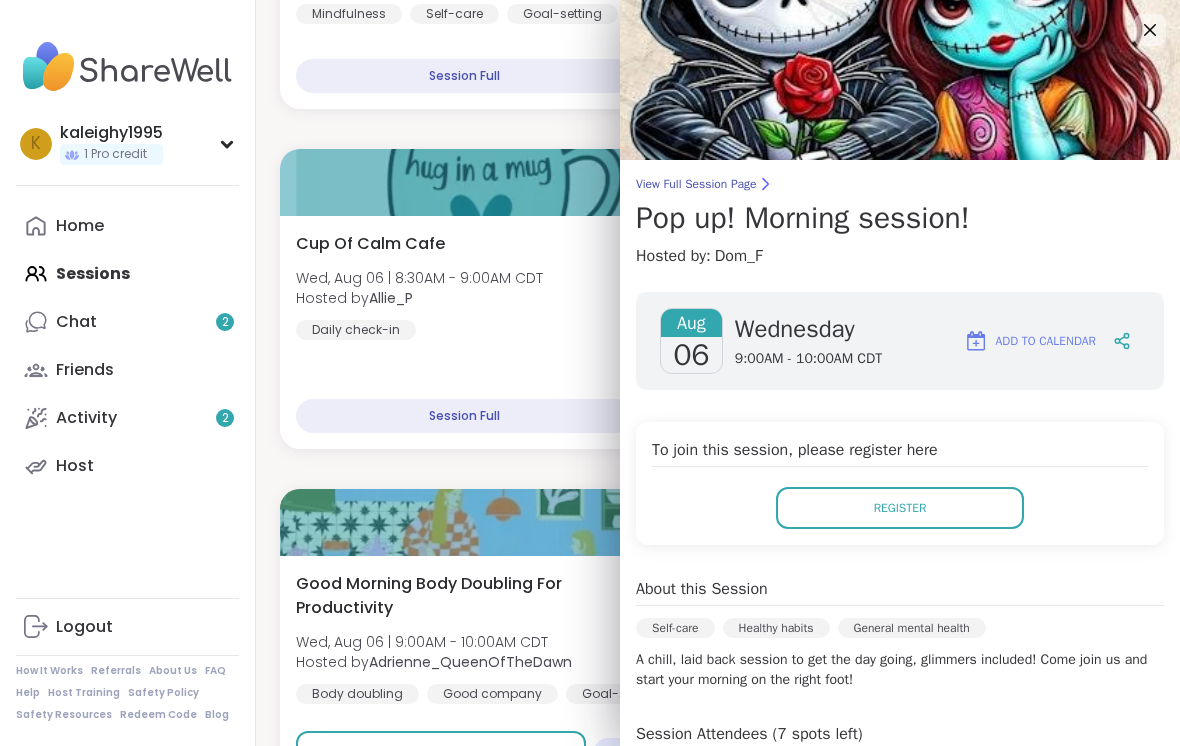 click on "Register" at bounding box center [900, 508] 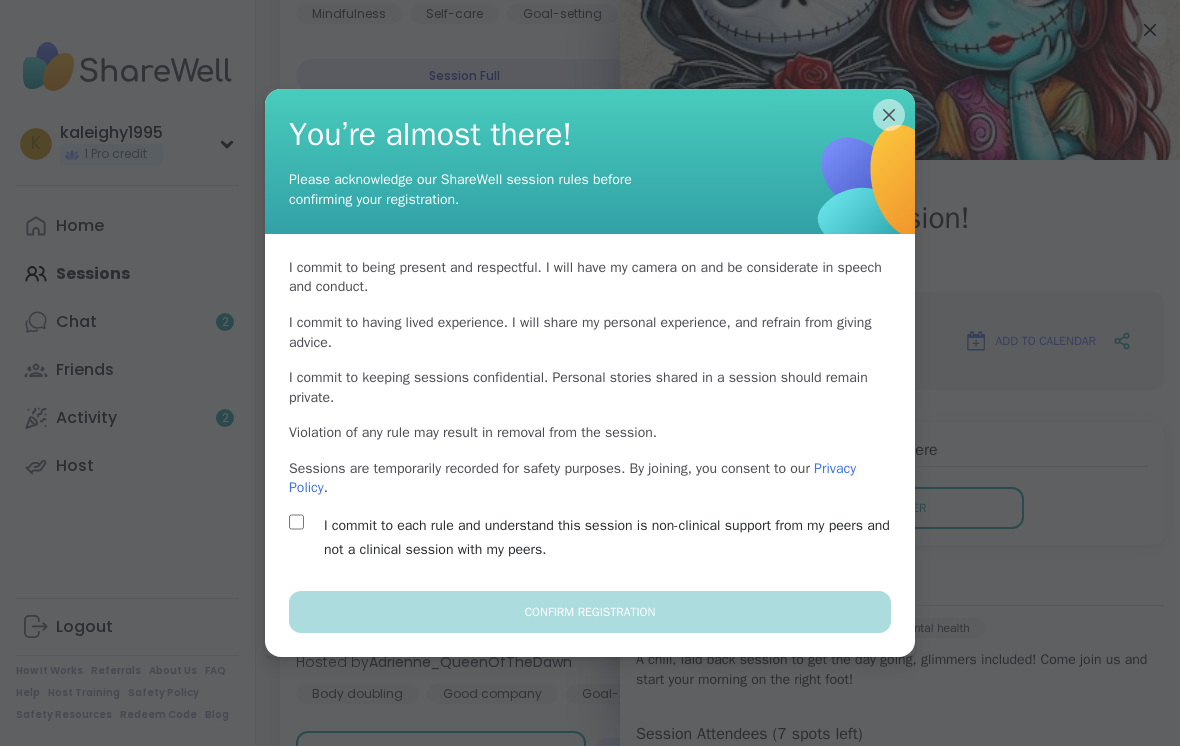 click on "I commit to being present and respectful . I will have my camera on and be considerate in speech and conduct. I commit to having lived experience . I will share my personal experience, and refrain from giving advice. I commit to keeping sessions confidential . Personal stories shared in a session should remain private. Violation of any rule may result in removal from the session. Sessions are temporarily recorded for safety purposes. By joining, you consent to our   Privacy Policy . I commit to each rule and understand this session is non-clinical support from my peers and not a clinical session with my peers." at bounding box center (590, 412) 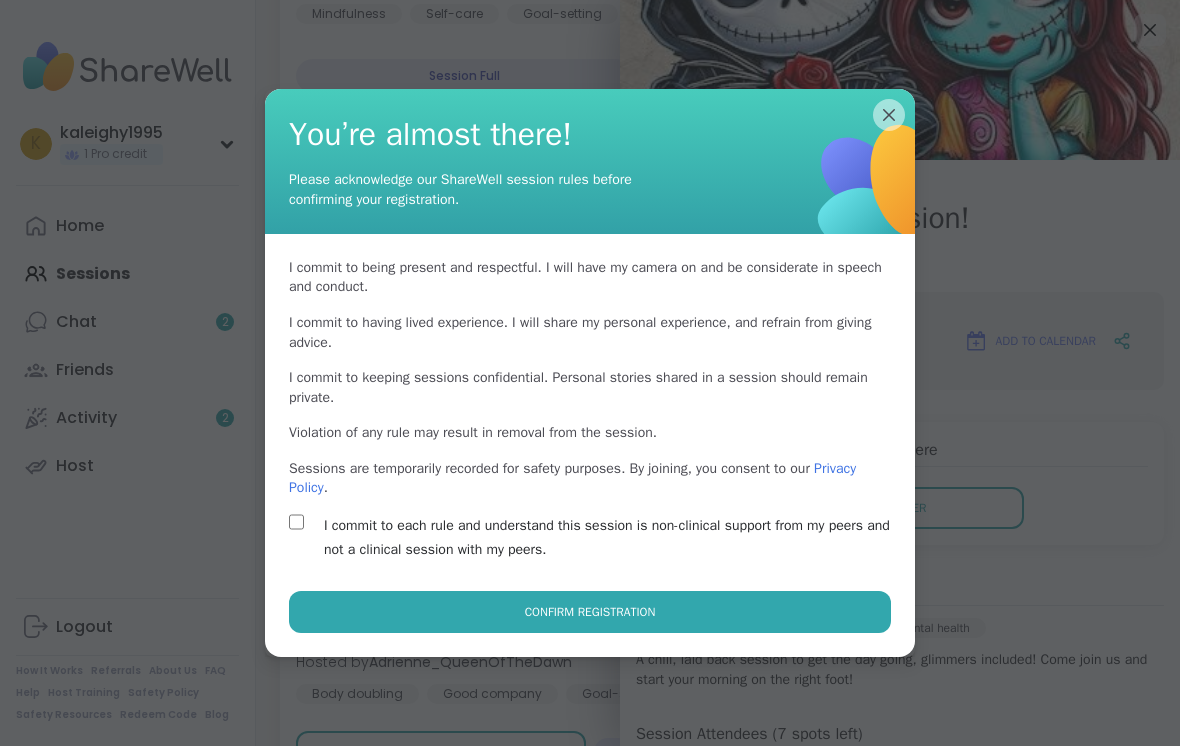 click on "Confirm Registration" at bounding box center [590, 612] 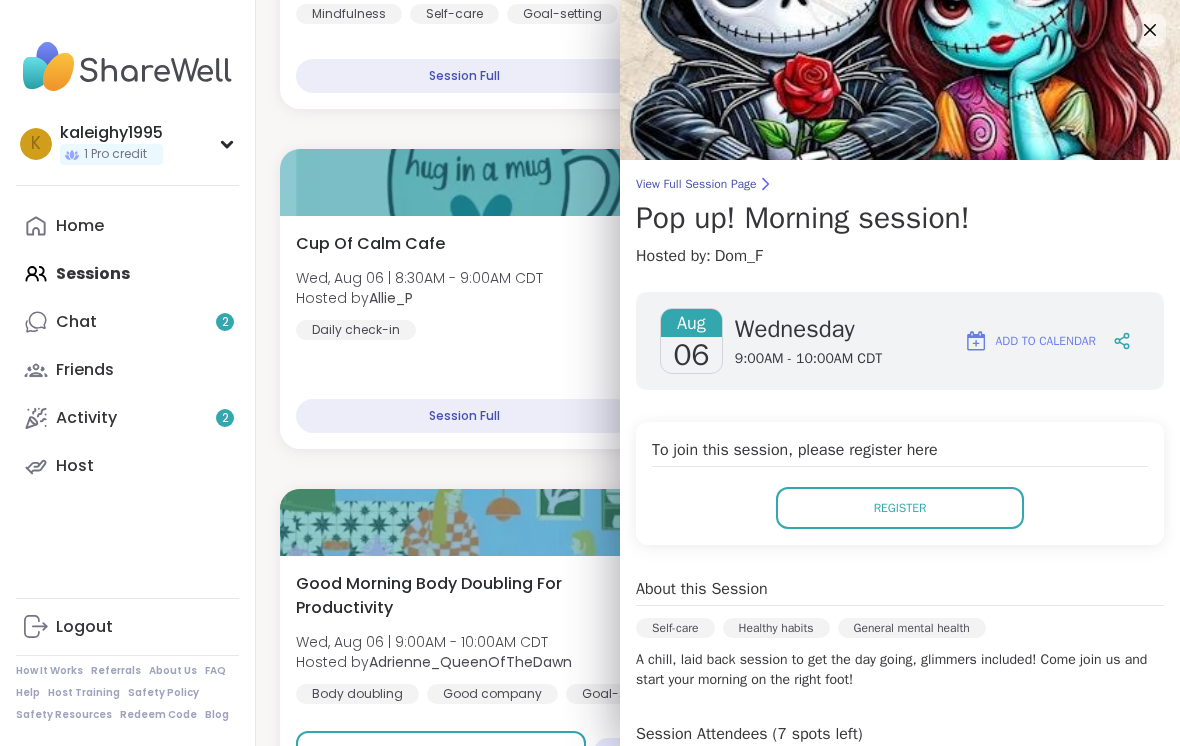 click 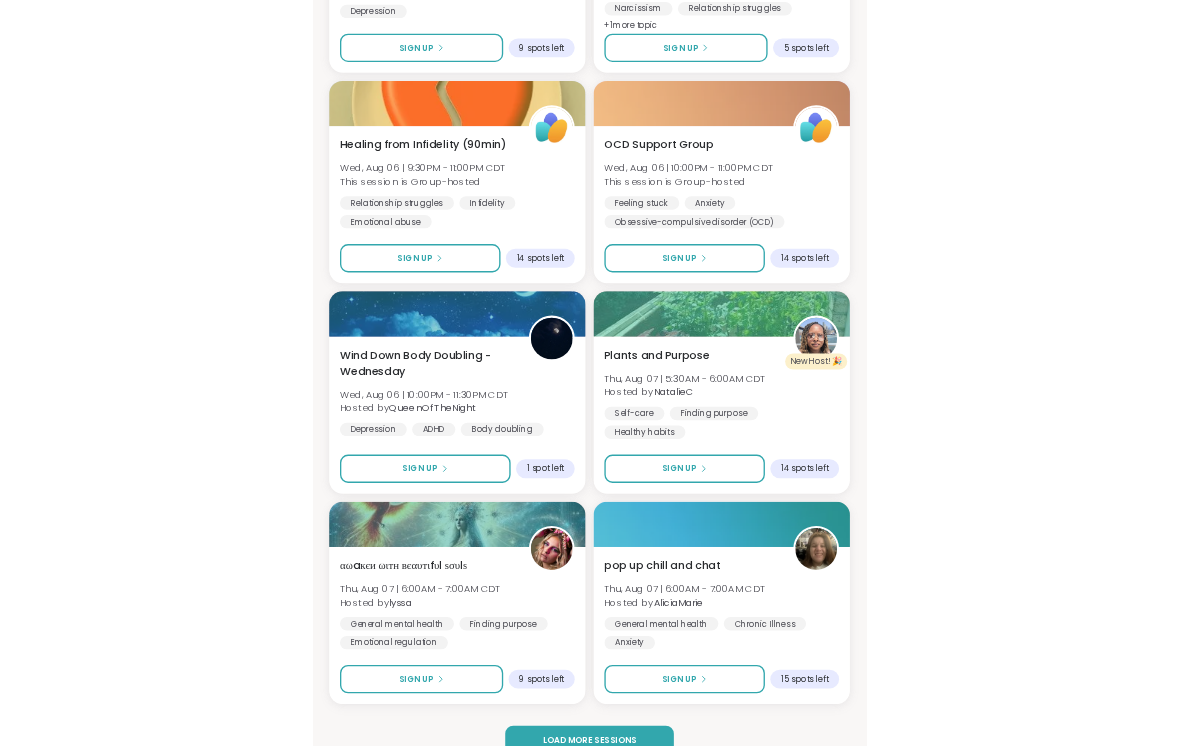 scroll, scrollTop: 5798, scrollLeft: 0, axis: vertical 